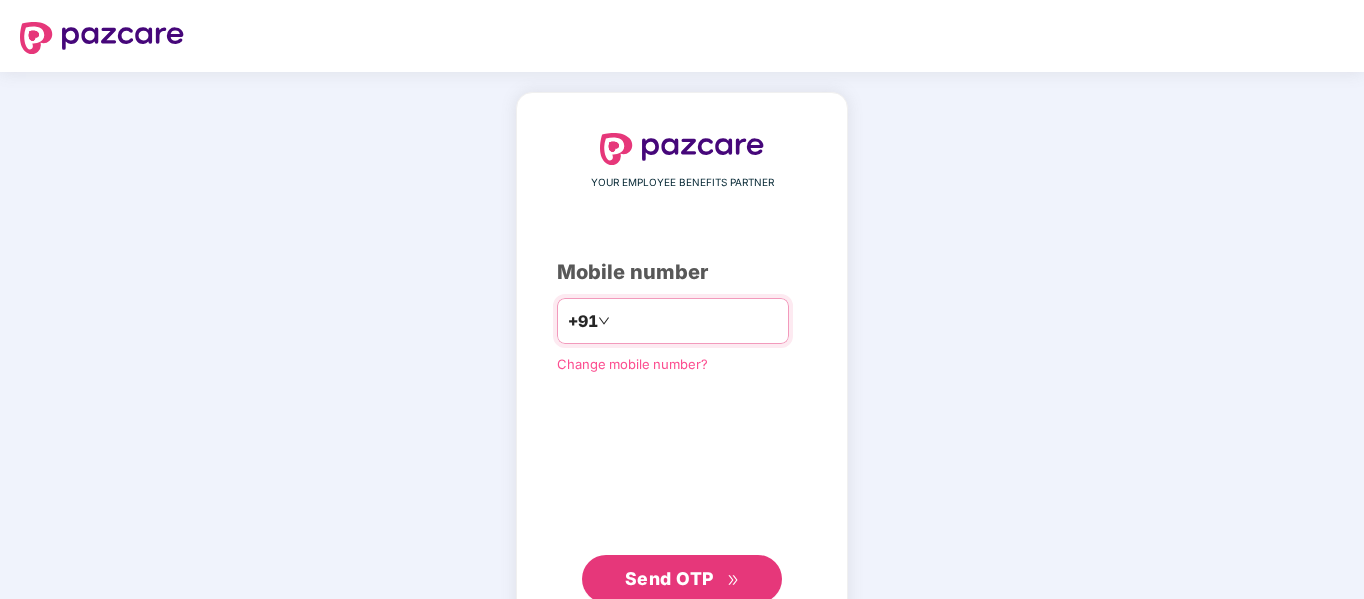 scroll, scrollTop: 0, scrollLeft: 0, axis: both 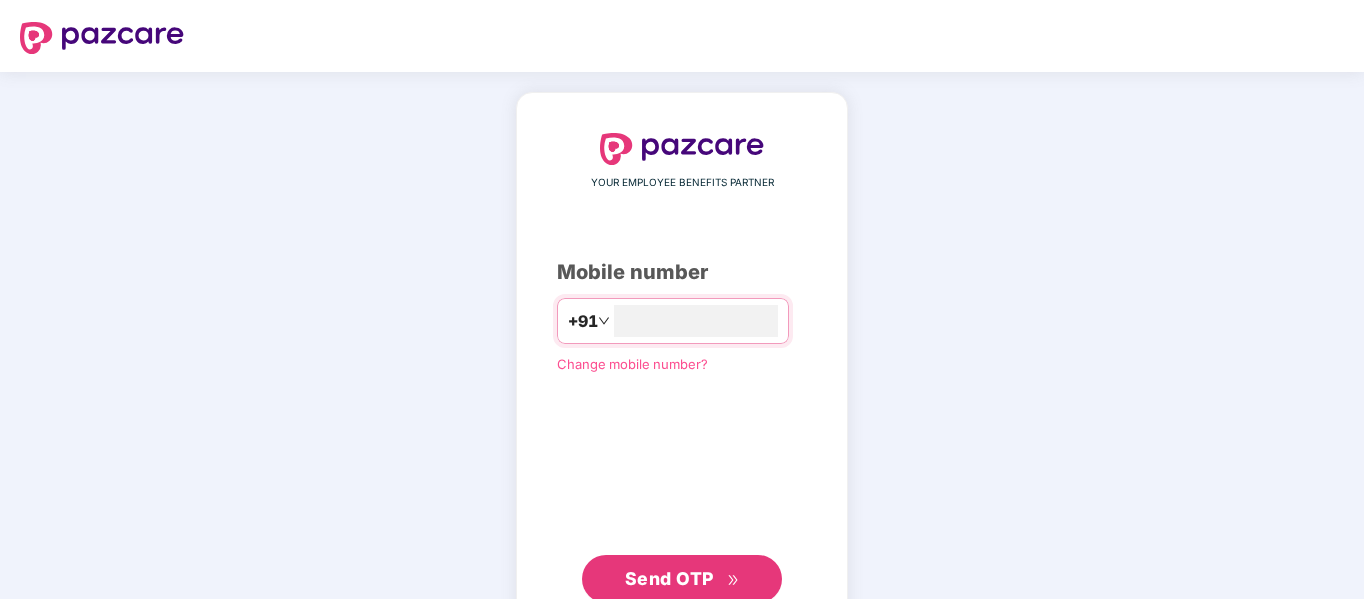 click on "Send OTP" at bounding box center [682, 579] 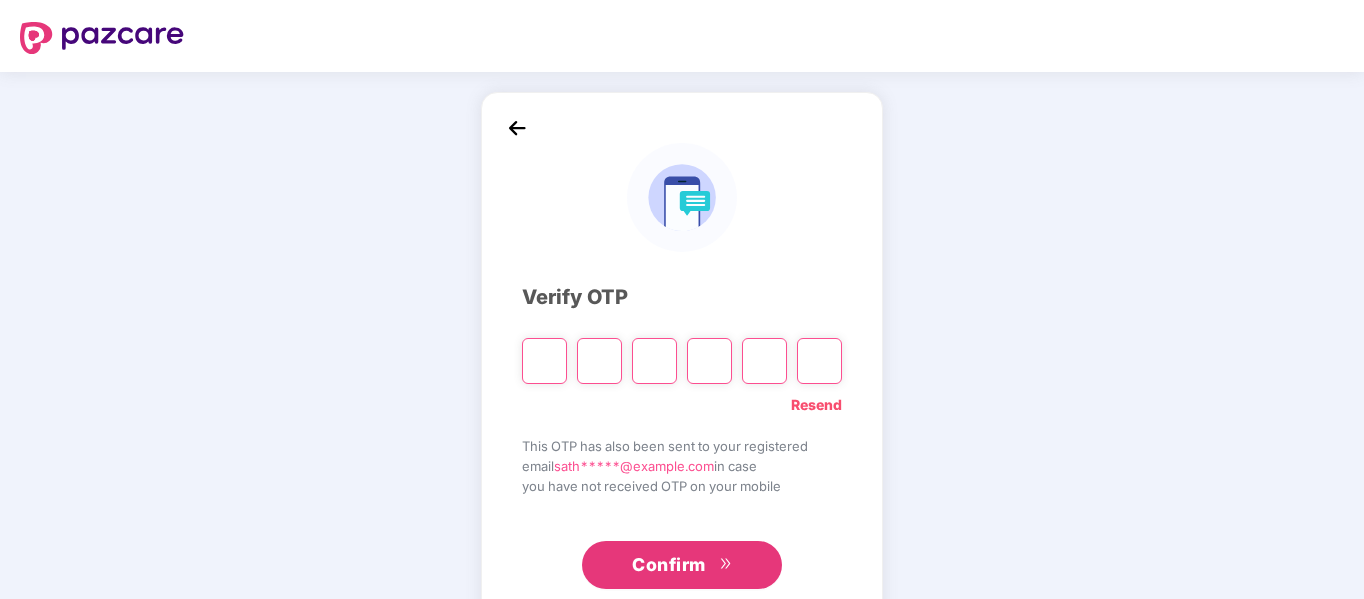 type on "*" 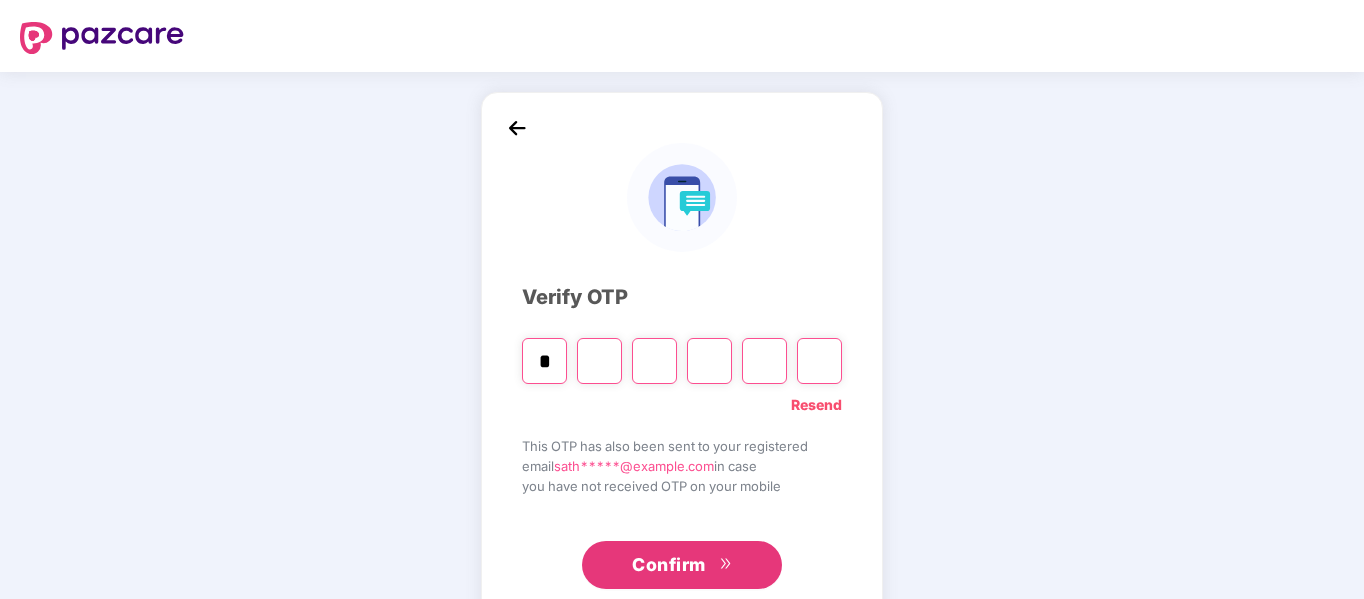 type on "*" 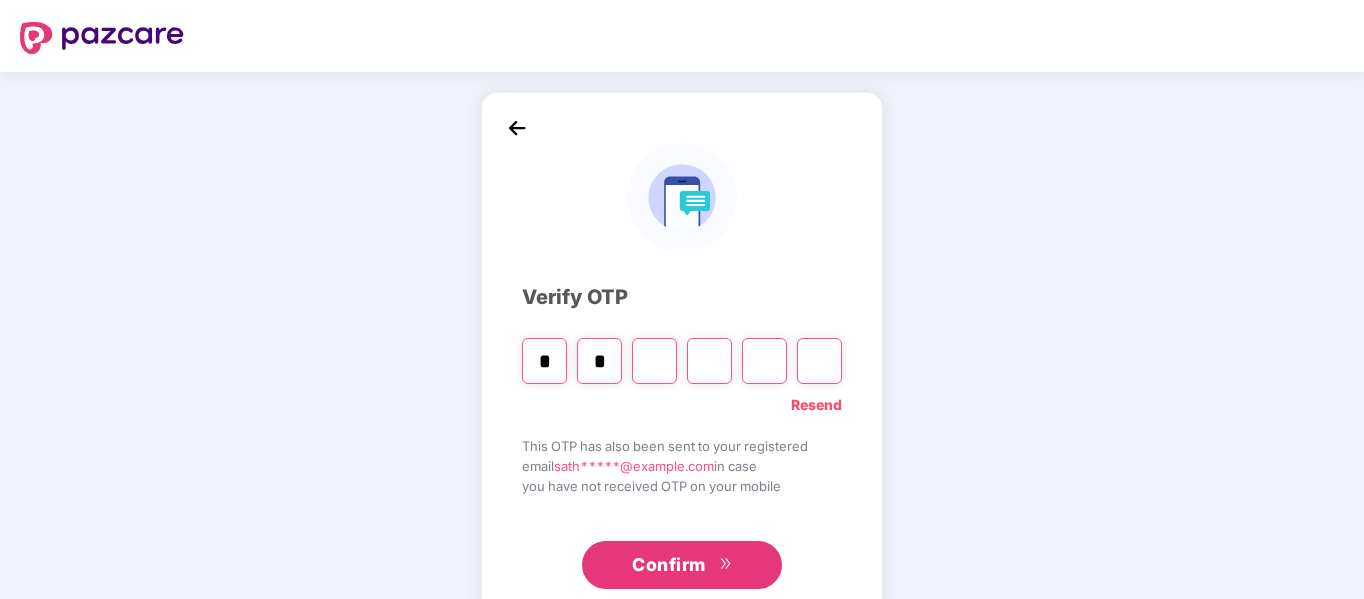 type on "*" 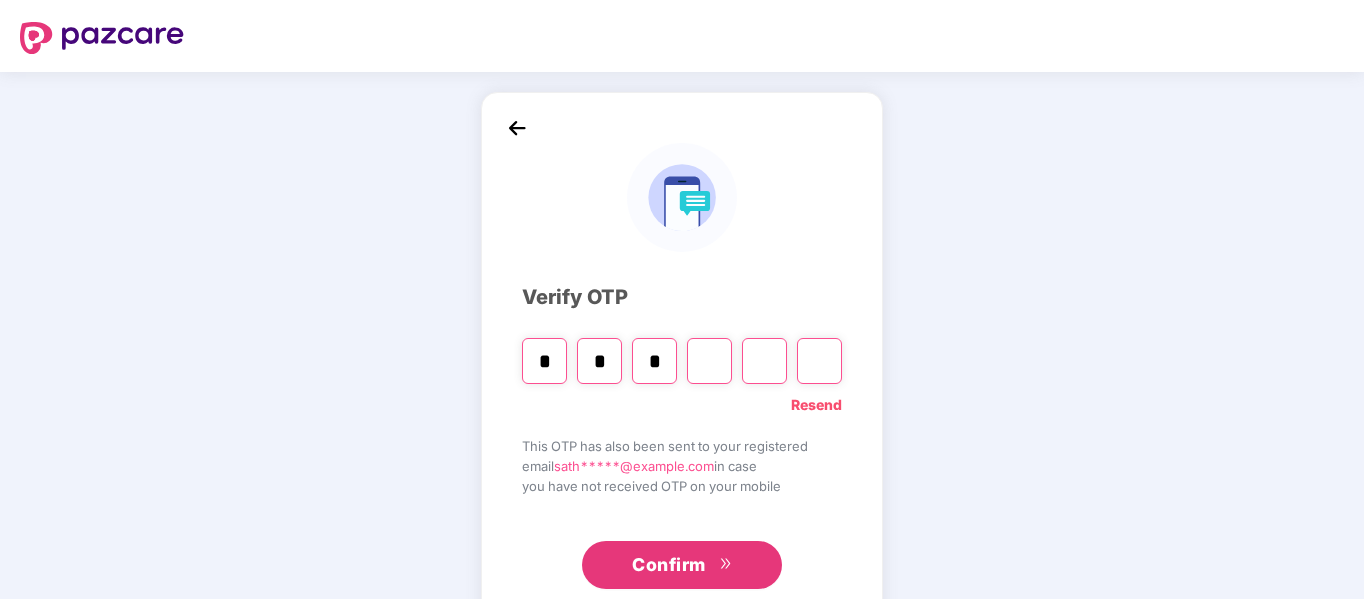 type on "*" 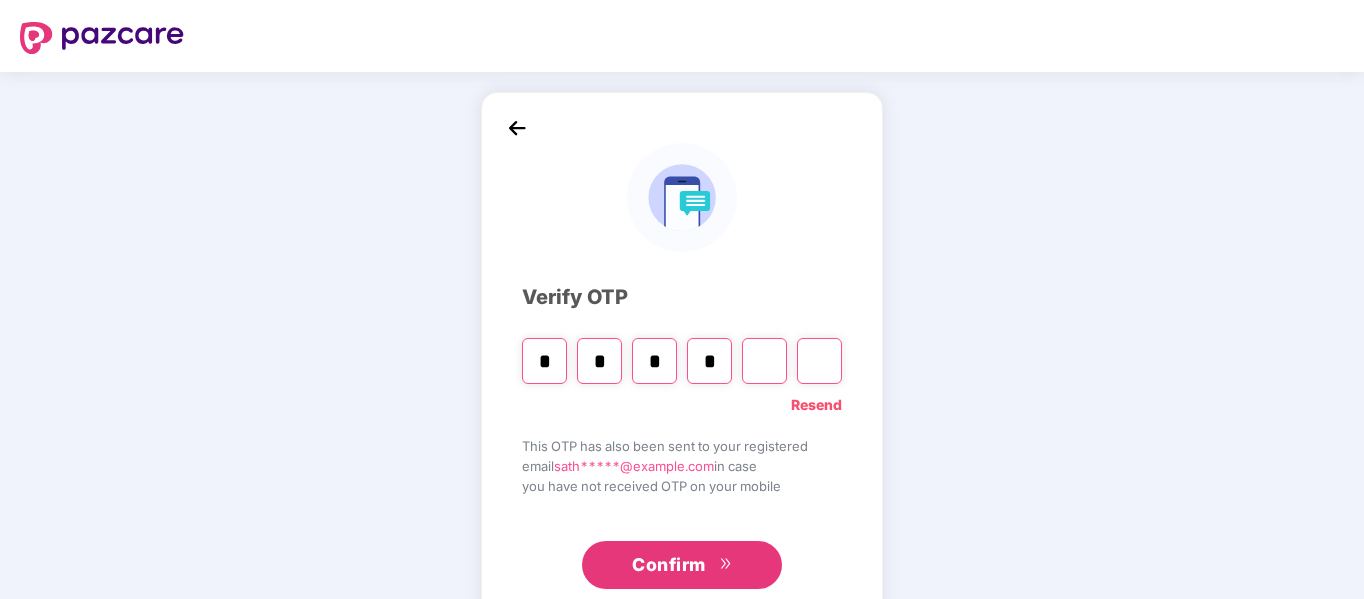 type on "*" 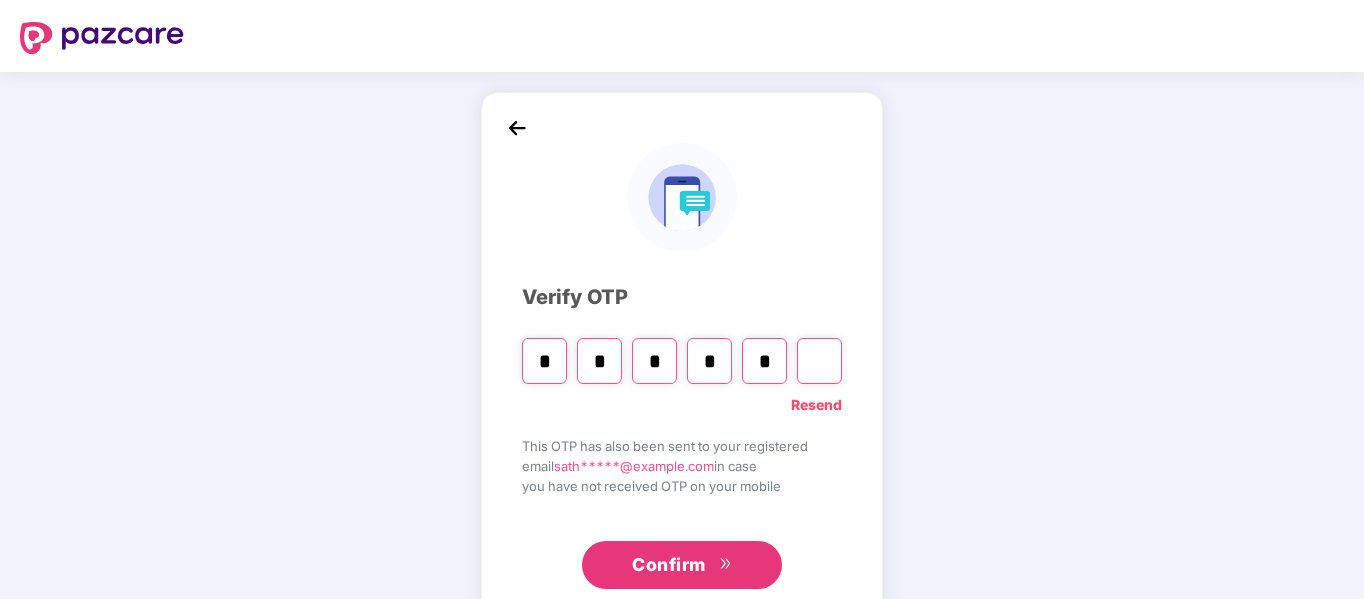 type on "*" 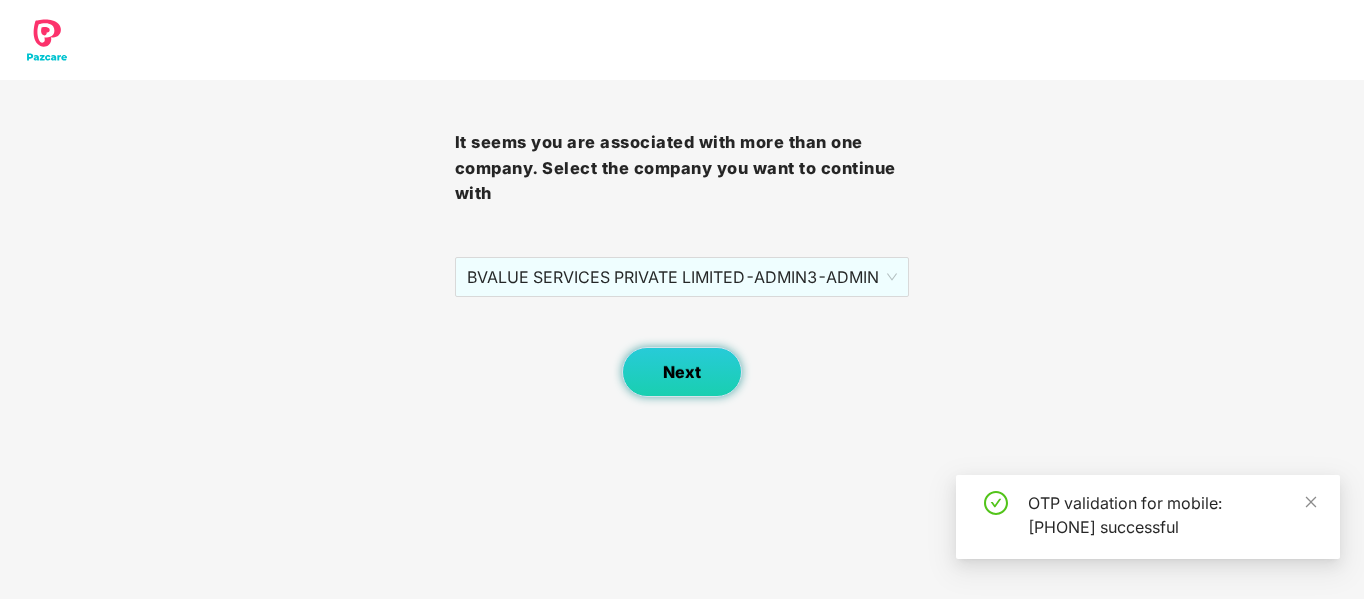click on "Next" at bounding box center [682, 372] 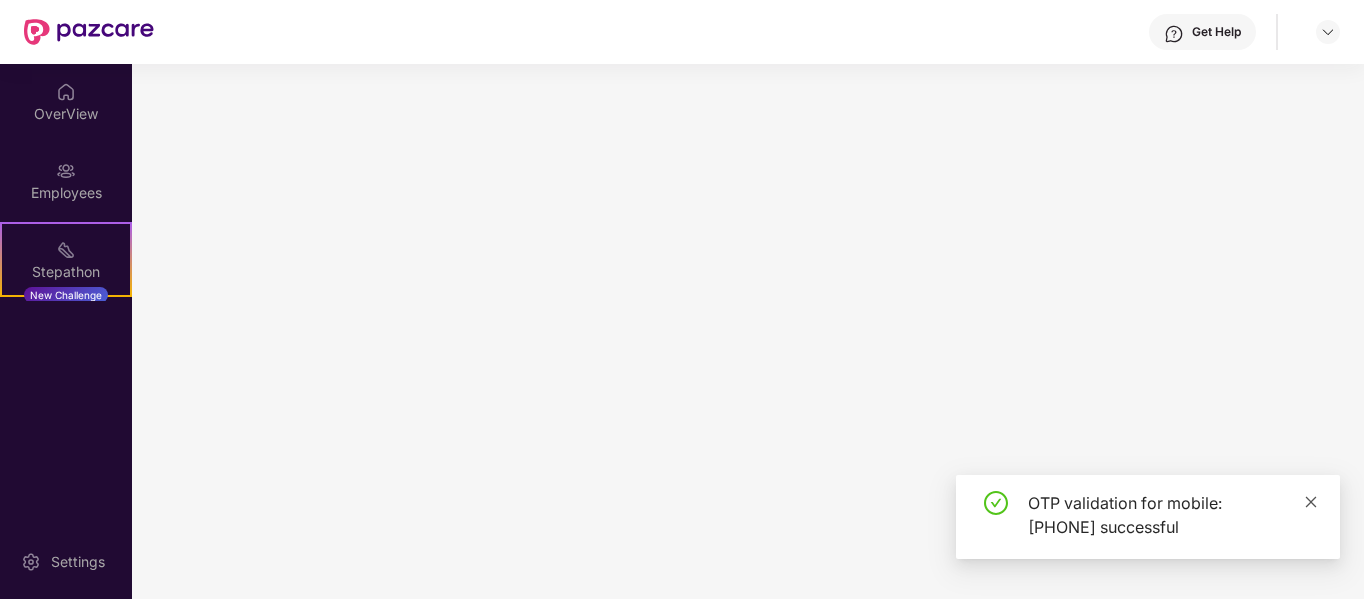 click 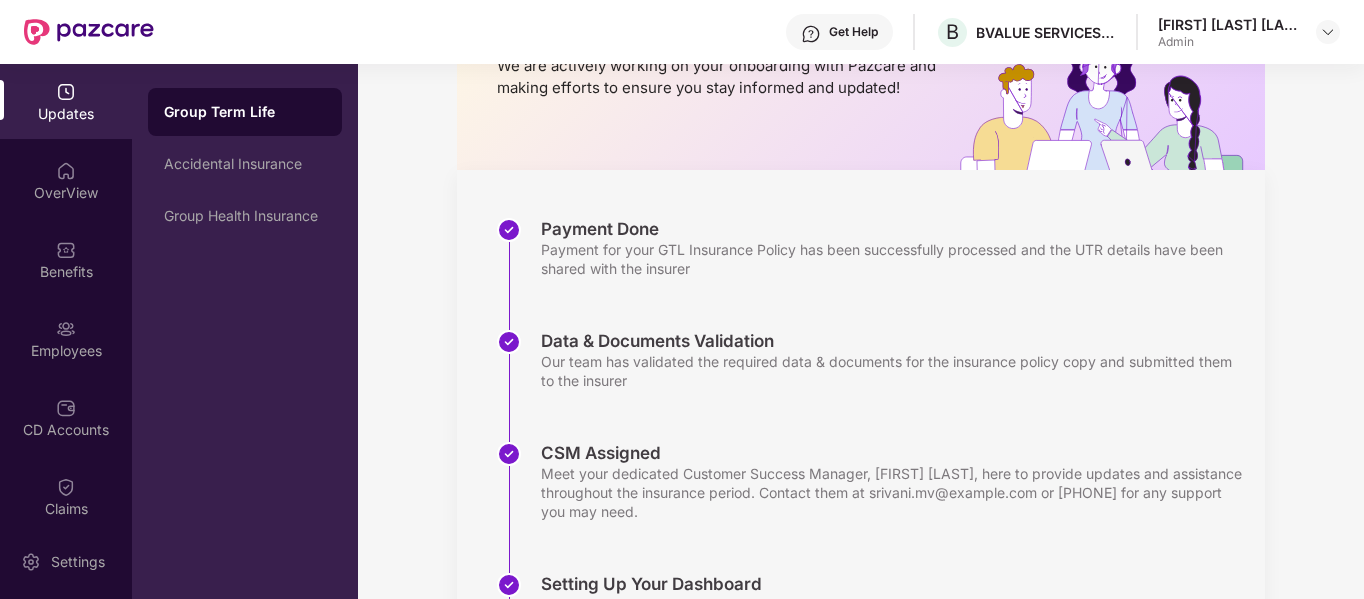 scroll, scrollTop: 0, scrollLeft: 0, axis: both 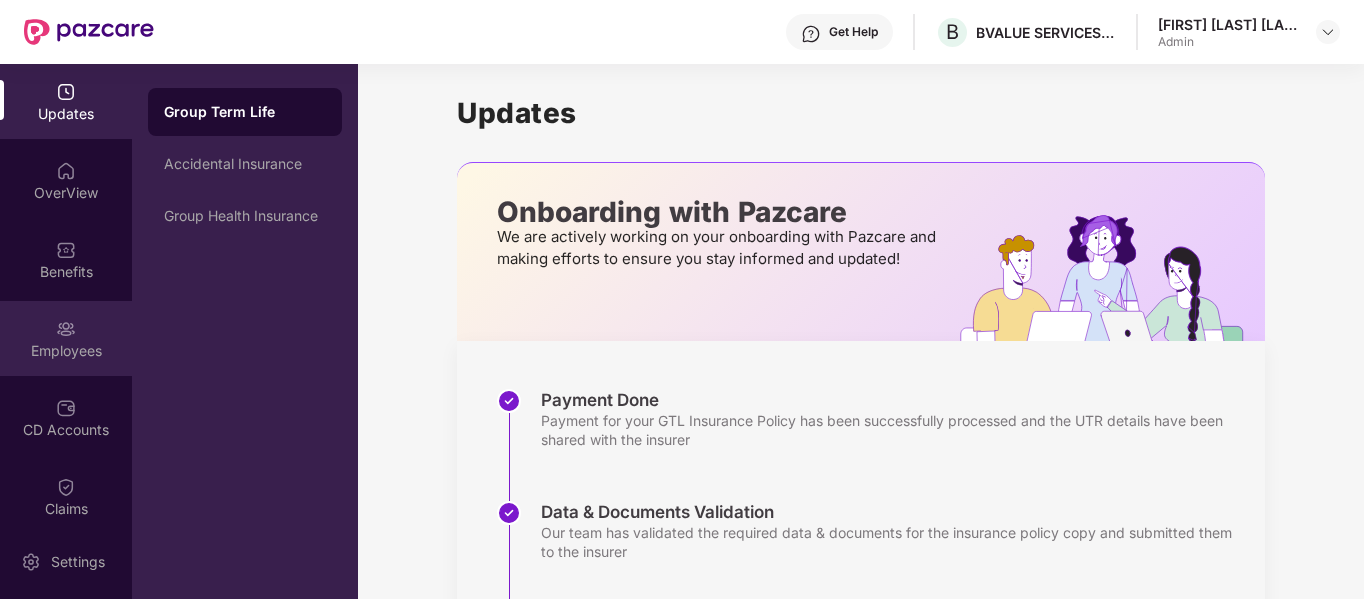 click on "Employees" at bounding box center (66, 351) 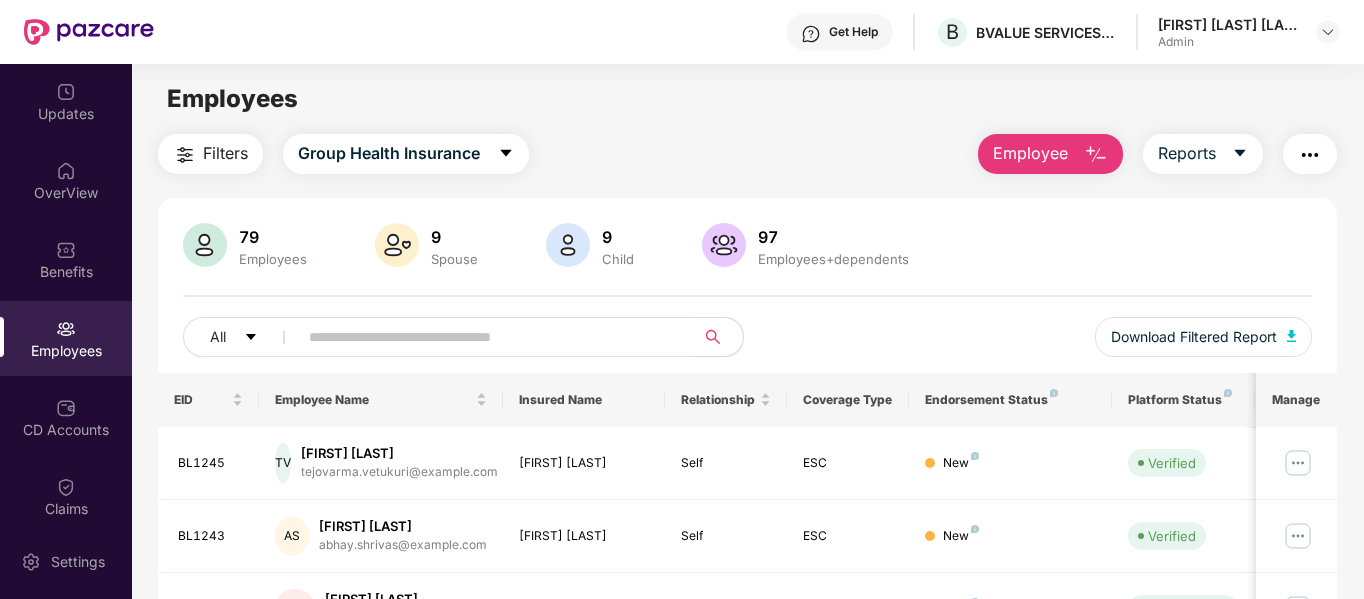 click on "Employee" at bounding box center (1030, 153) 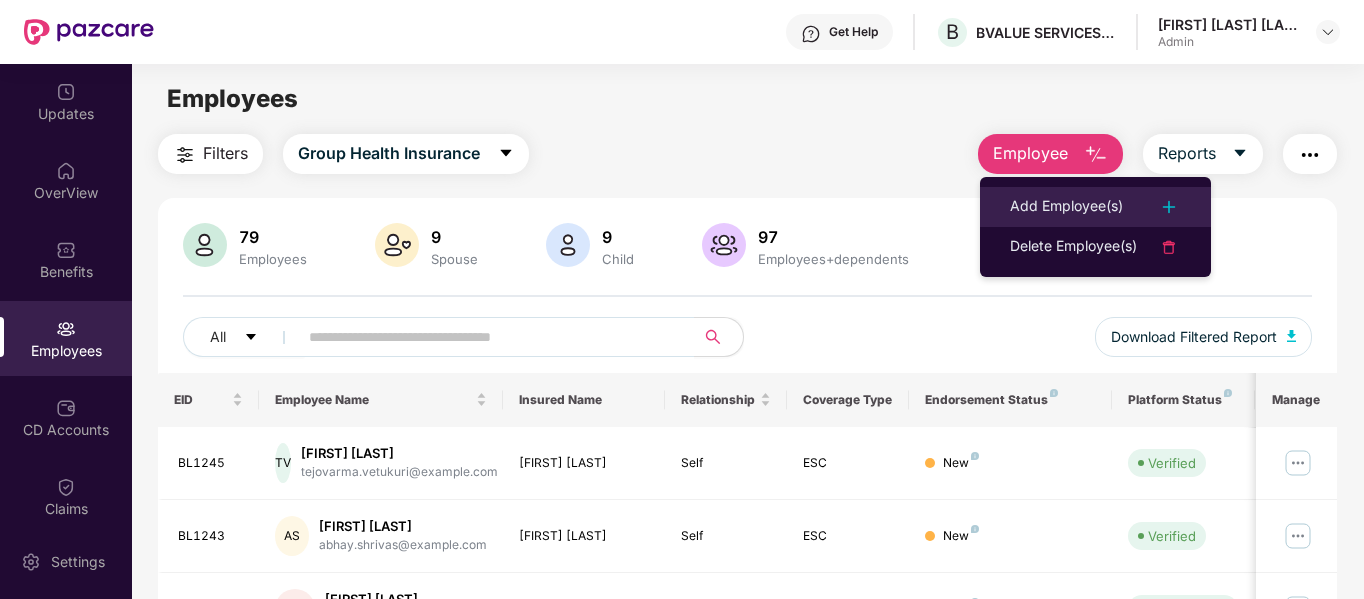 click on "Add Employee(s)" at bounding box center (1066, 207) 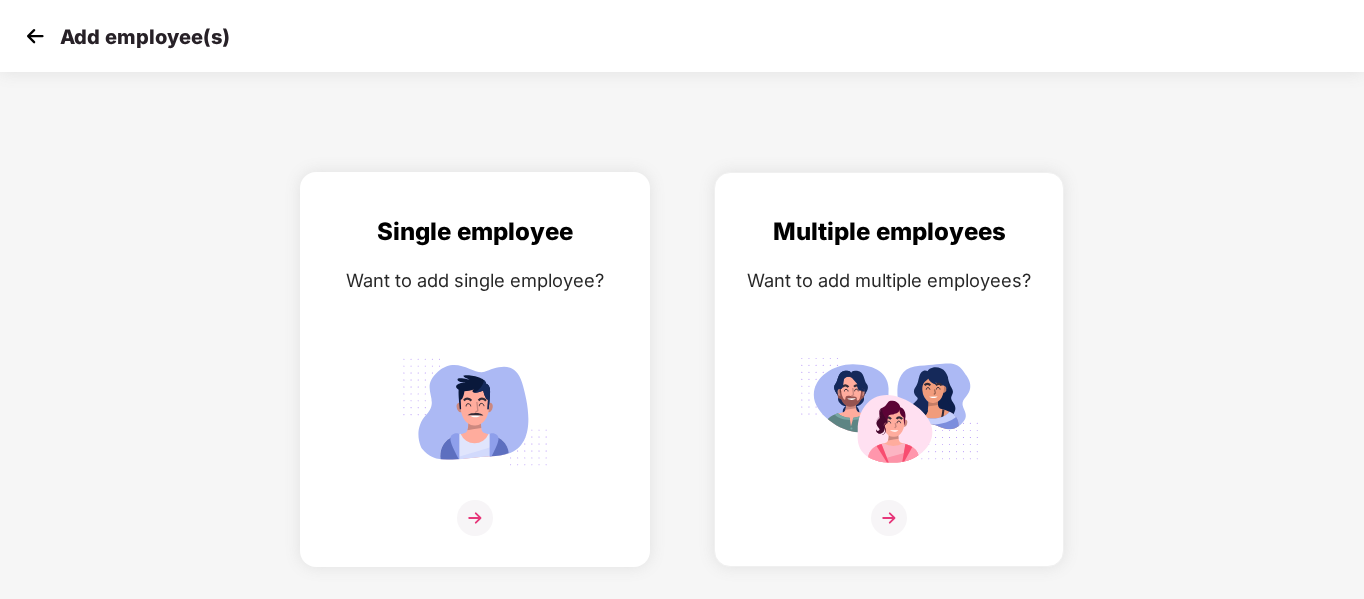 click on "Single employee Want to add single employee?" at bounding box center (475, 387) 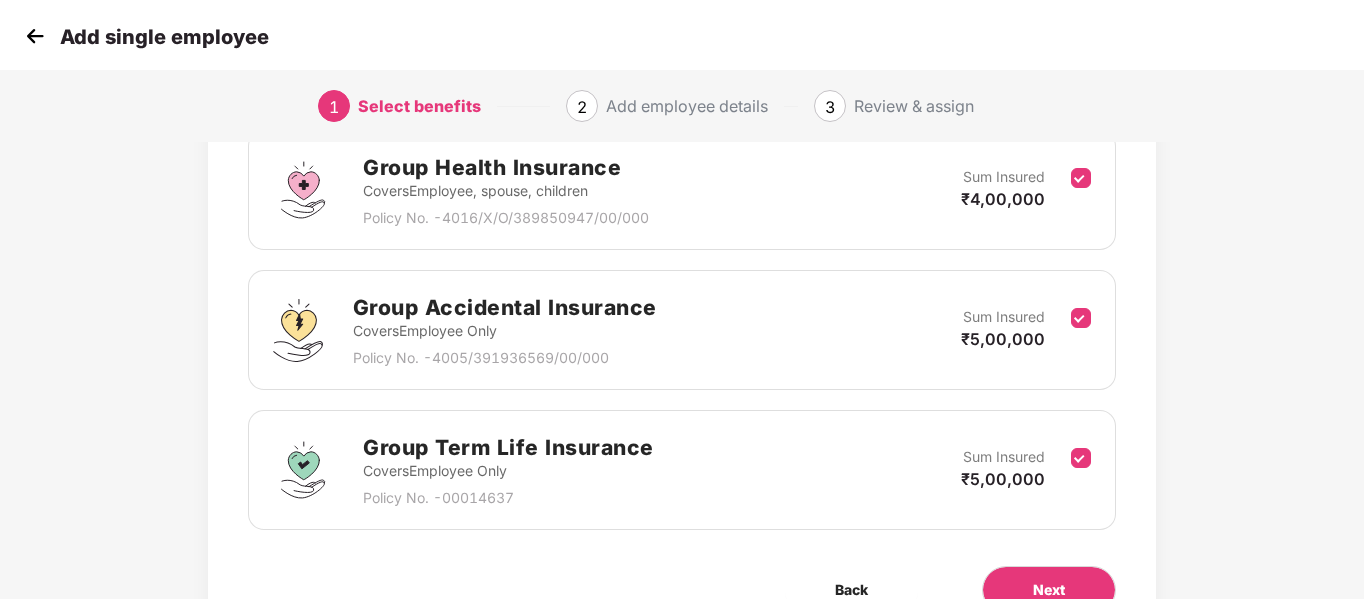 scroll, scrollTop: 420, scrollLeft: 0, axis: vertical 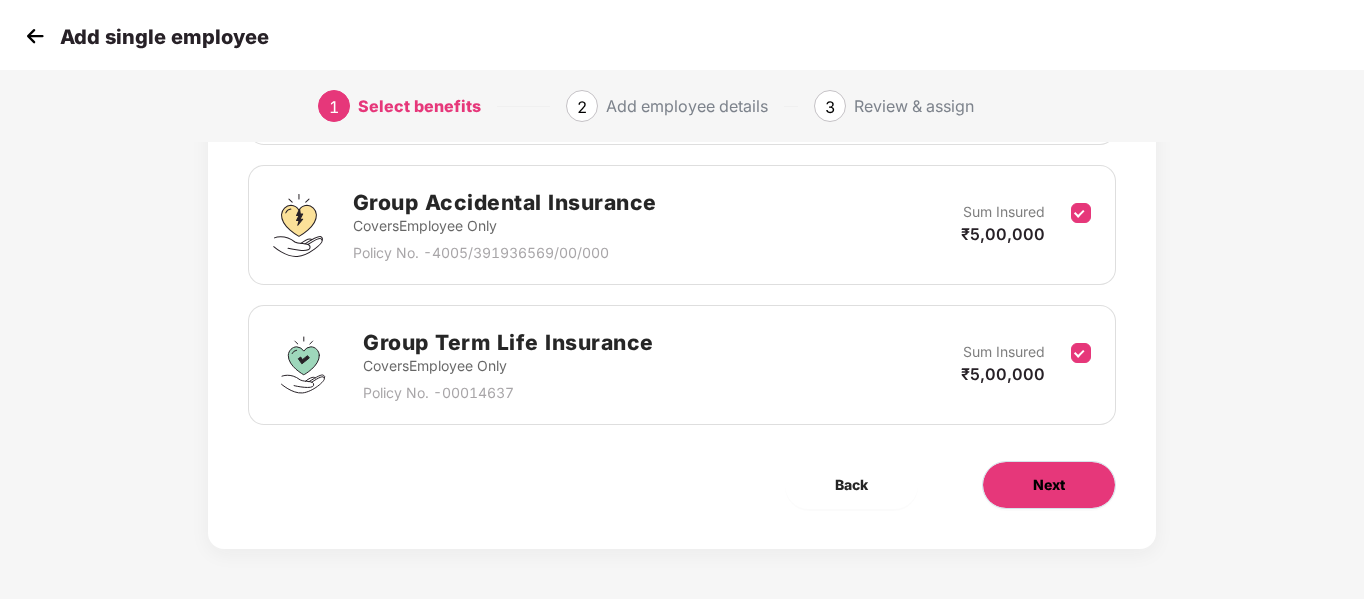 click on "Next" at bounding box center (1049, 485) 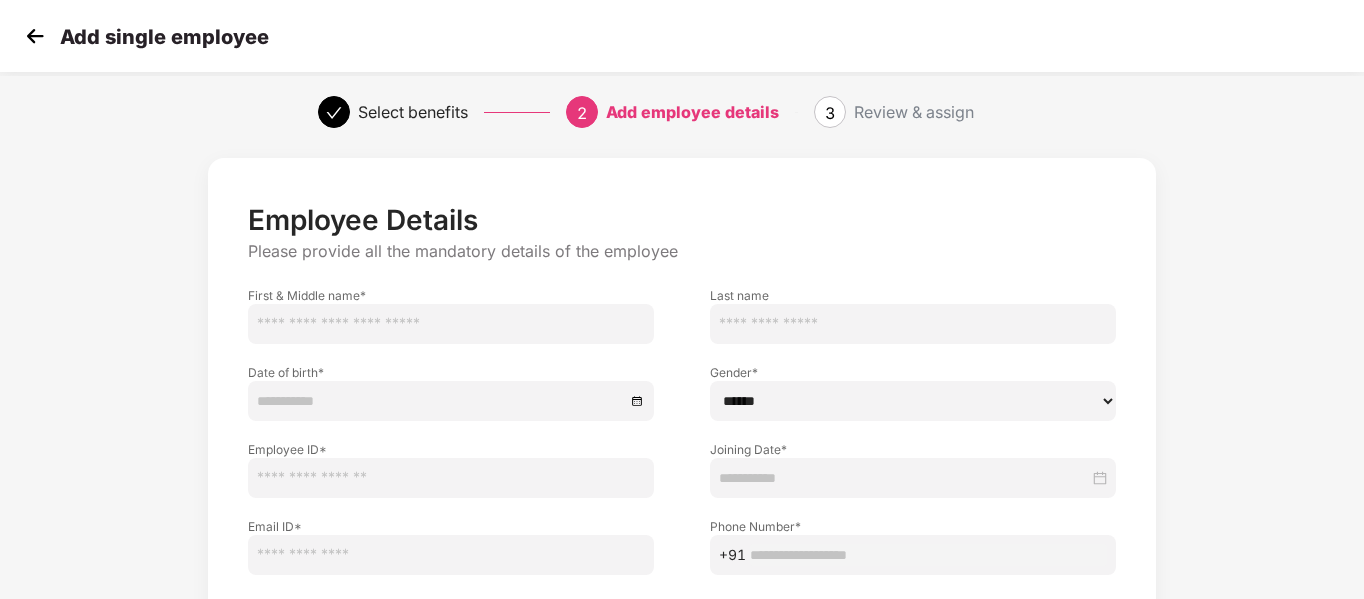 scroll, scrollTop: 0, scrollLeft: 0, axis: both 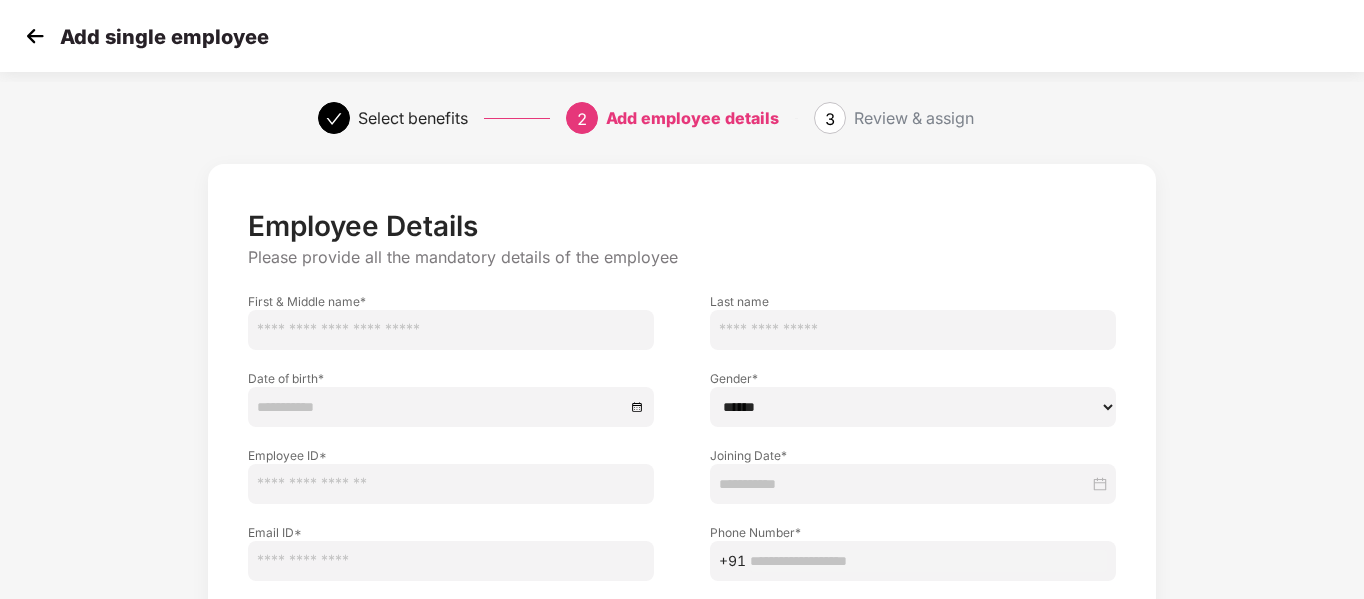 click at bounding box center [451, 330] 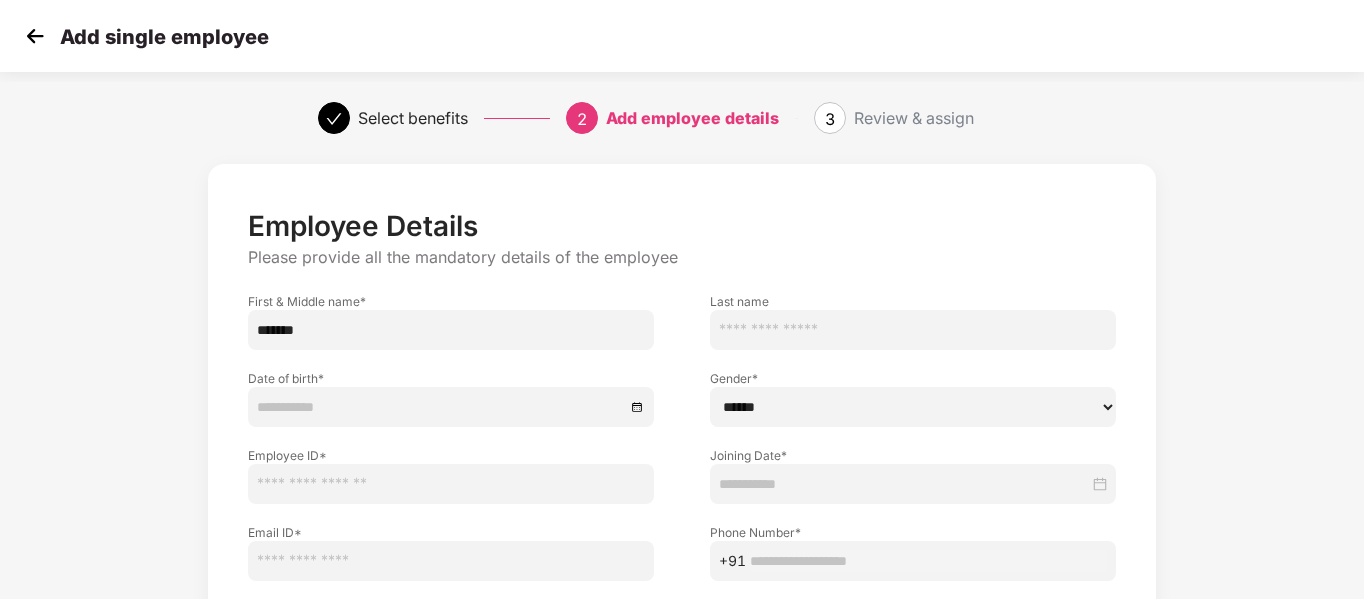 type on "*******" 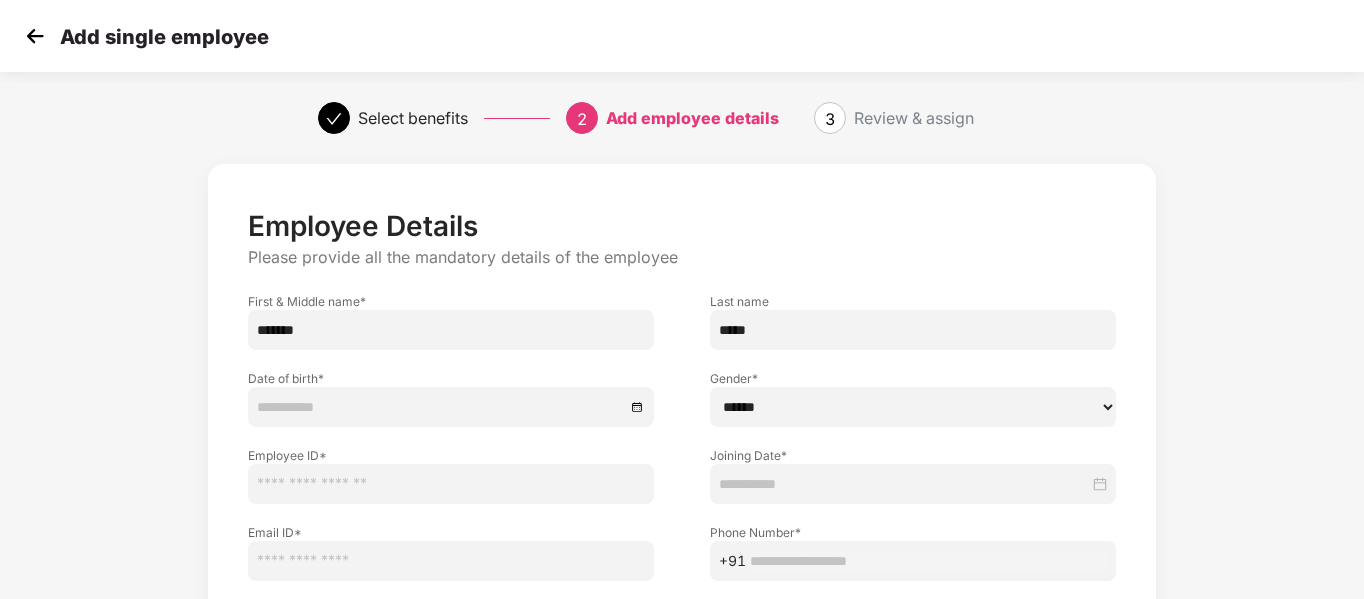 type on "*****" 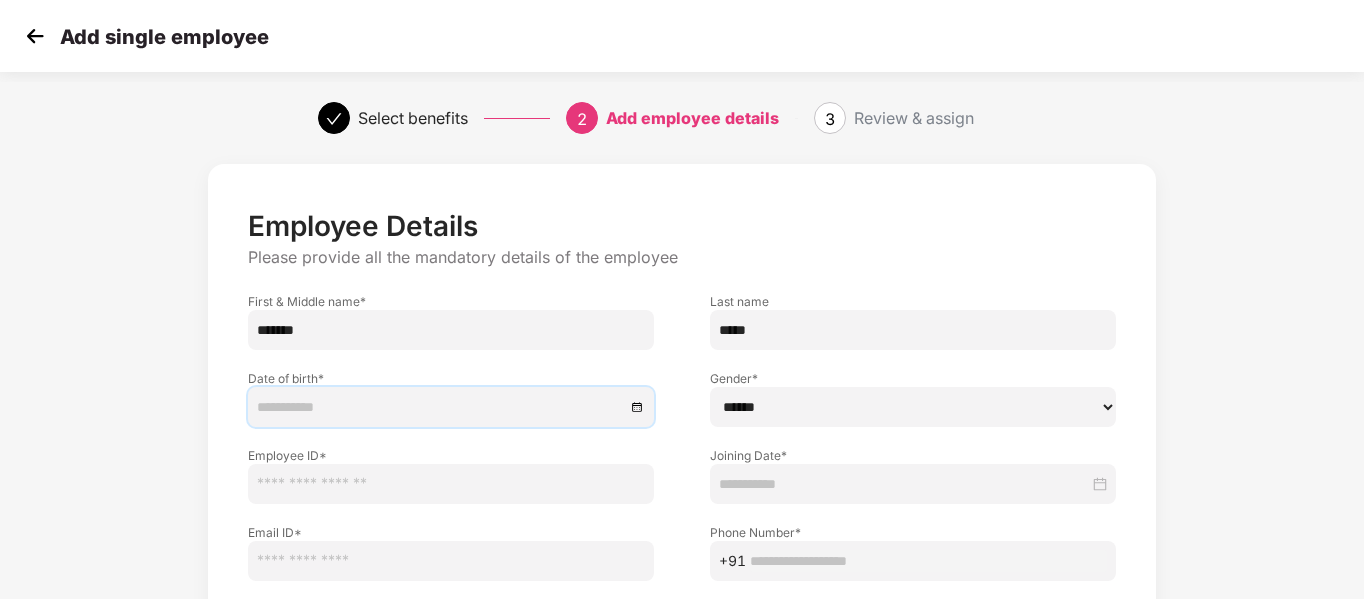 click at bounding box center (441, 407) 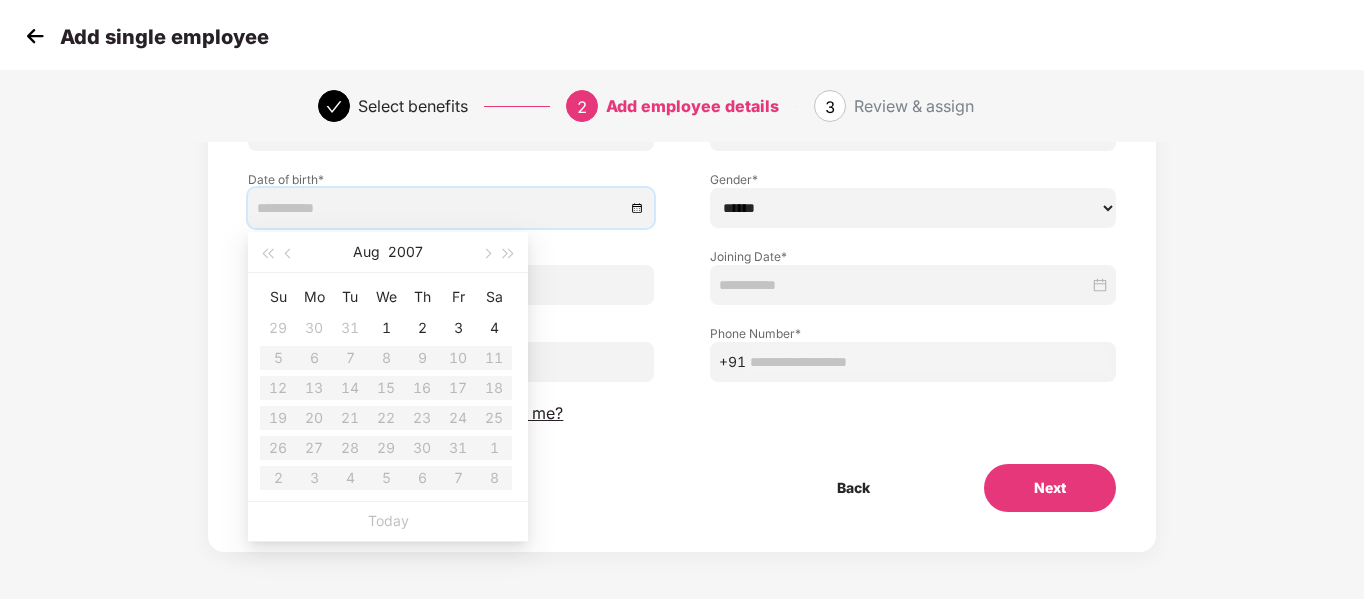 scroll, scrollTop: 200, scrollLeft: 0, axis: vertical 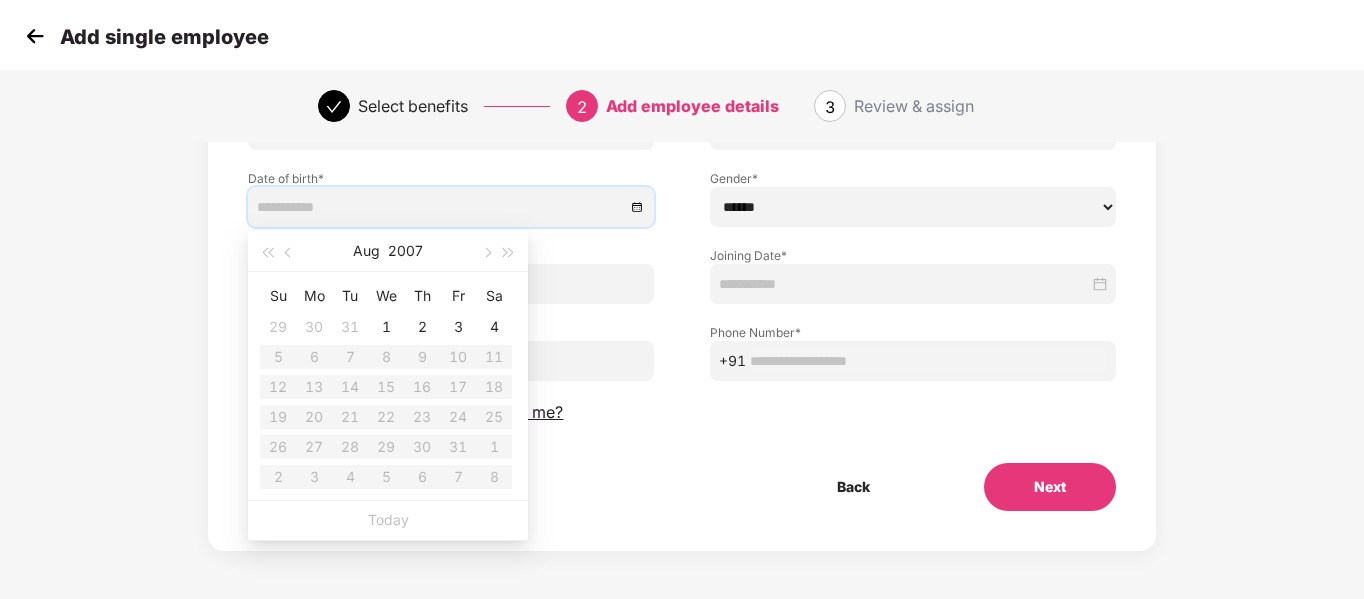 type on "**********" 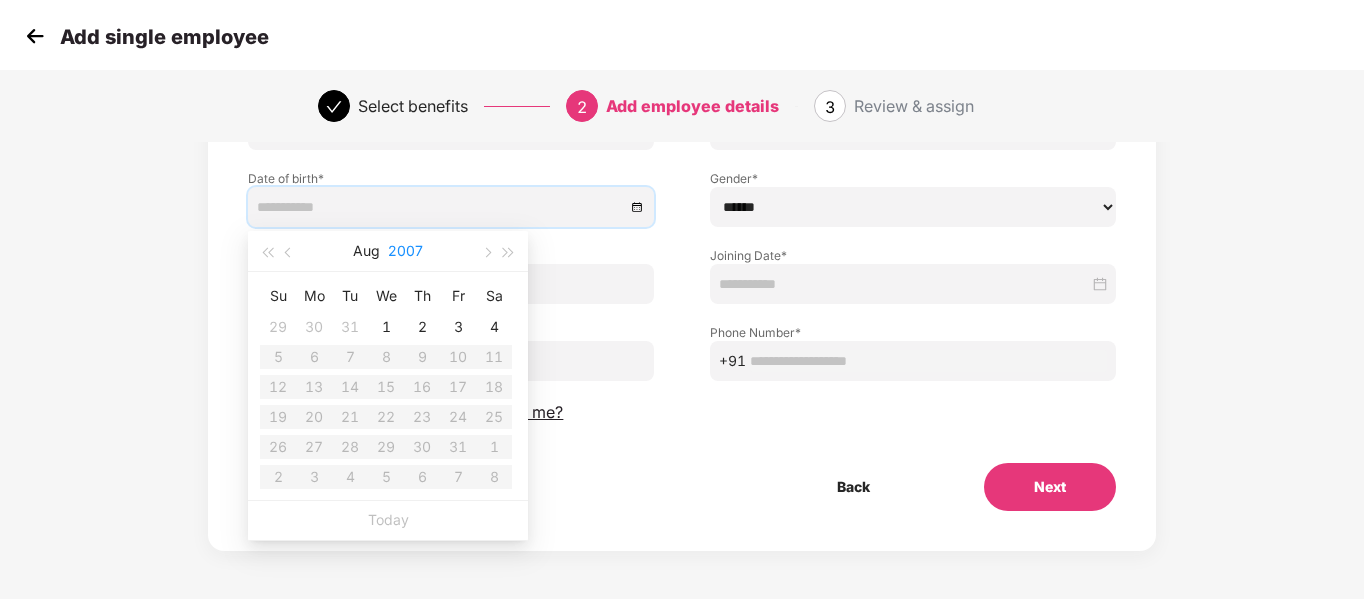 click on "2007" at bounding box center [405, 251] 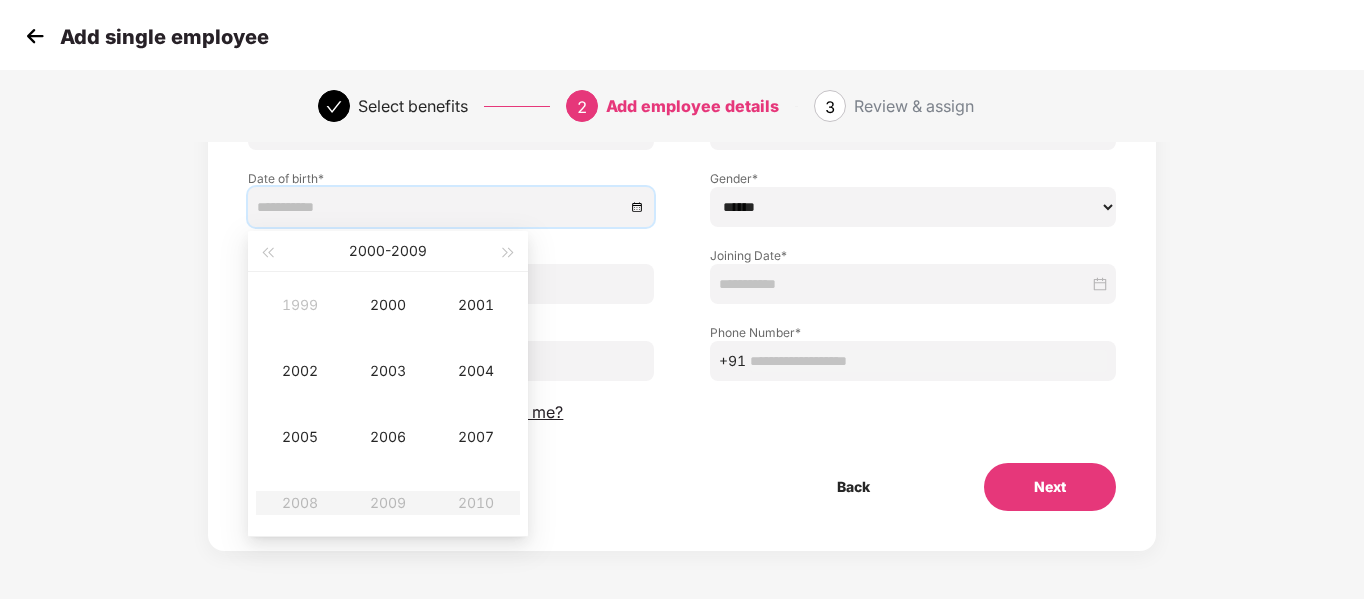 type on "**********" 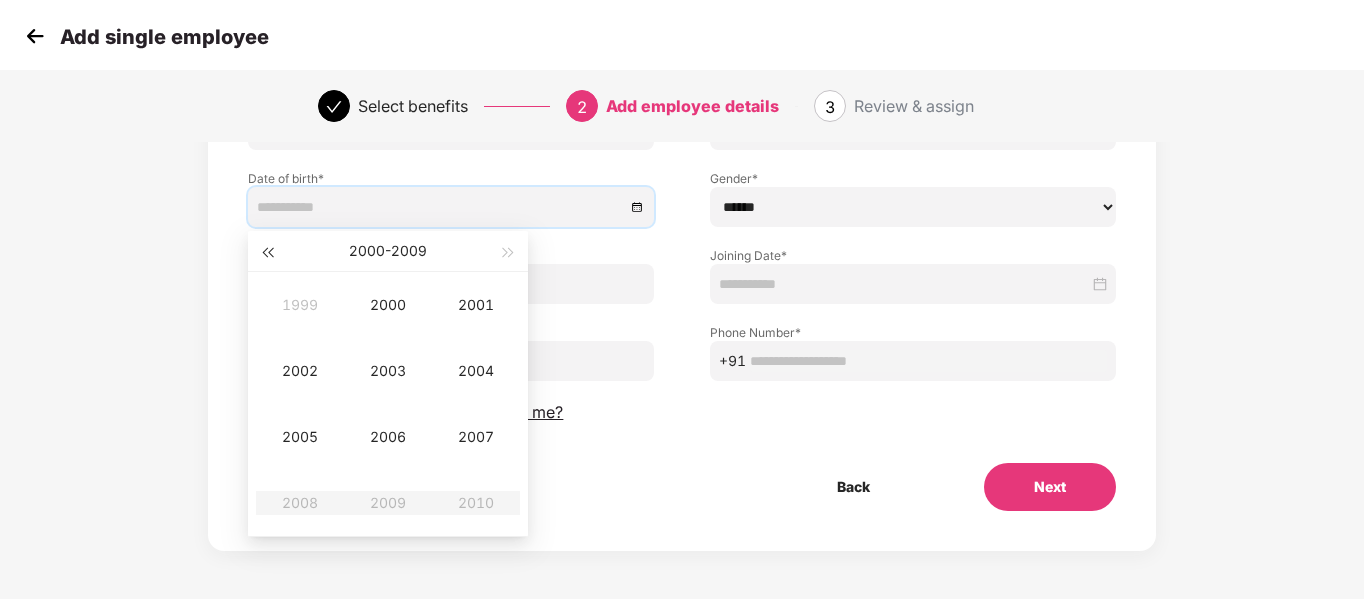 type on "**********" 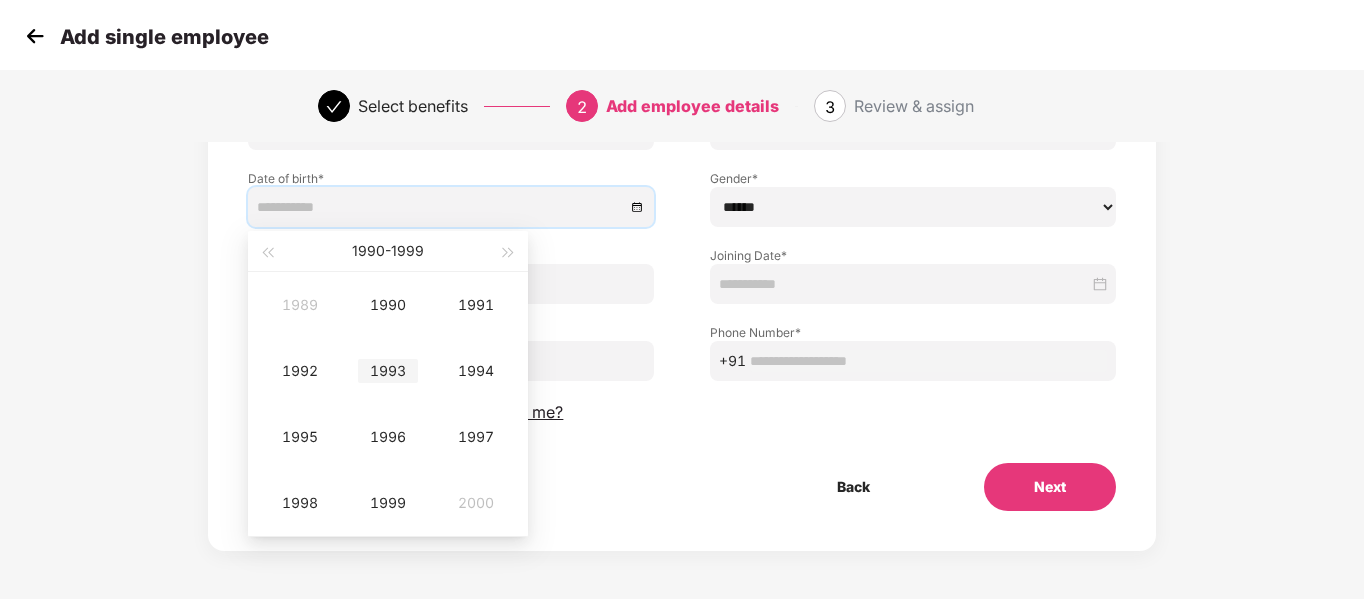 type on "**********" 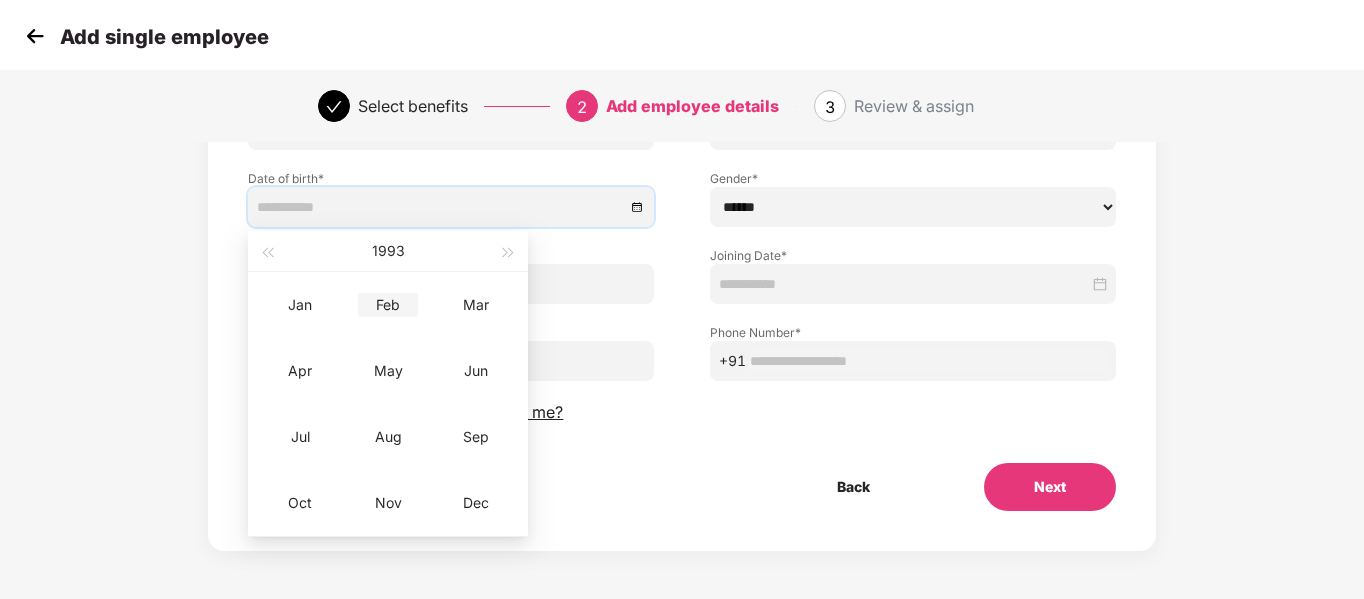type on "**********" 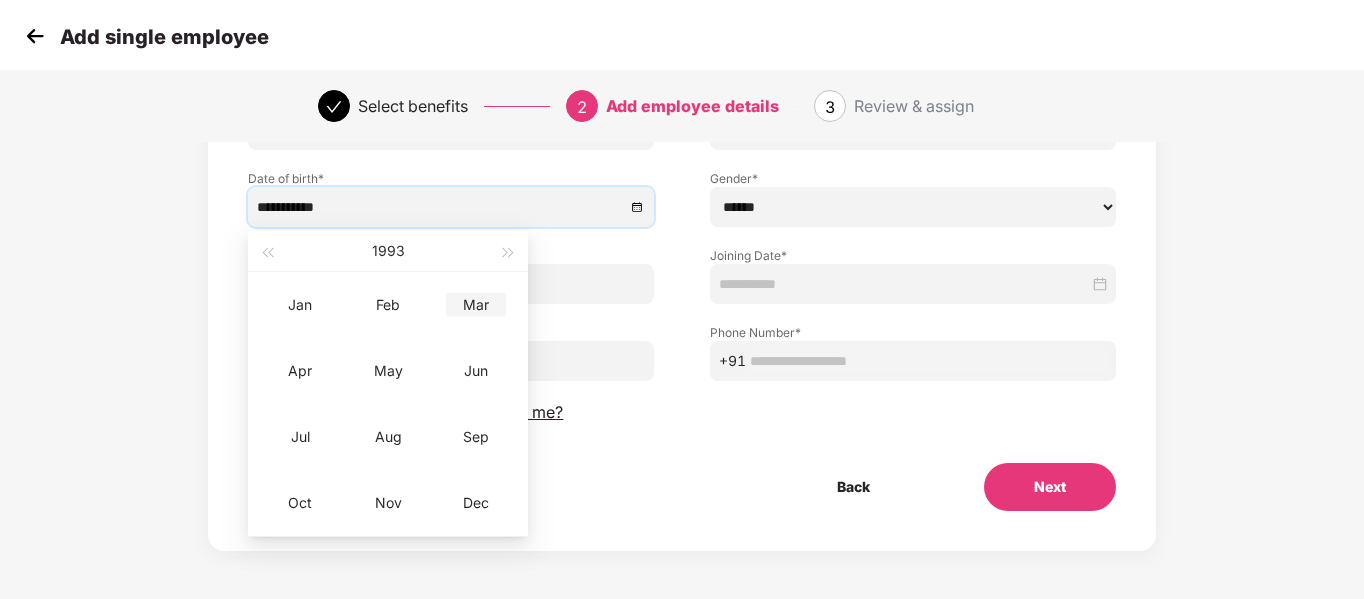 type on "**********" 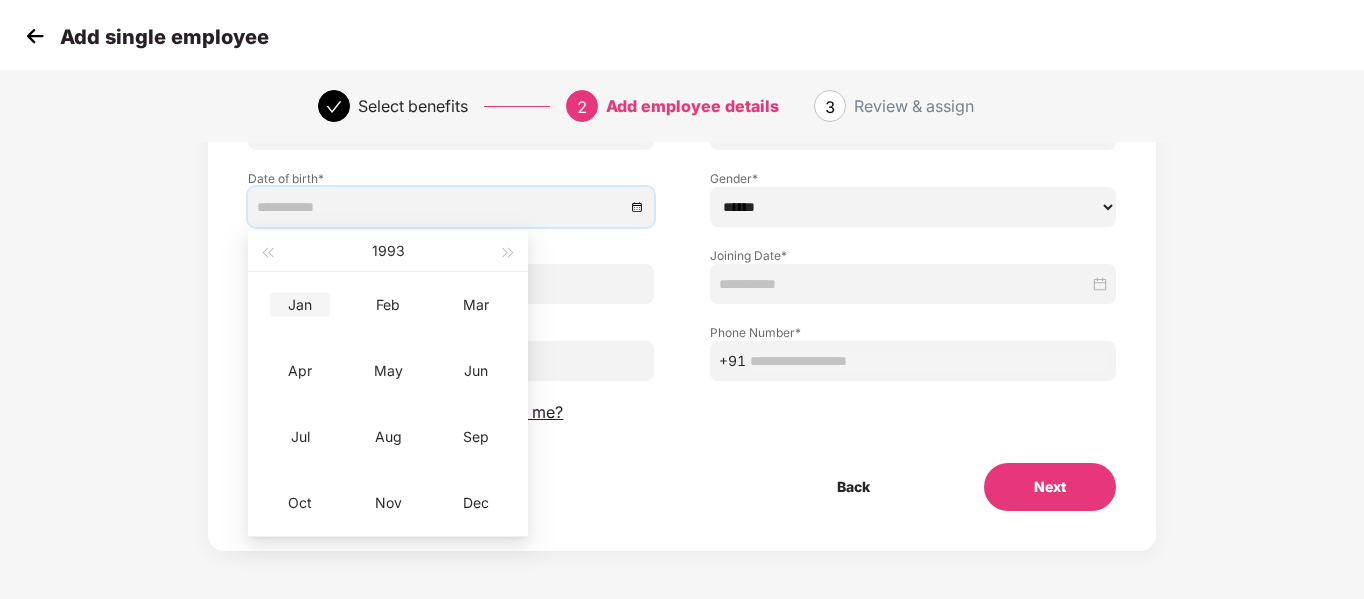 type on "**********" 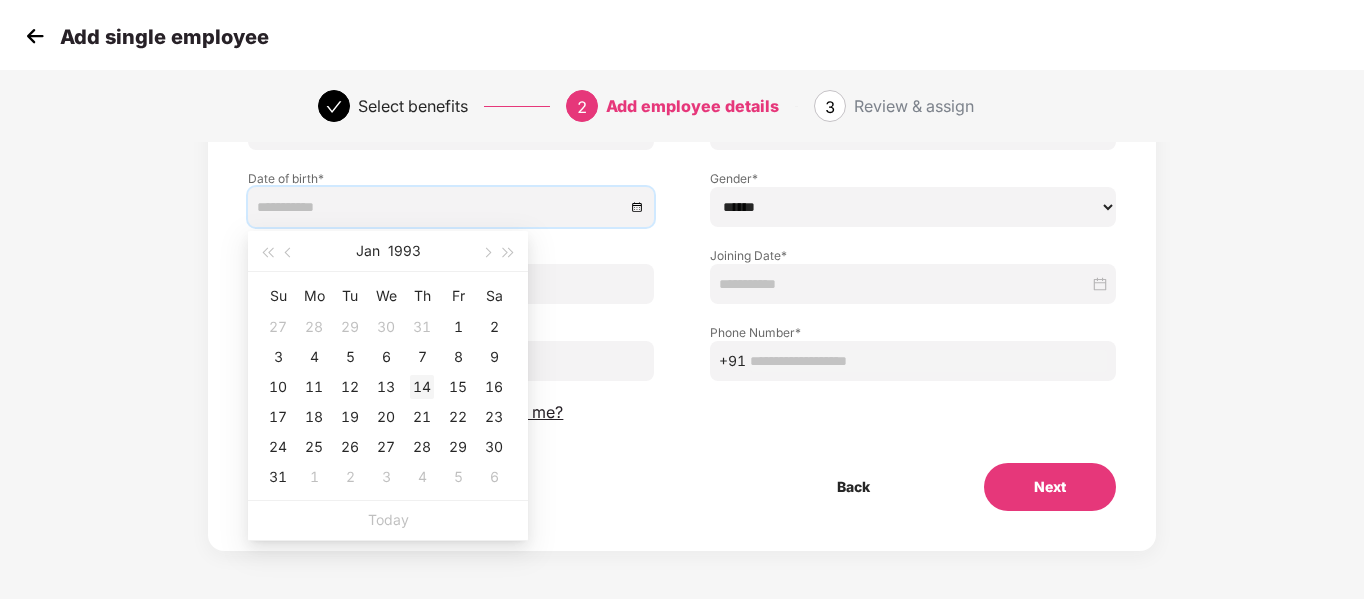 type on "**********" 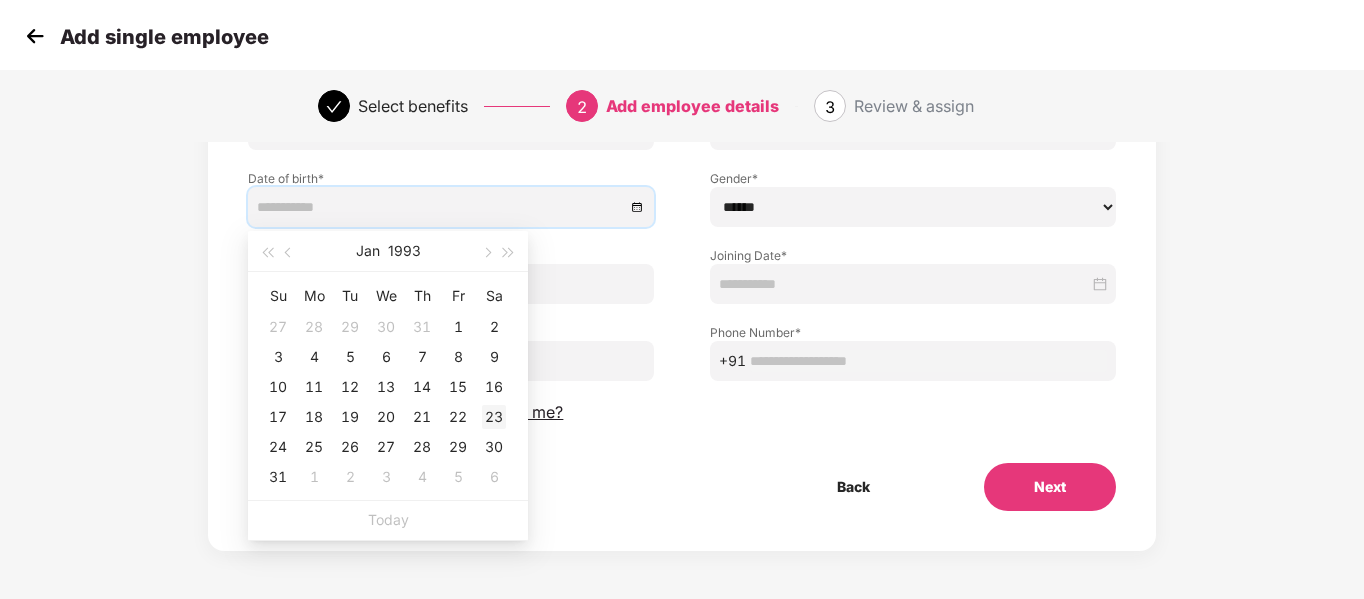 type on "**********" 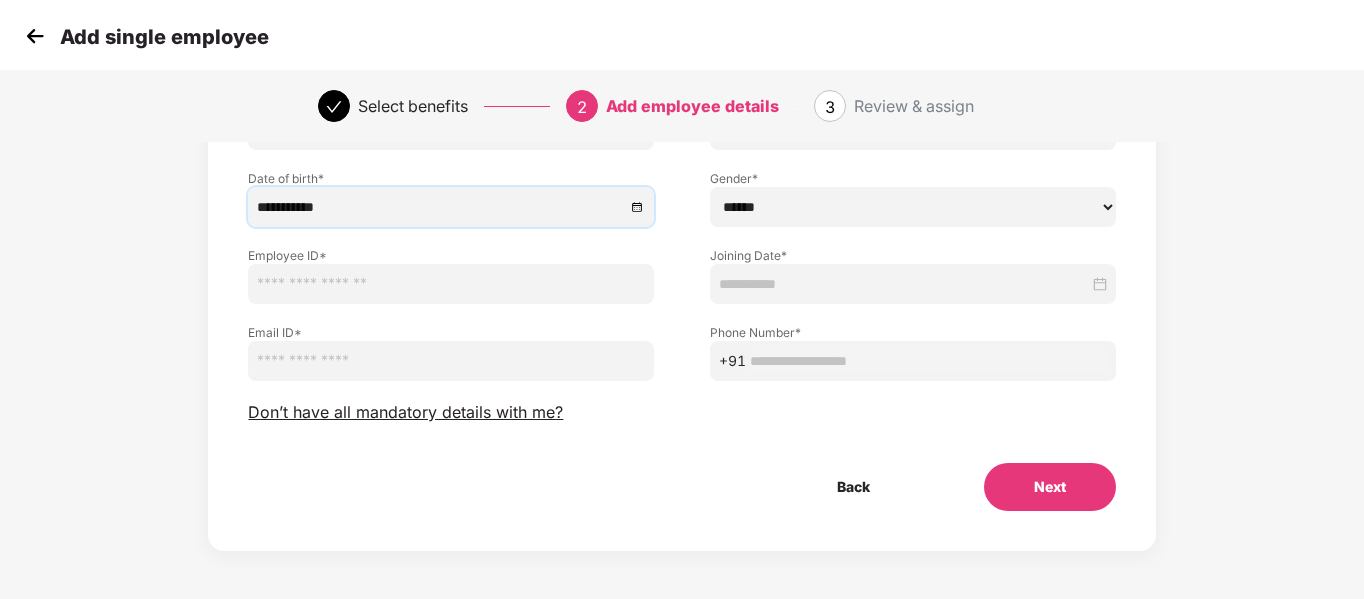 click on "****** **** ******" at bounding box center (913, 207) 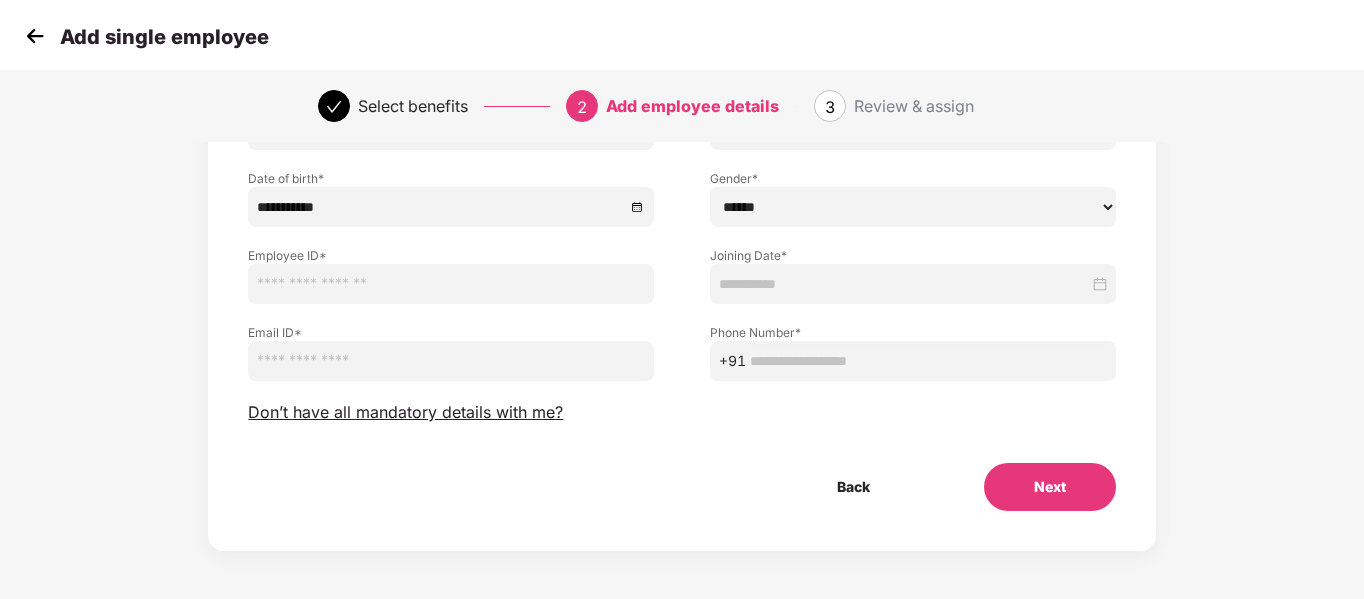 select on "****" 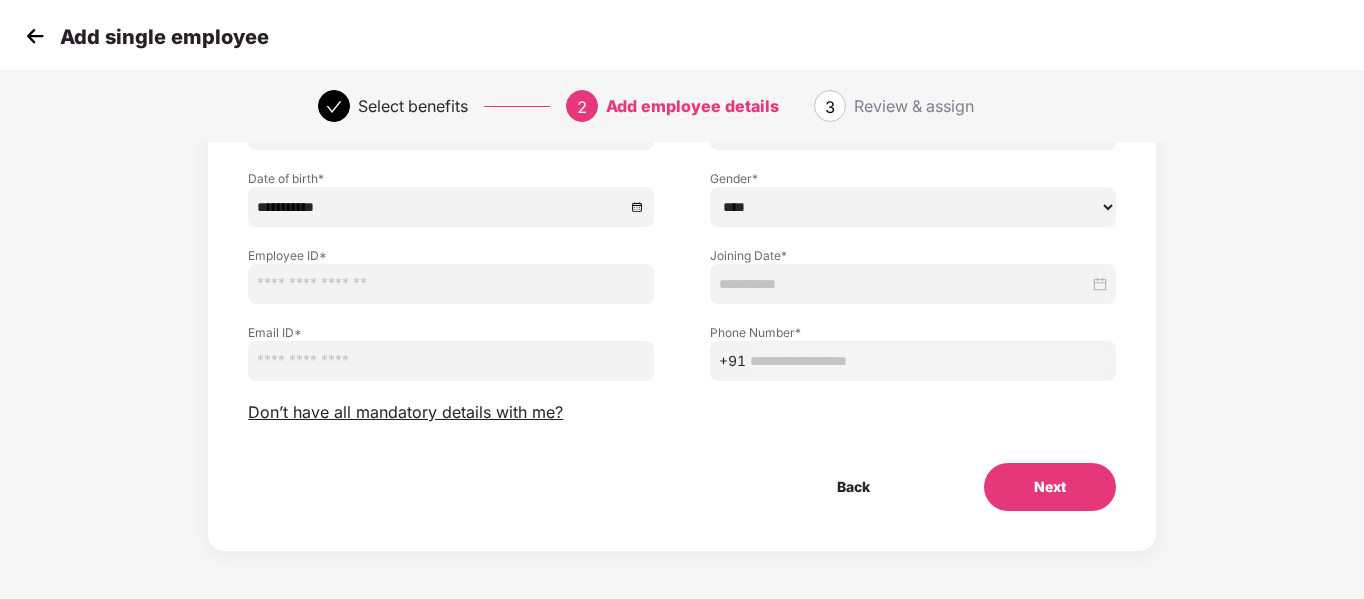 click on "****** **** ******" at bounding box center [913, 207] 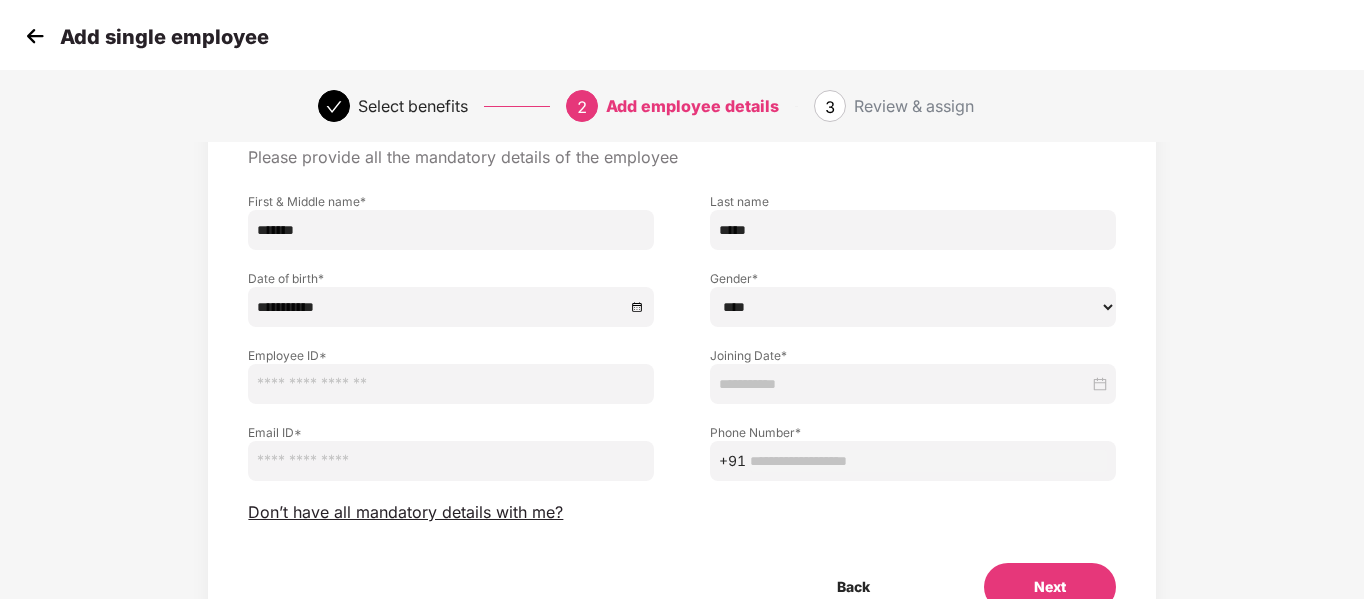 scroll, scrollTop: 200, scrollLeft: 0, axis: vertical 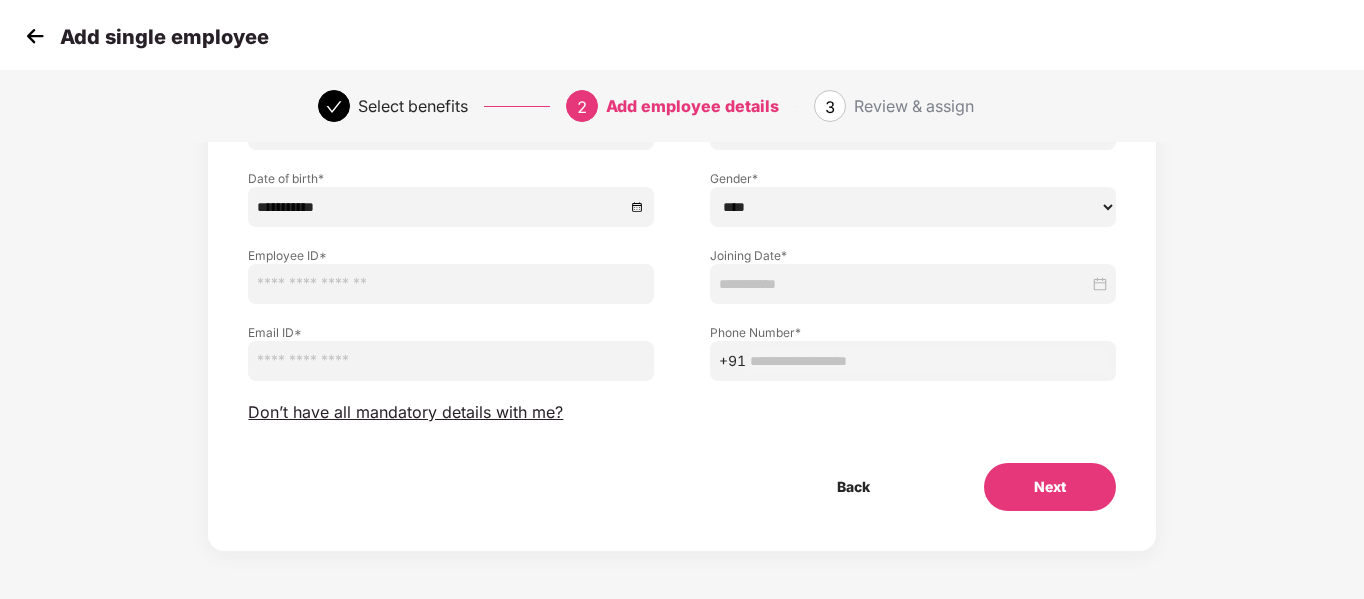 click at bounding box center [451, 284] 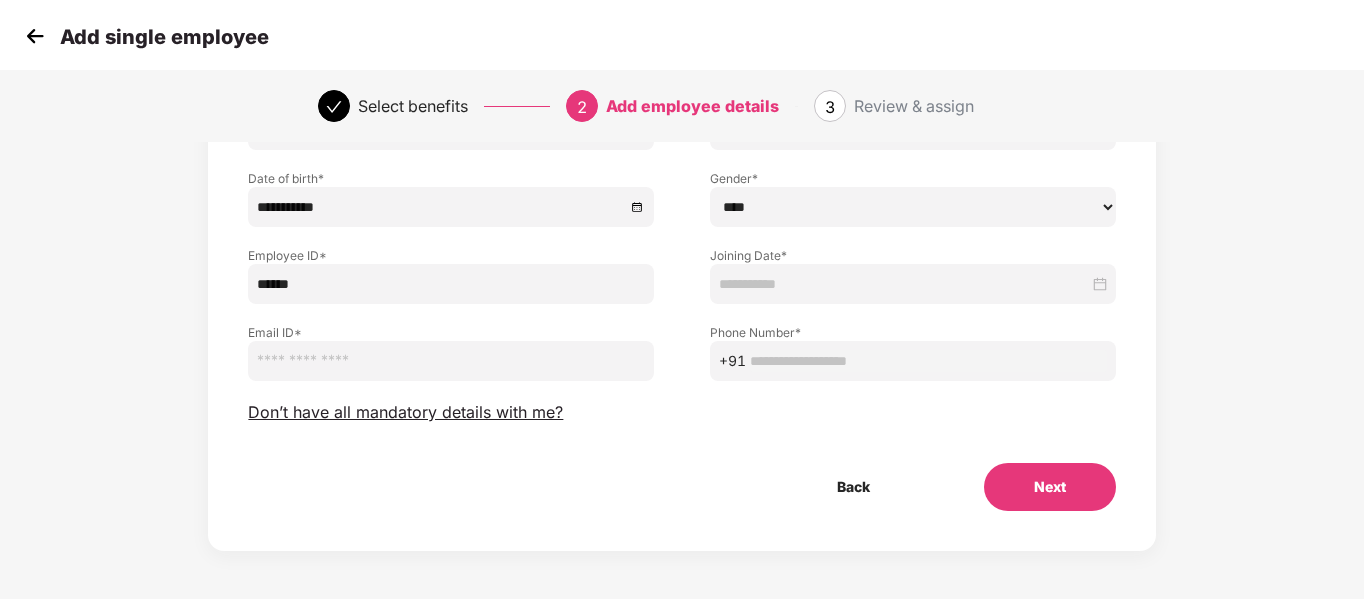 type on "******" 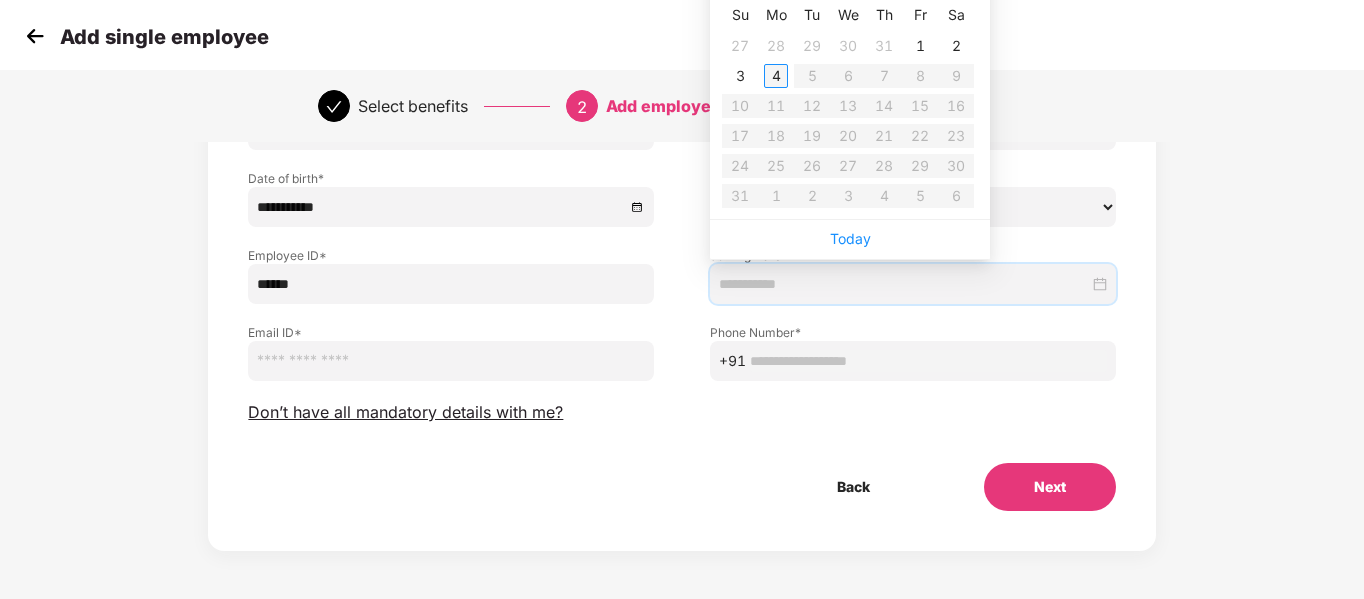 type on "**********" 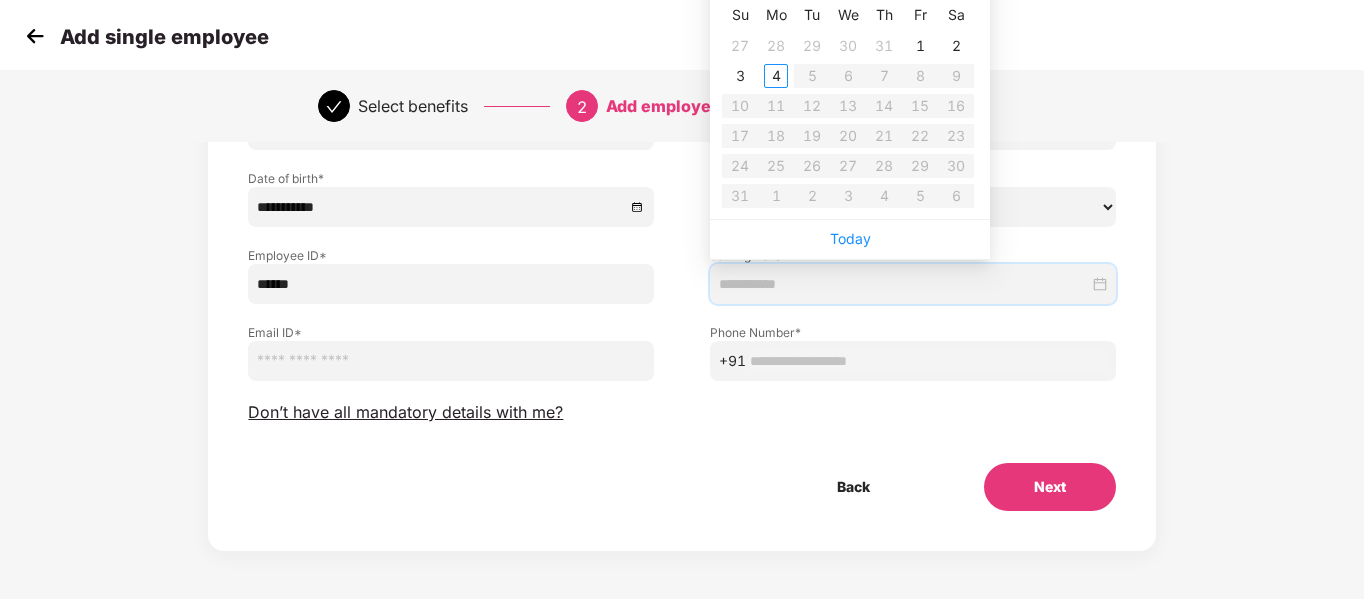 click on "4" at bounding box center (776, 76) 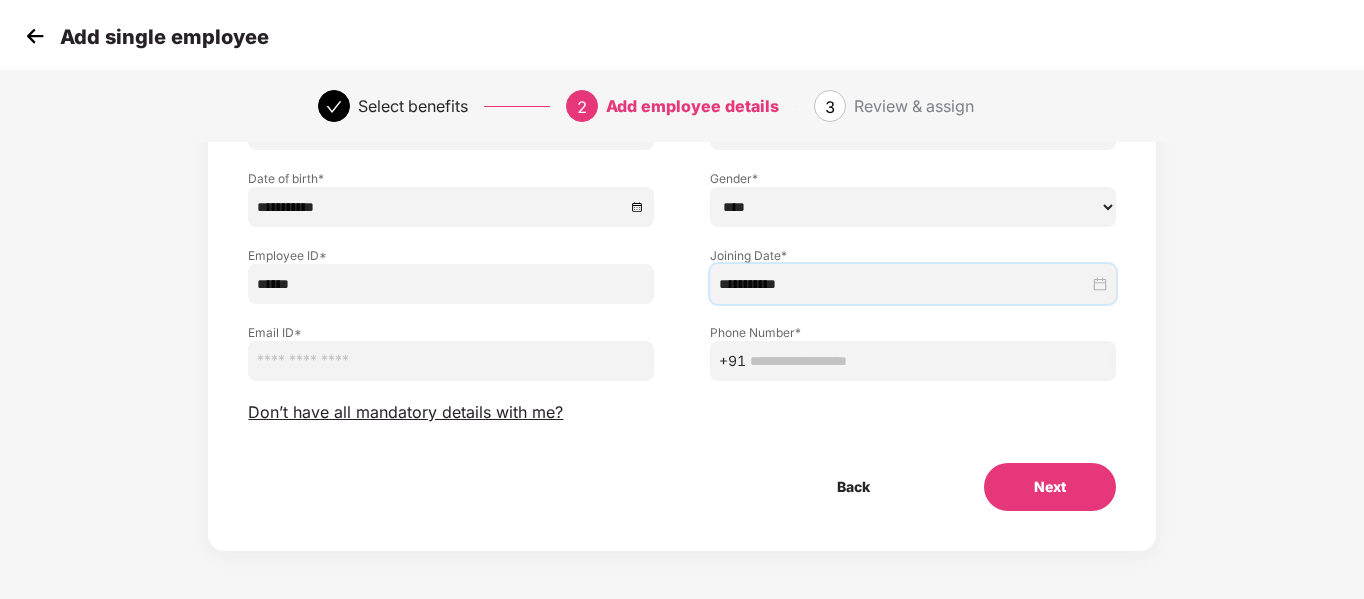 scroll, scrollTop: 202, scrollLeft: 0, axis: vertical 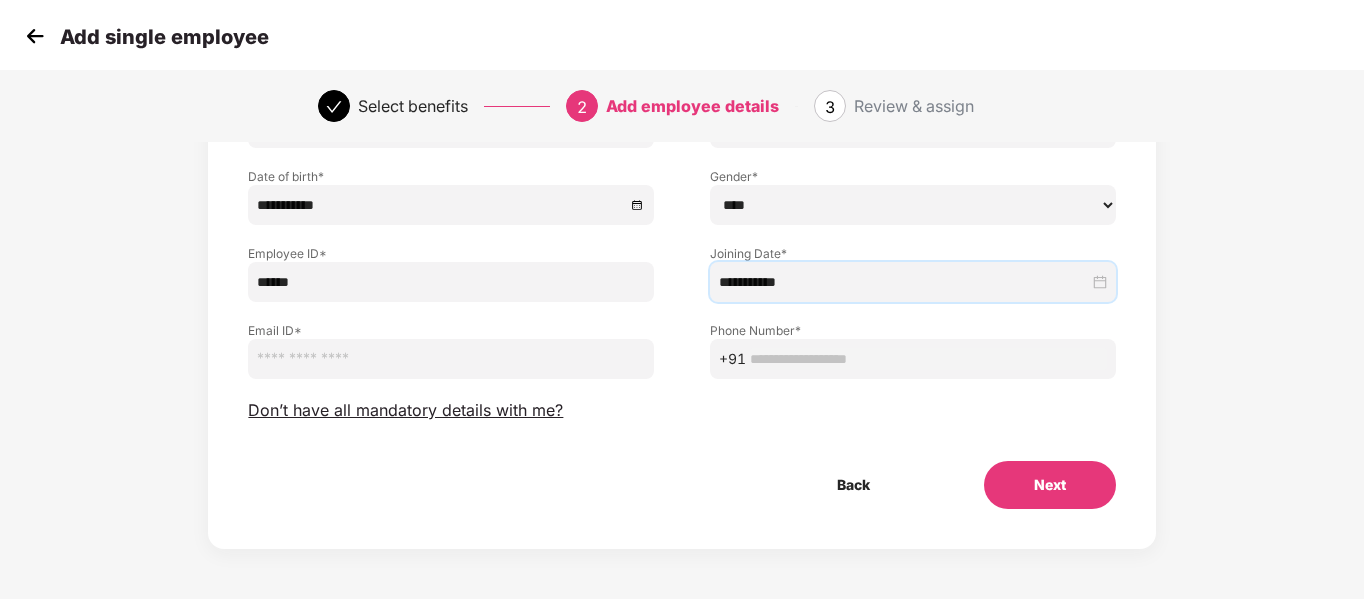 click at bounding box center [451, 359] 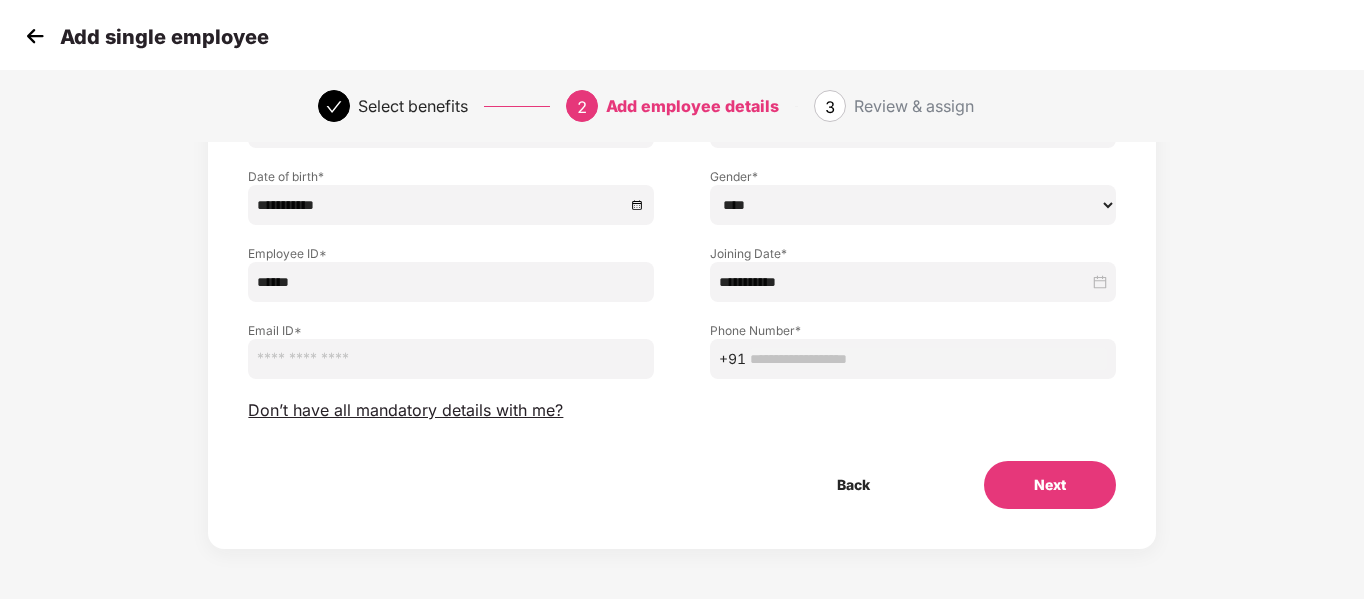 paste on "**********" 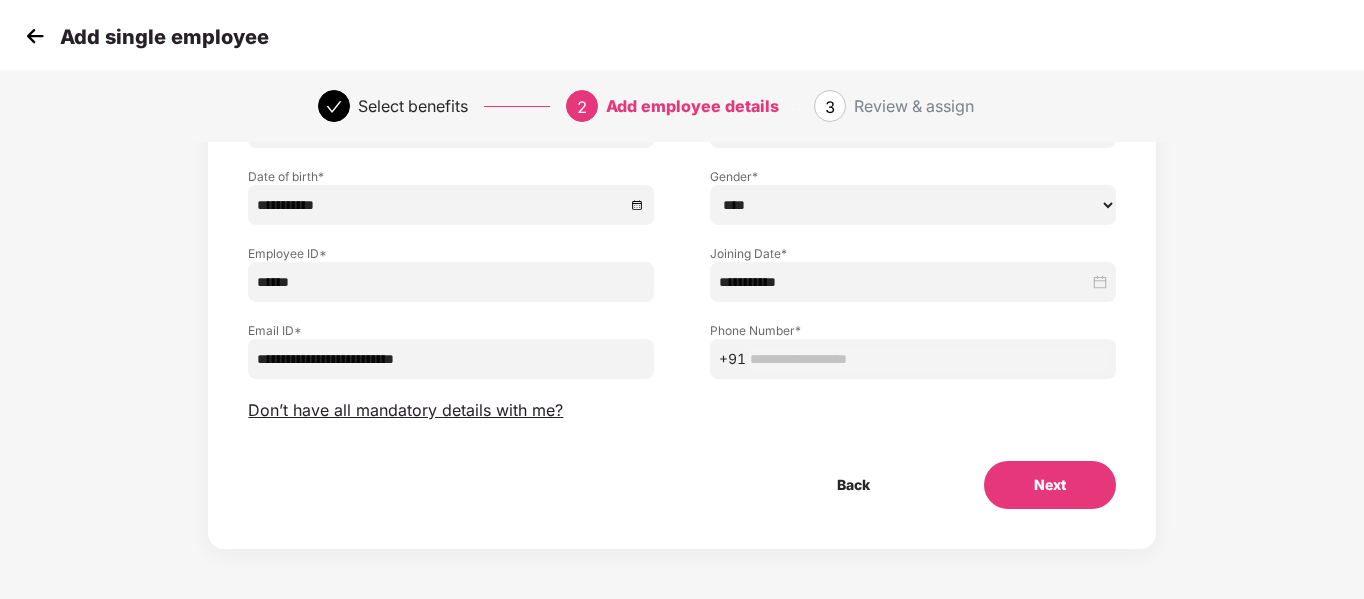 type on "**********" 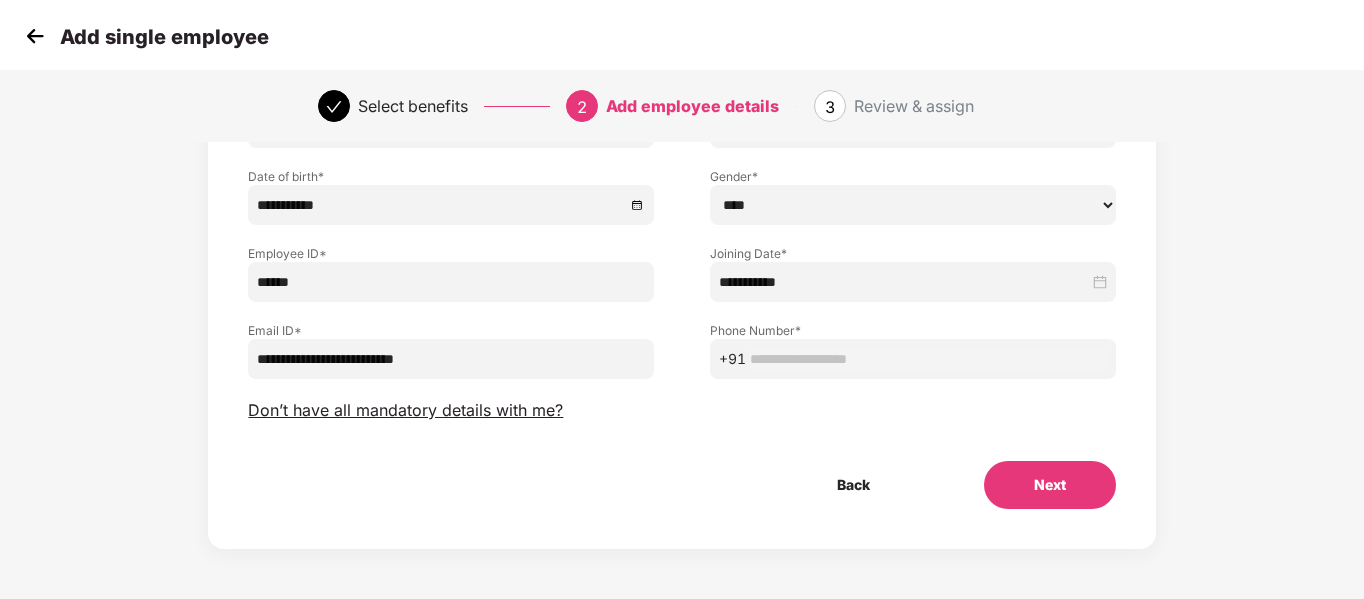 click at bounding box center [928, 359] 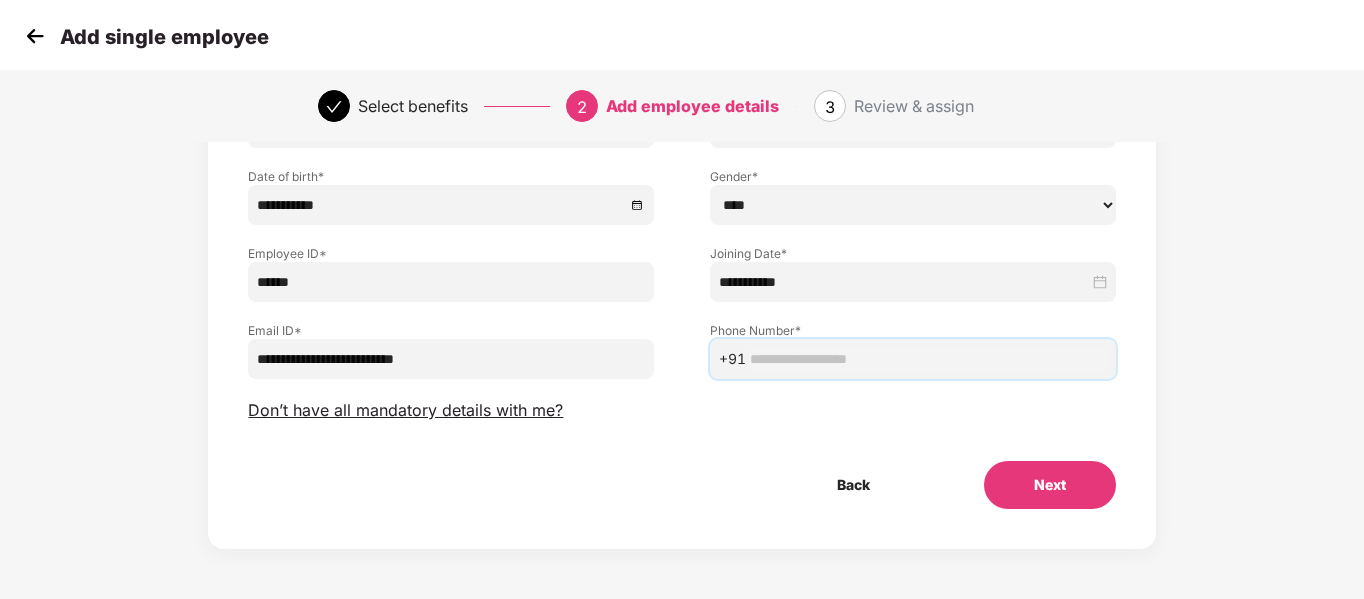 paste on "**********" 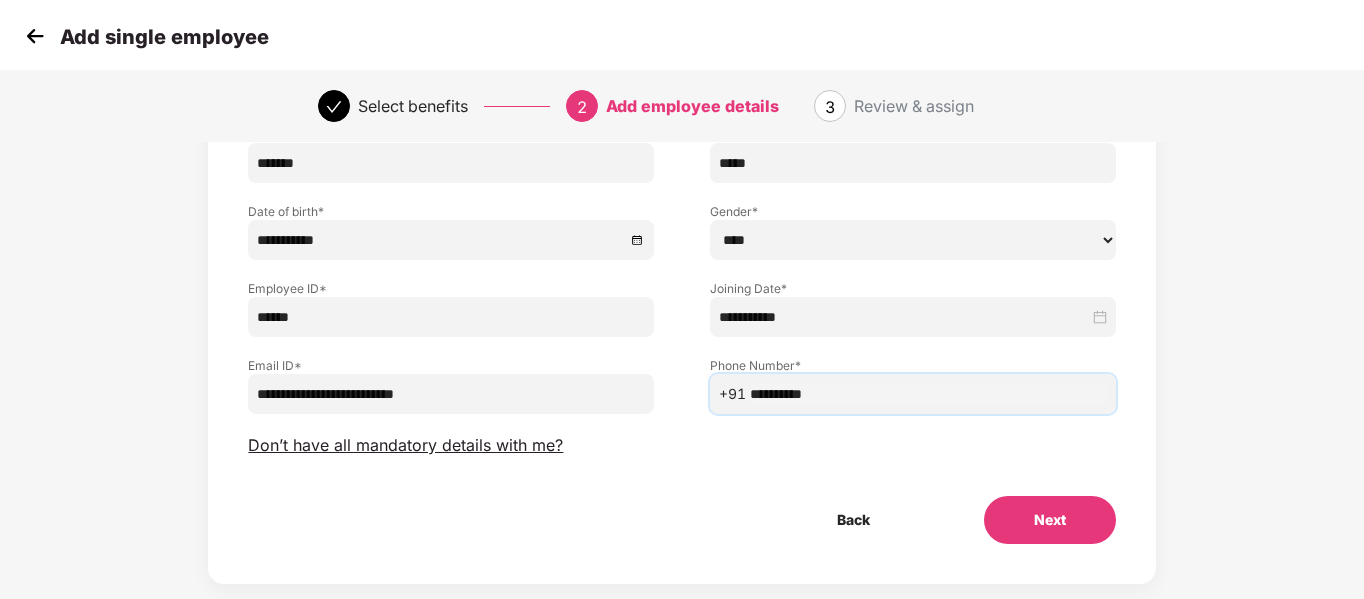 scroll, scrollTop: 202, scrollLeft: 0, axis: vertical 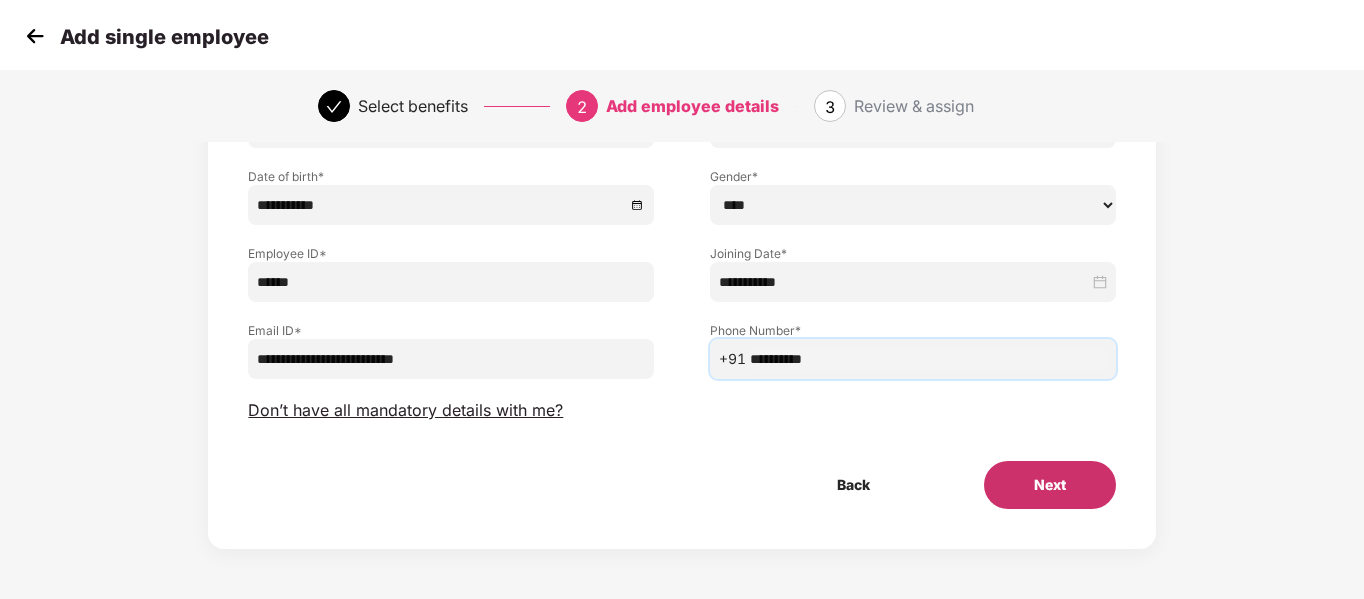type on "**********" 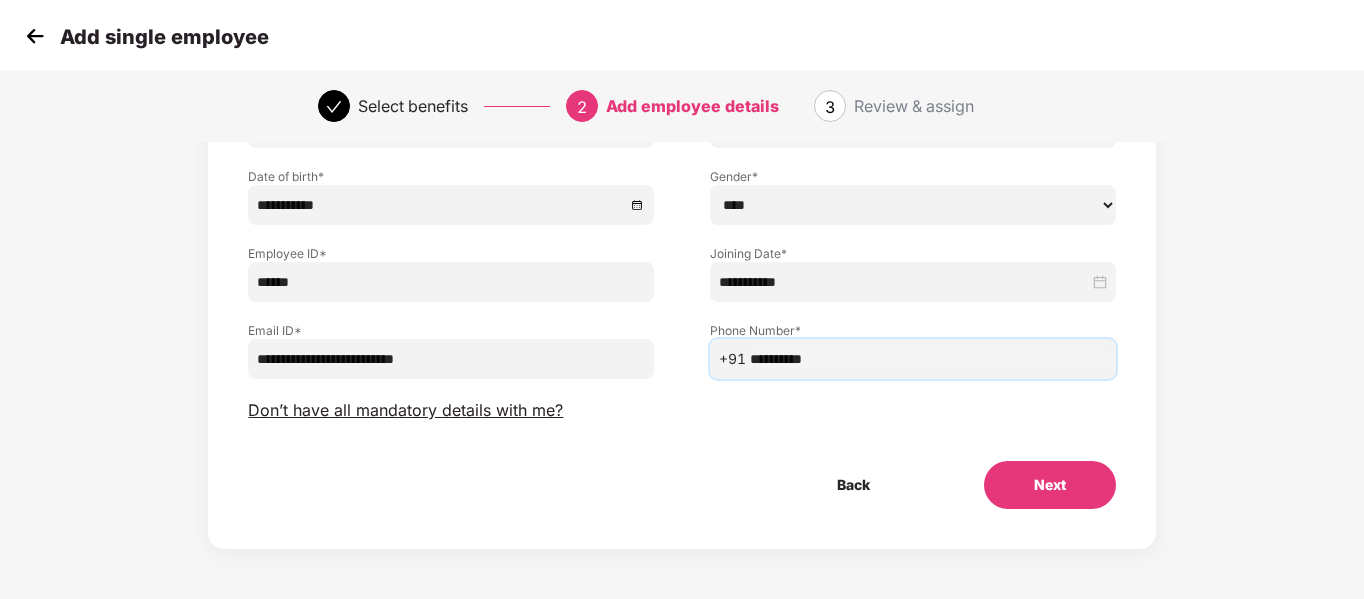 click on "Next" at bounding box center [1050, 485] 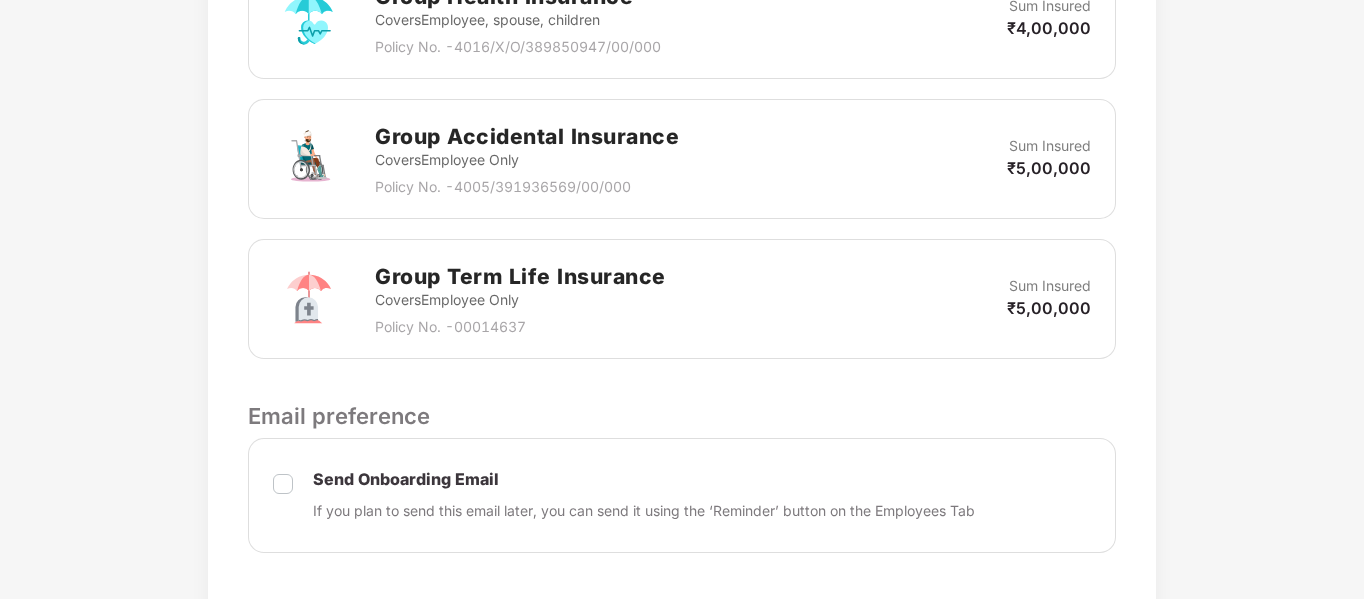 scroll, scrollTop: 1000, scrollLeft: 0, axis: vertical 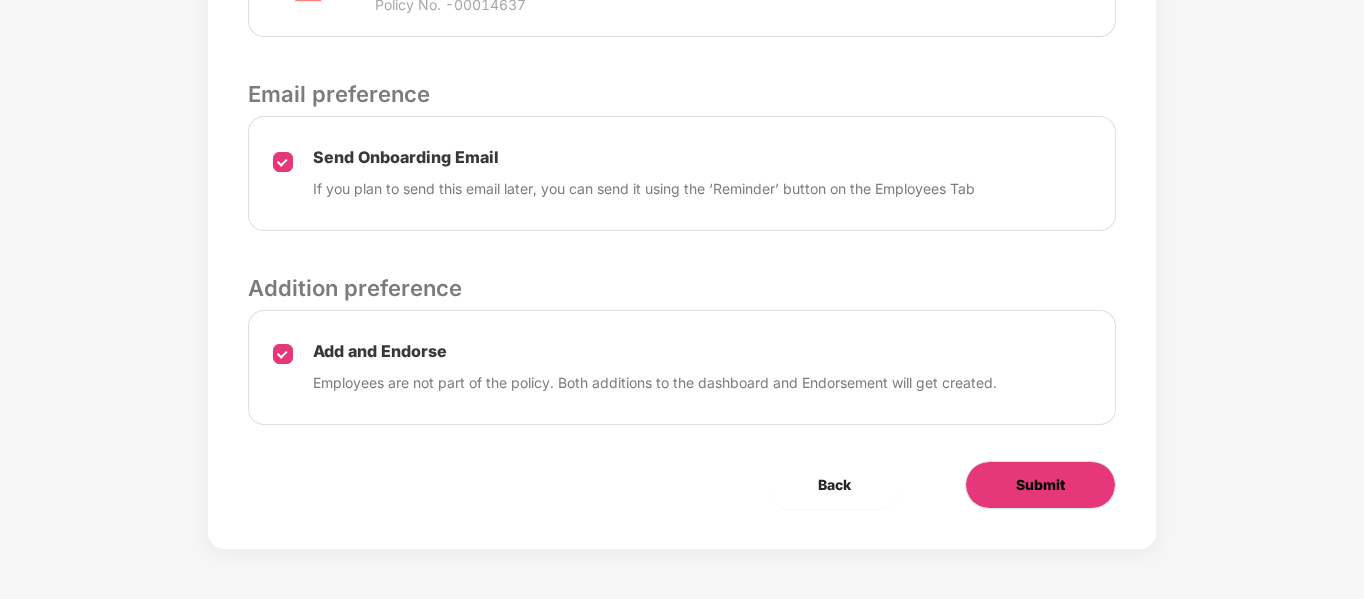 click on "Submit" at bounding box center (1040, 485) 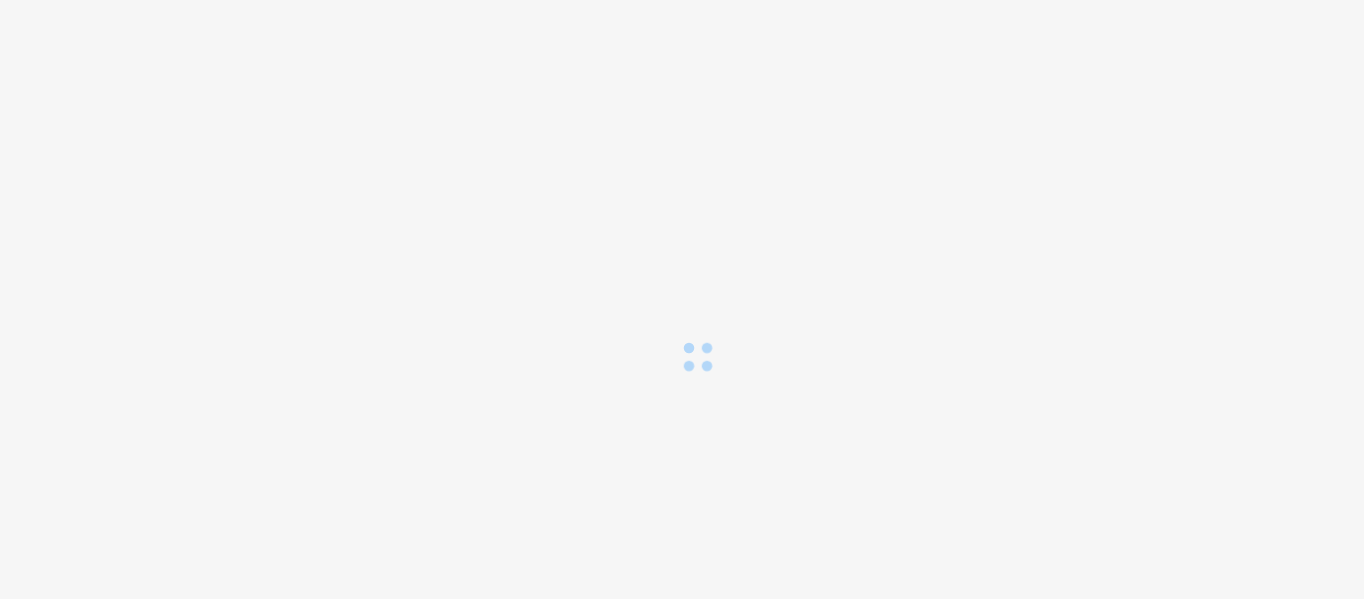 scroll, scrollTop: 0, scrollLeft: 0, axis: both 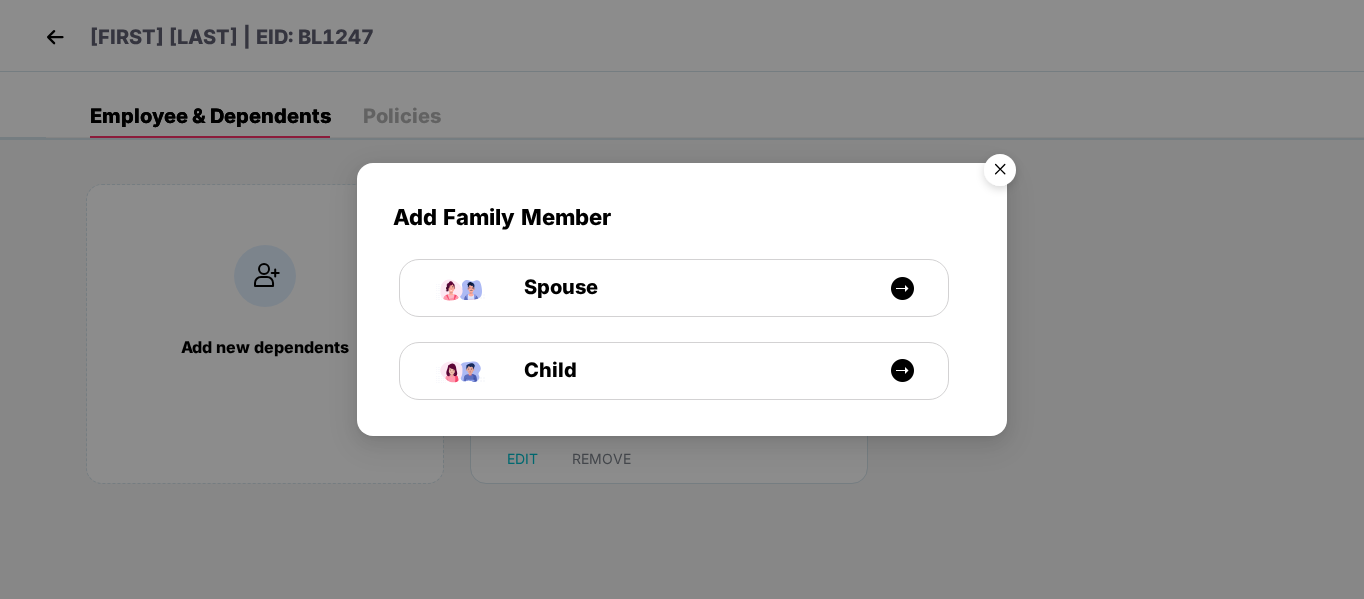 drag, startPoint x: 998, startPoint y: 176, endPoint x: 701, endPoint y: 139, distance: 299.29584 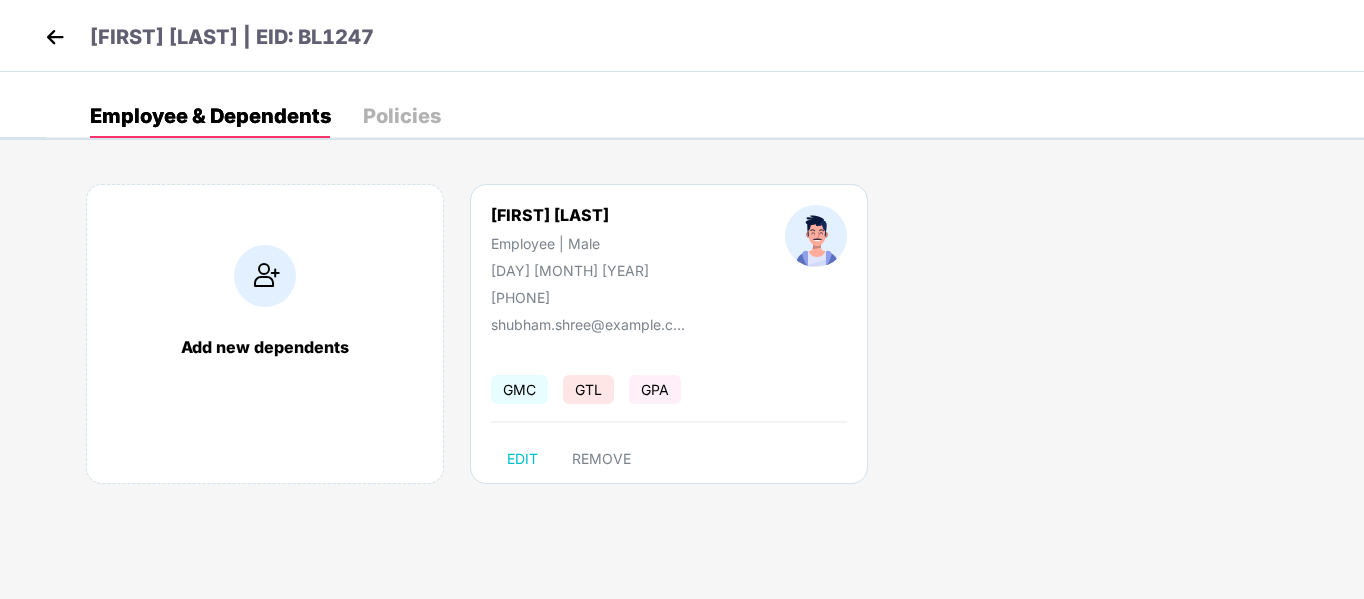 click at bounding box center [55, 37] 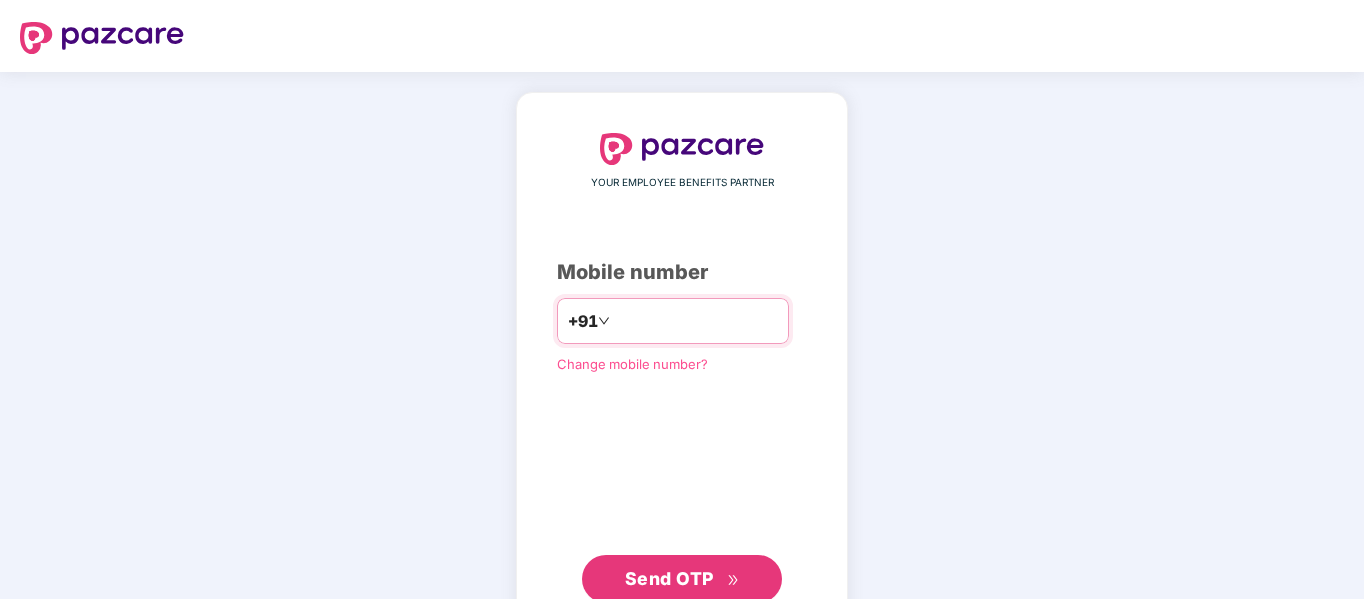 click at bounding box center [696, 321] 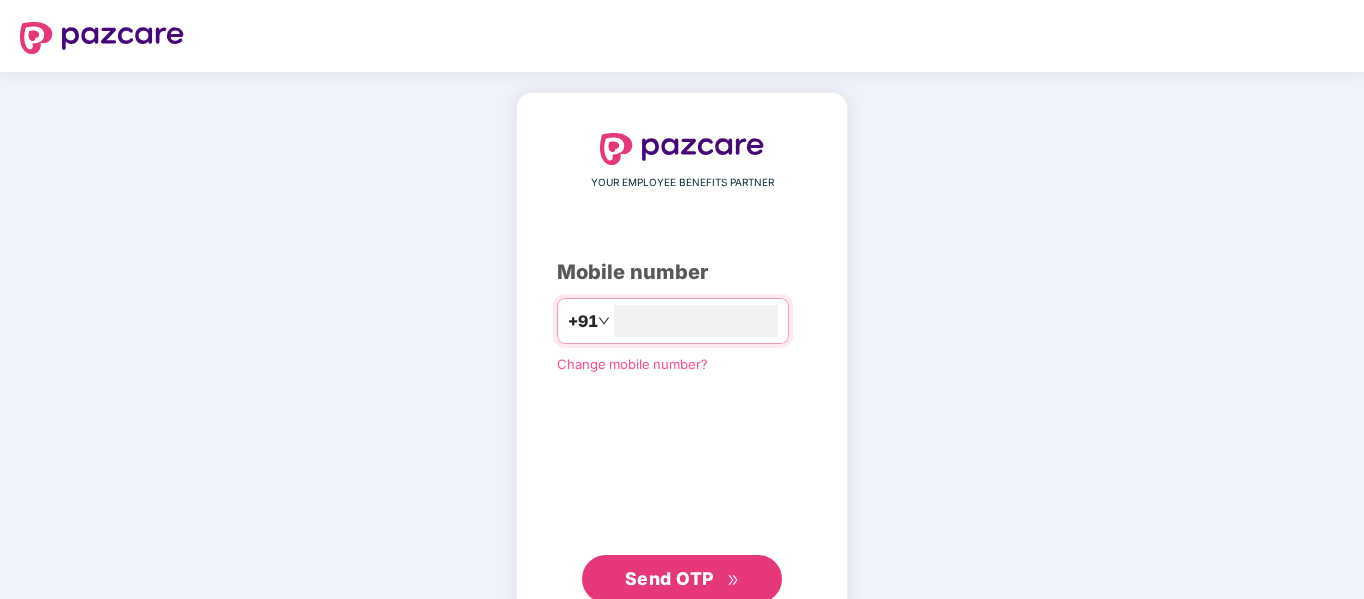 click on "Send OTP" at bounding box center (682, 579) 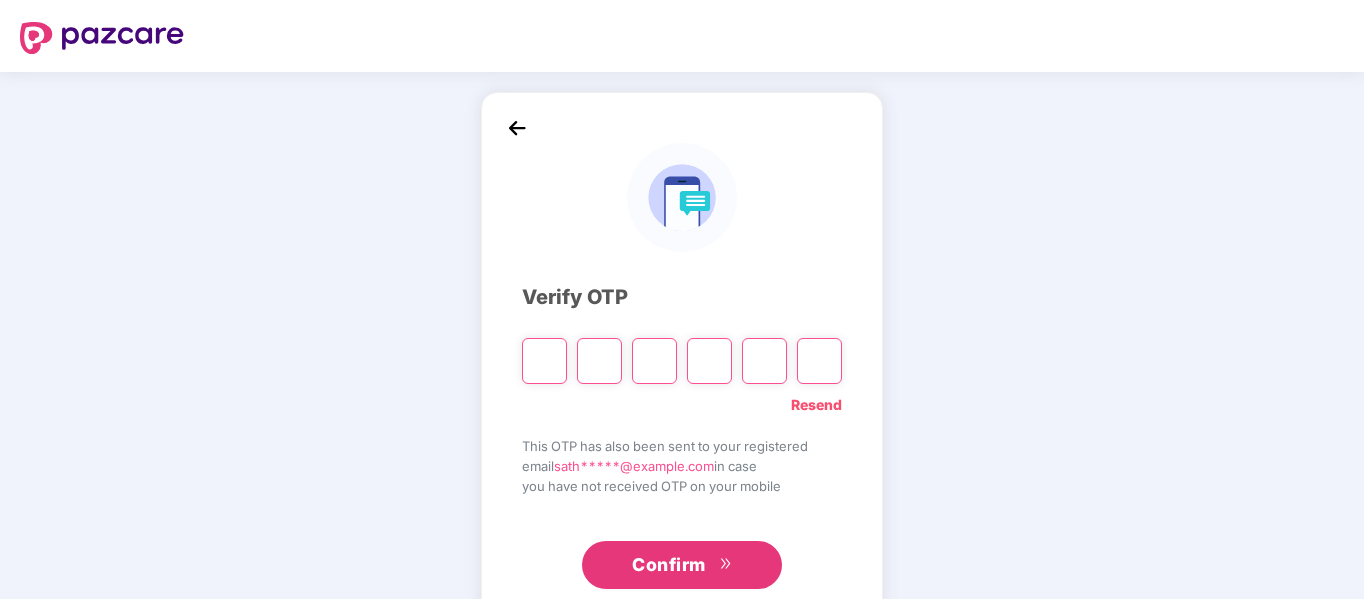 type on "*" 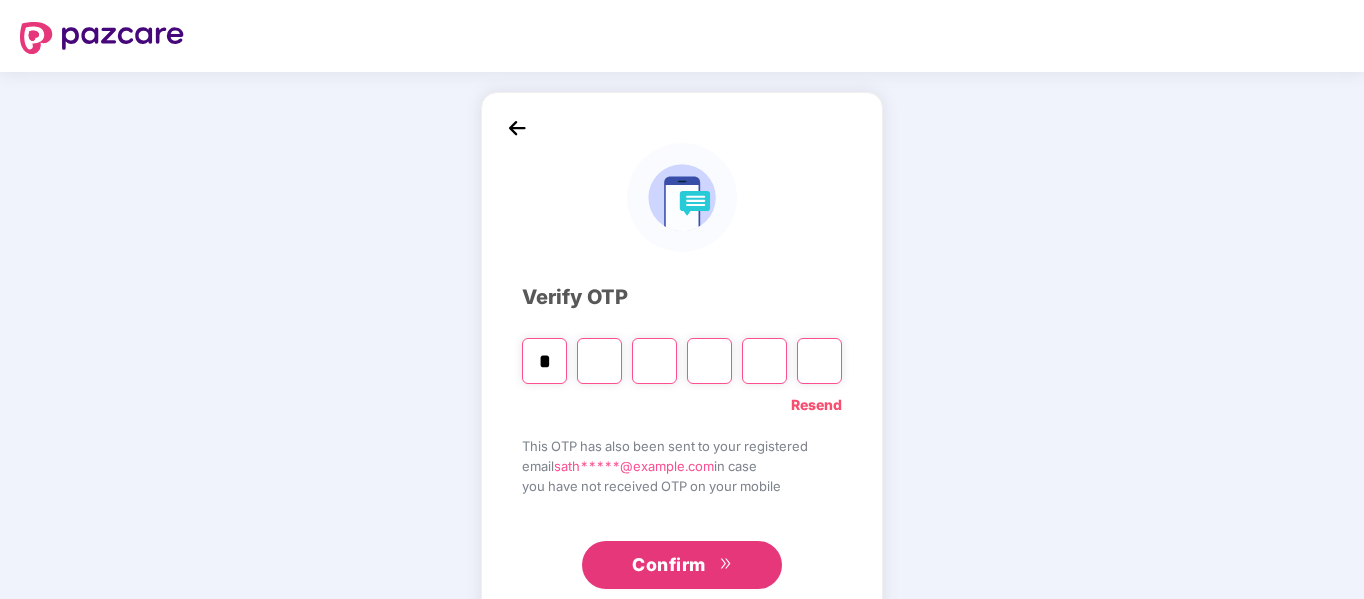 type on "*" 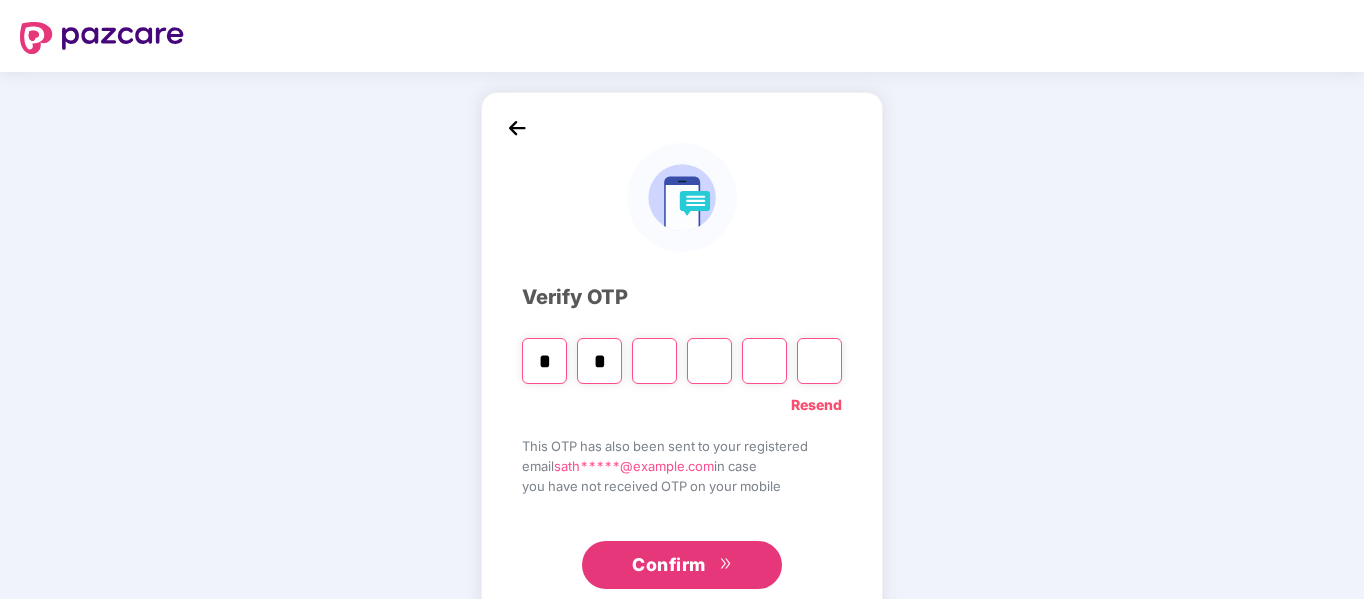 type on "*" 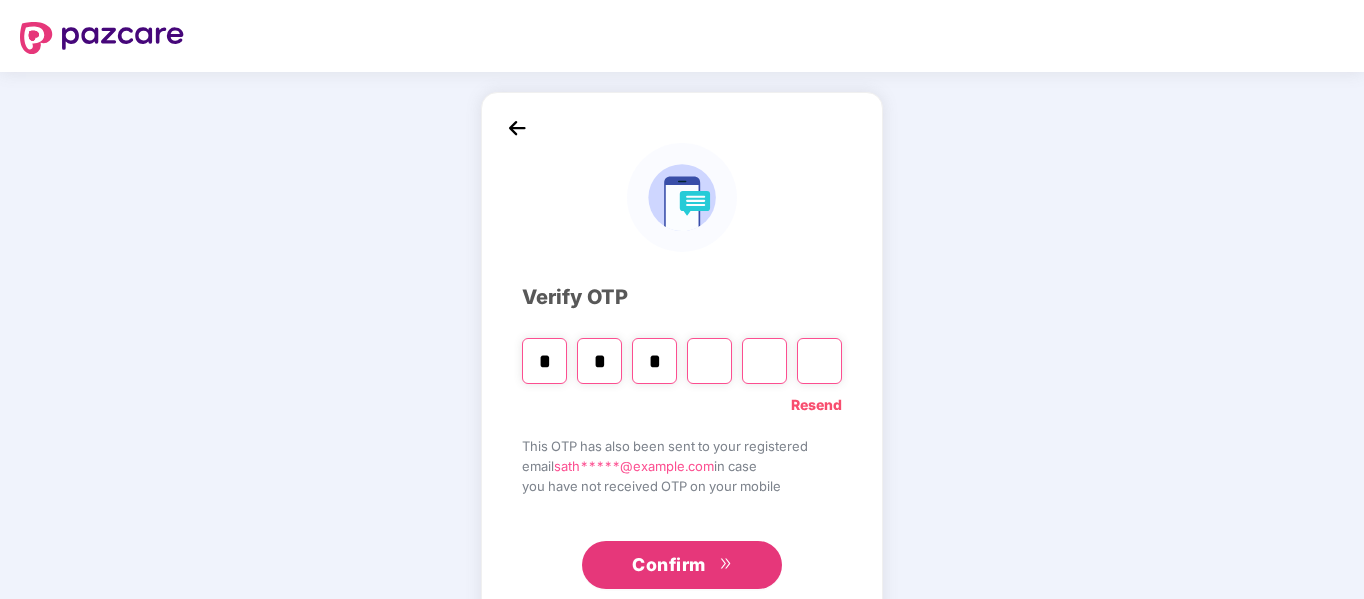 type on "*" 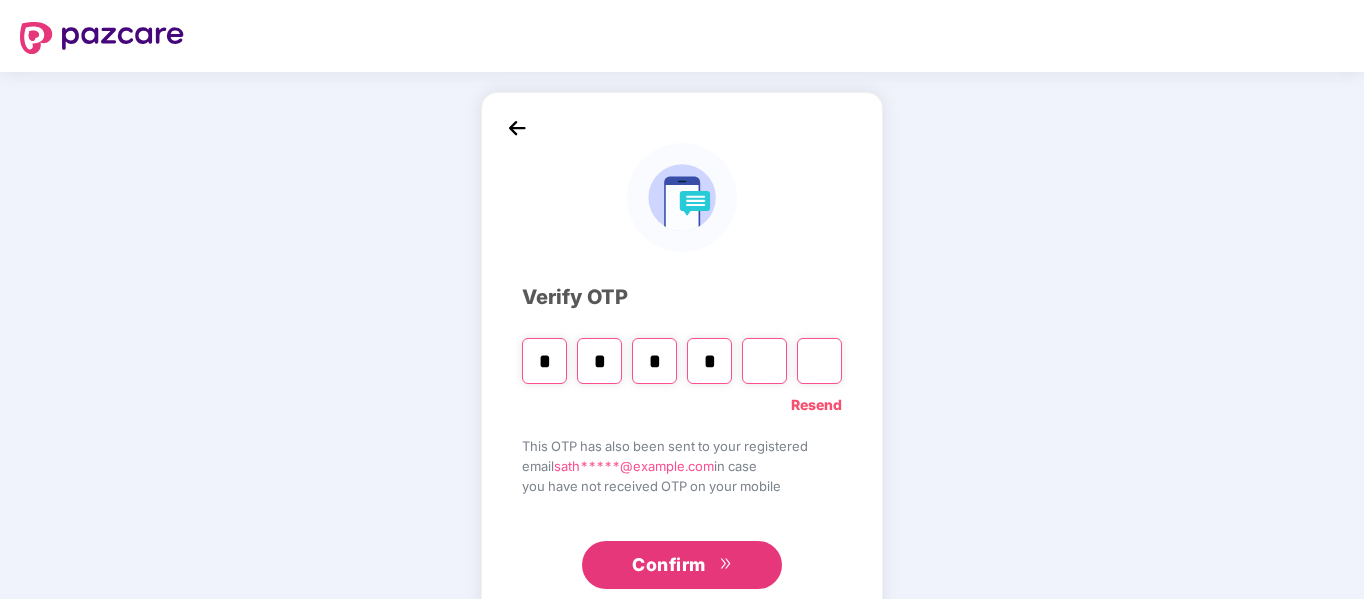 type on "*" 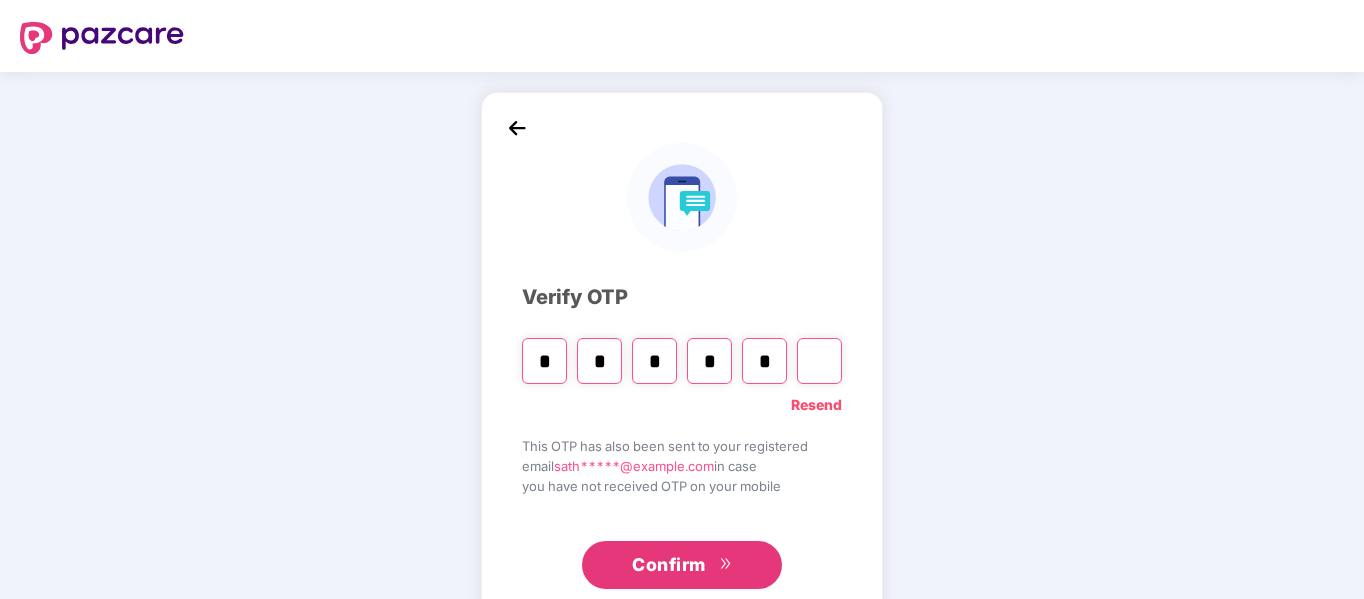 type on "*" 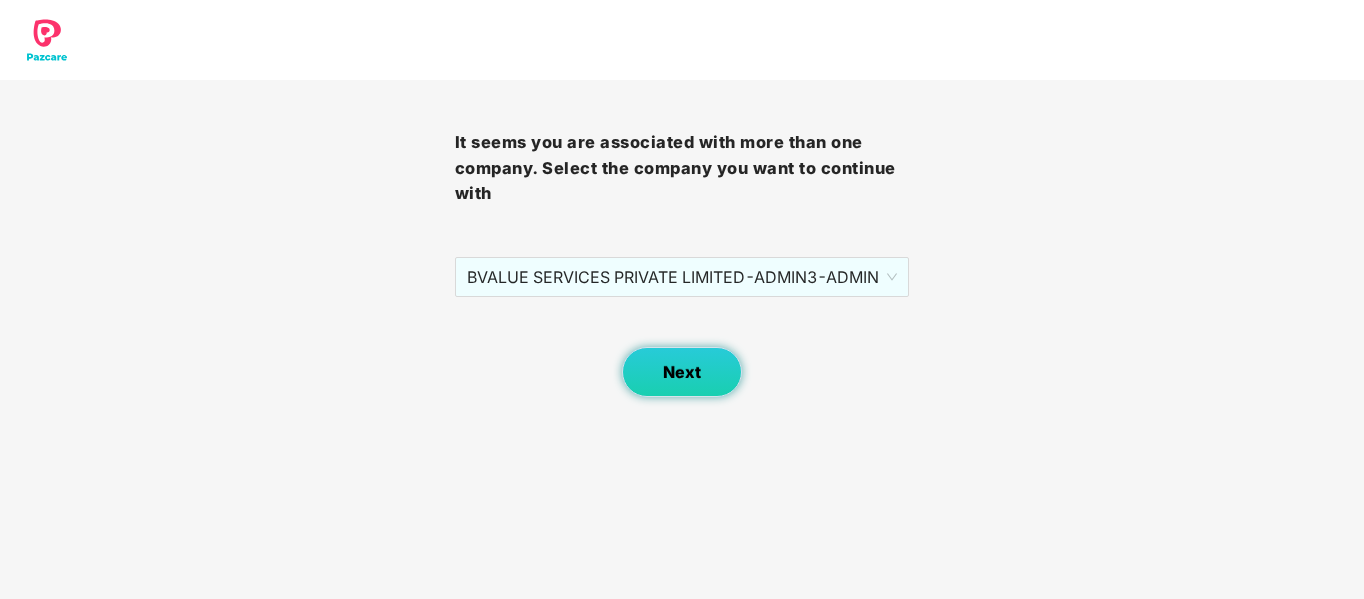 click on "Next" at bounding box center (682, 372) 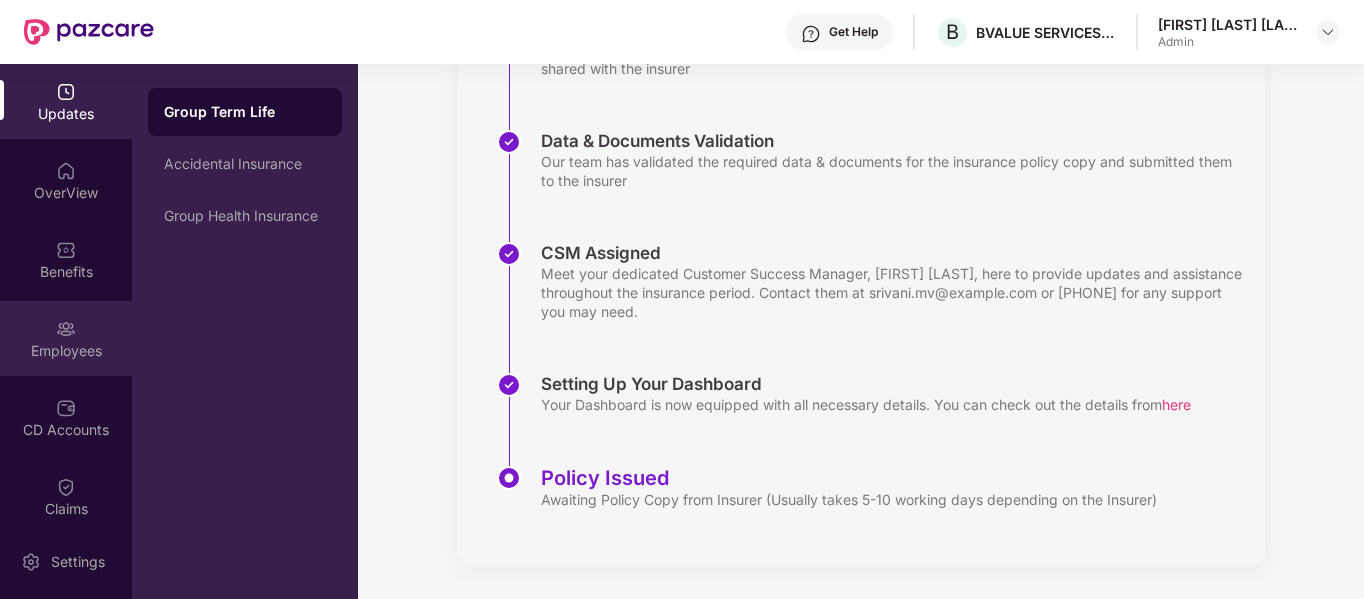 click at bounding box center (66, 329) 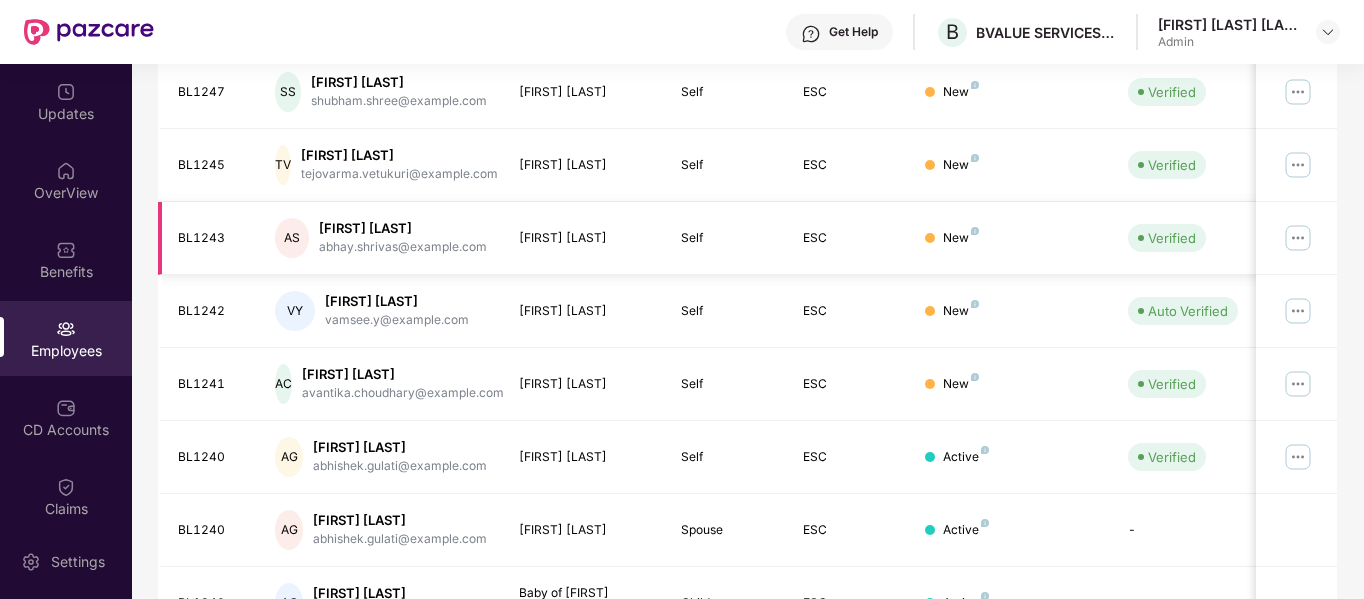 scroll, scrollTop: 0, scrollLeft: 0, axis: both 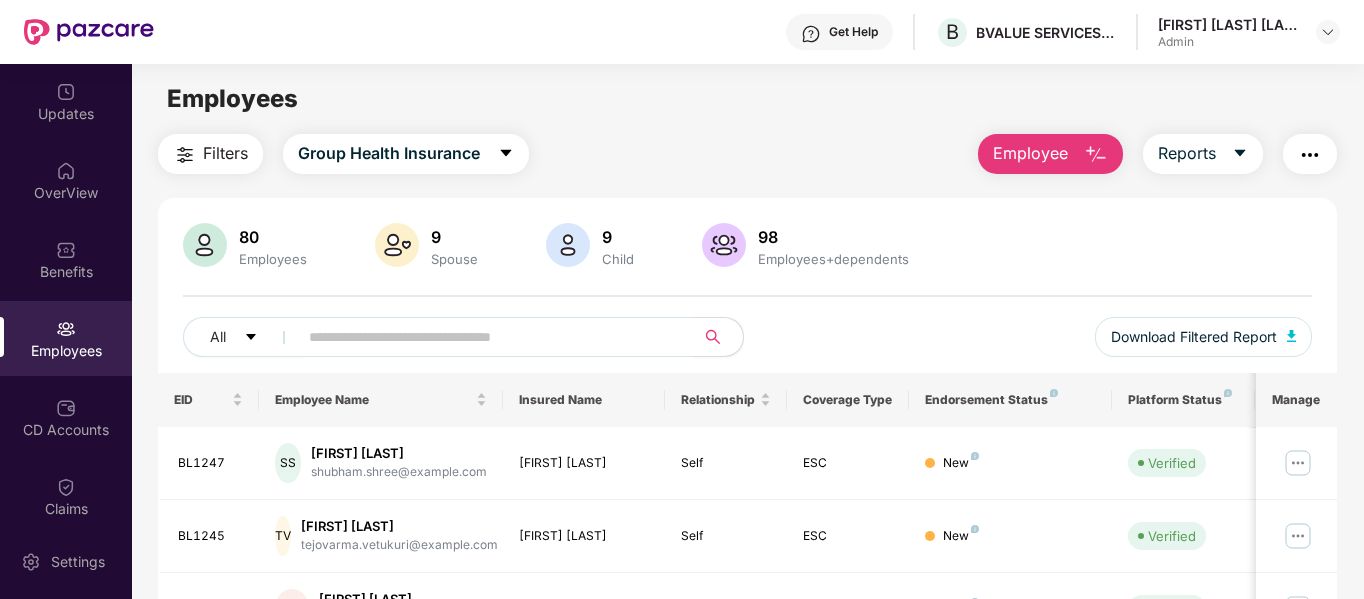click on "Employee" at bounding box center [1030, 153] 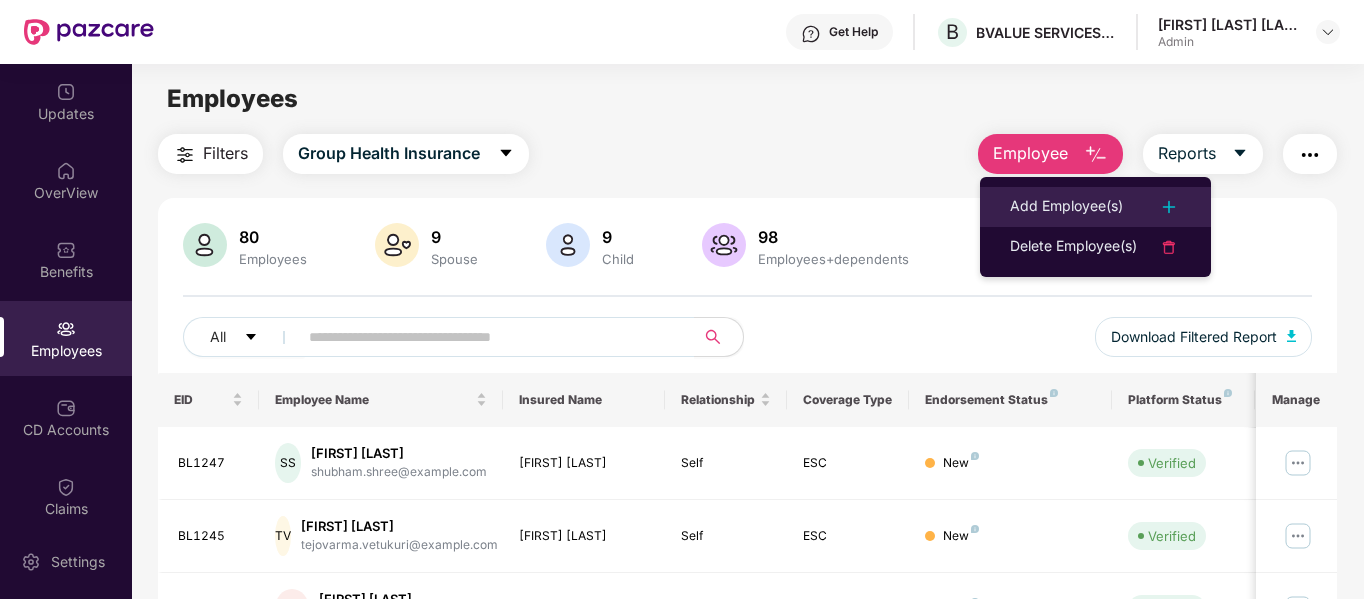 click on "Add Employee(s)" at bounding box center [1066, 207] 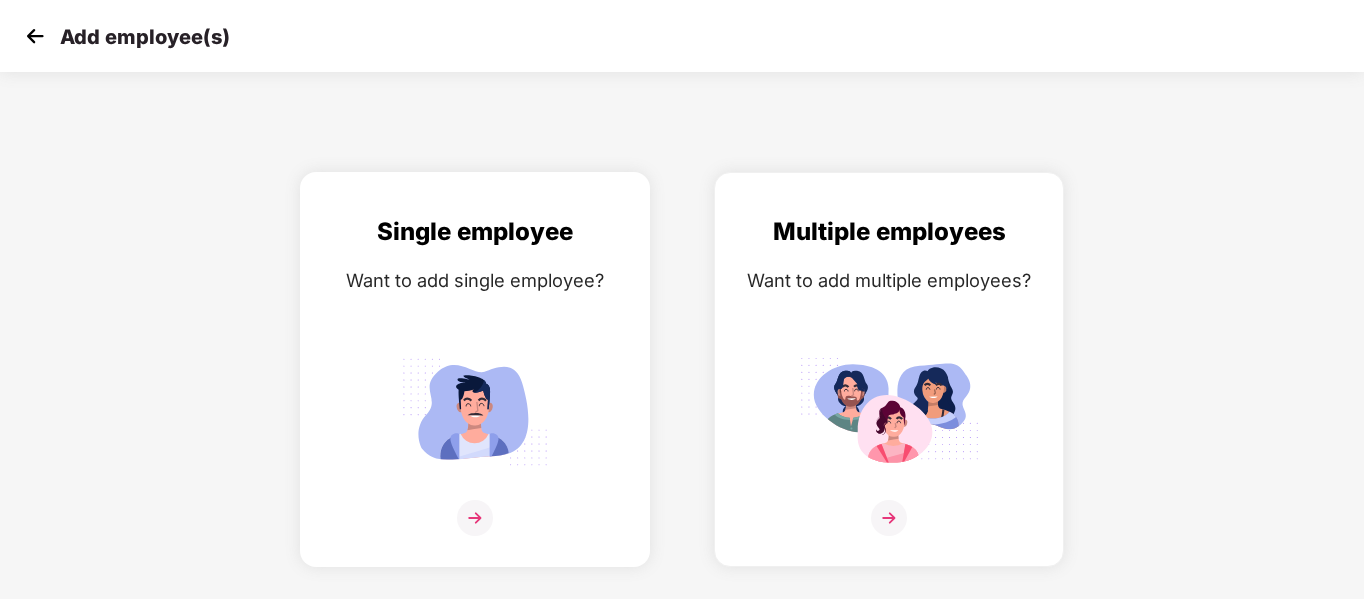 drag, startPoint x: 443, startPoint y: 328, endPoint x: 450, endPoint y: 313, distance: 16.552946 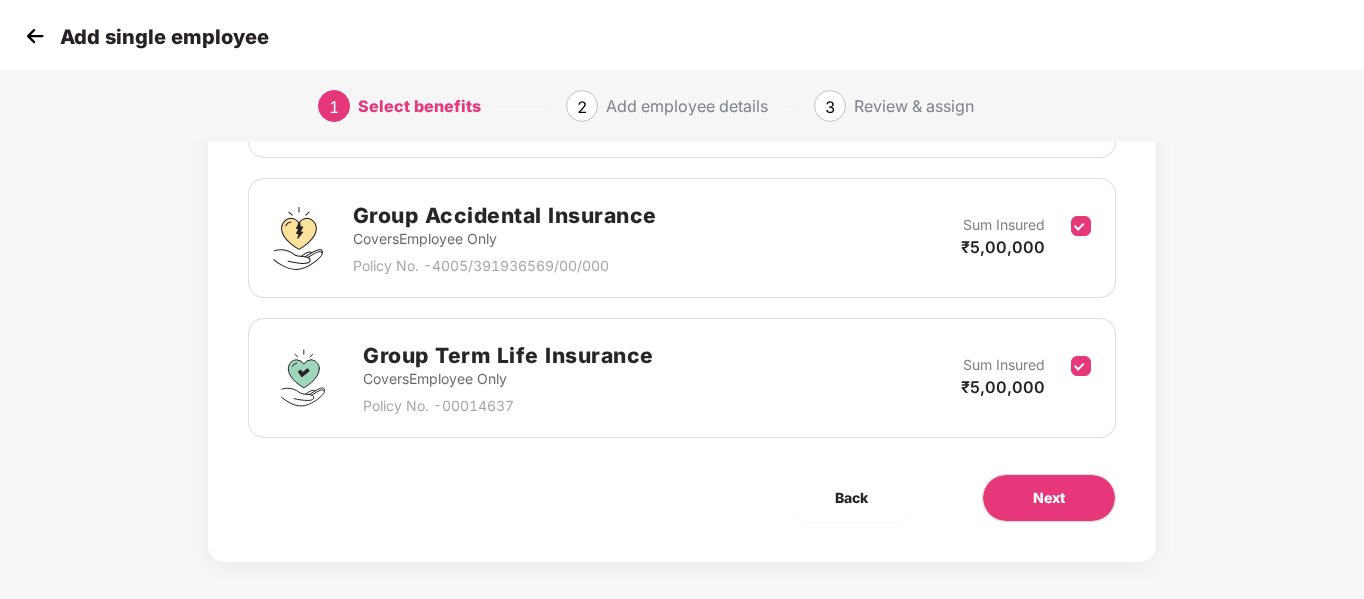 scroll, scrollTop: 420, scrollLeft: 0, axis: vertical 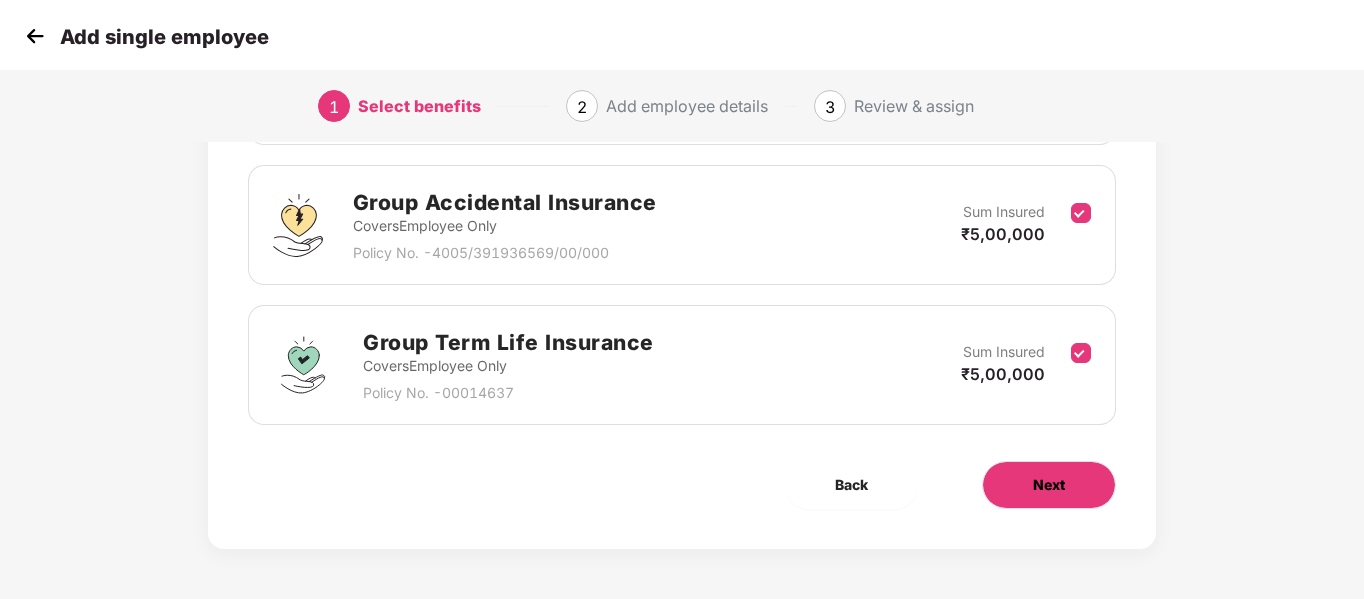 click on "Next" at bounding box center (1049, 485) 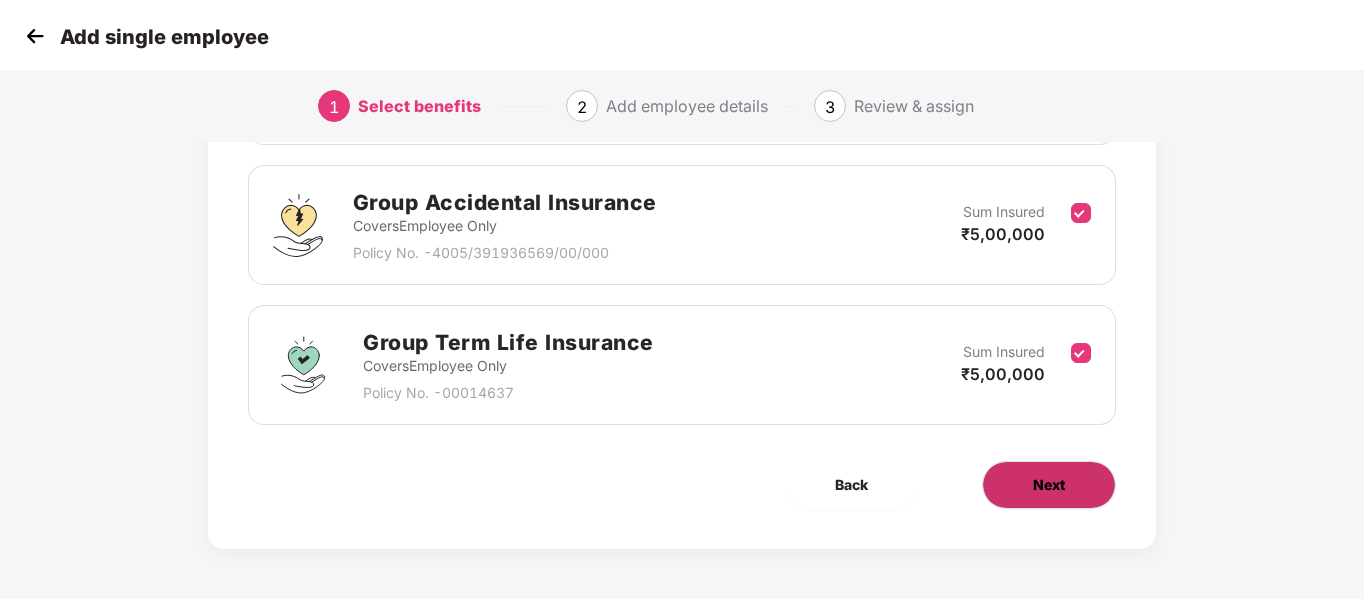 scroll, scrollTop: 0, scrollLeft: 0, axis: both 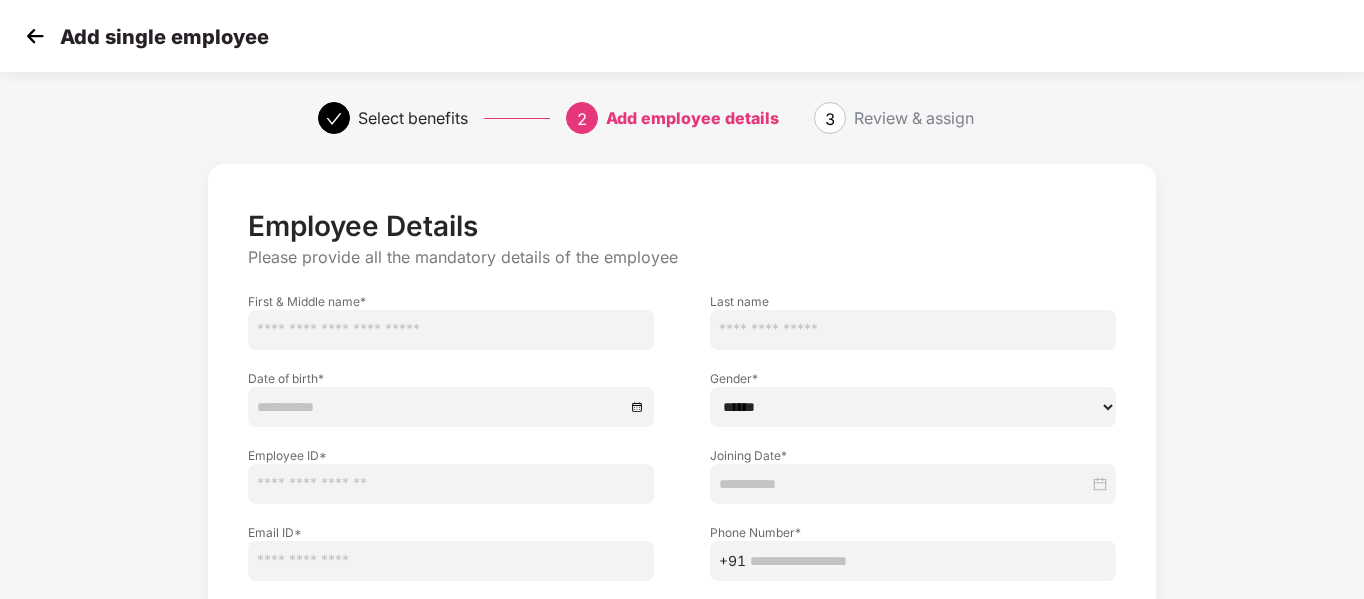 click at bounding box center [451, 330] 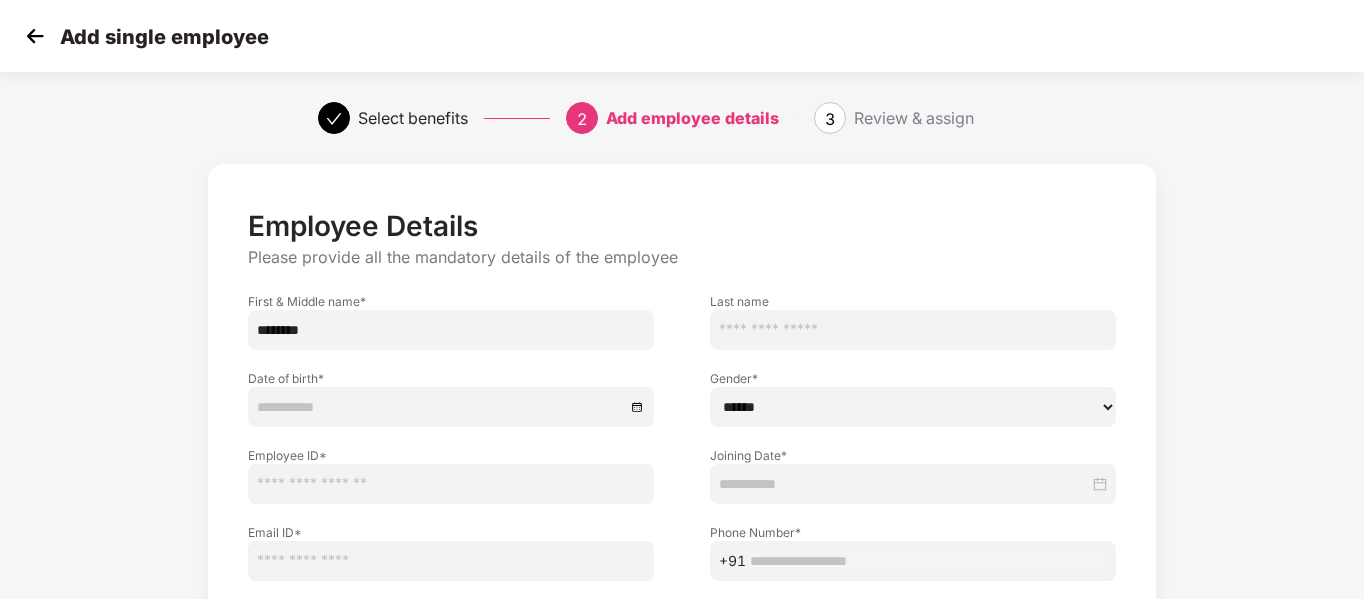 type on "********" 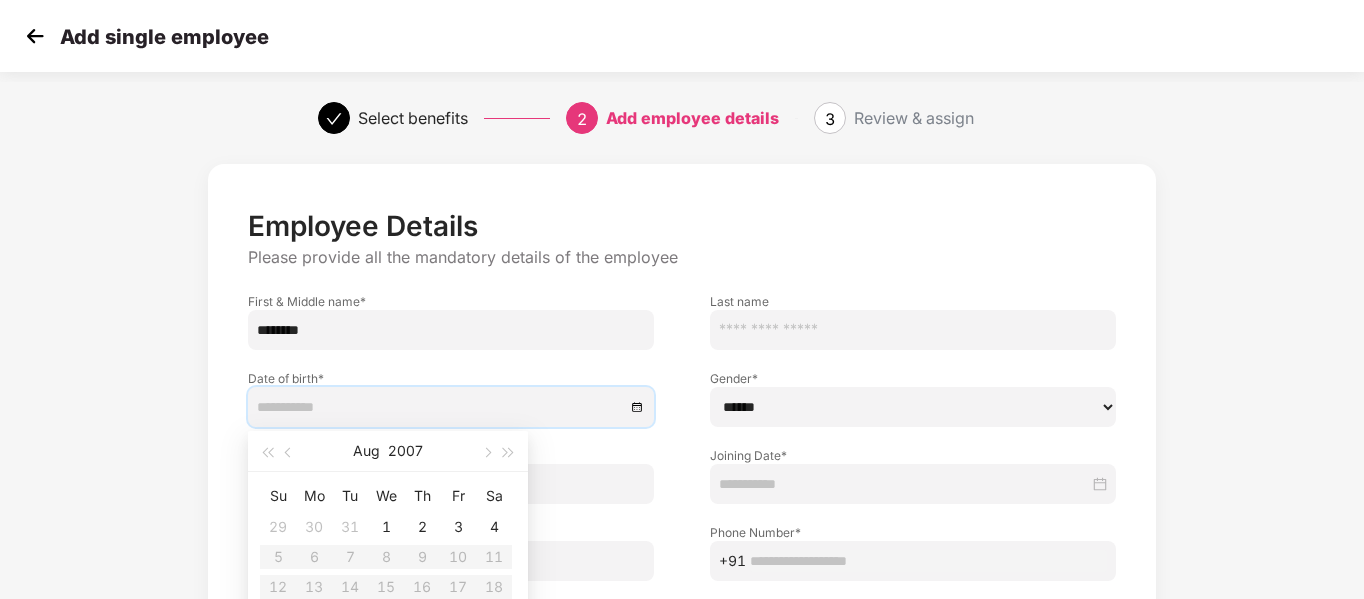 click at bounding box center [441, 407] 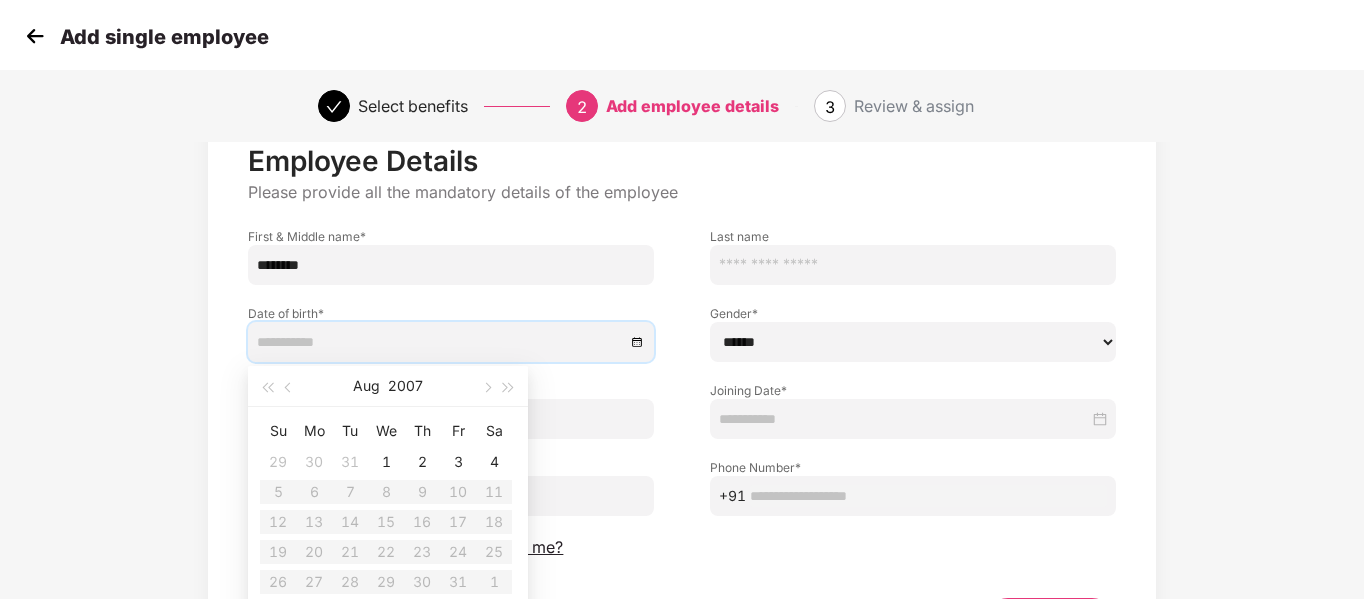 scroll, scrollTop: 100, scrollLeft: 0, axis: vertical 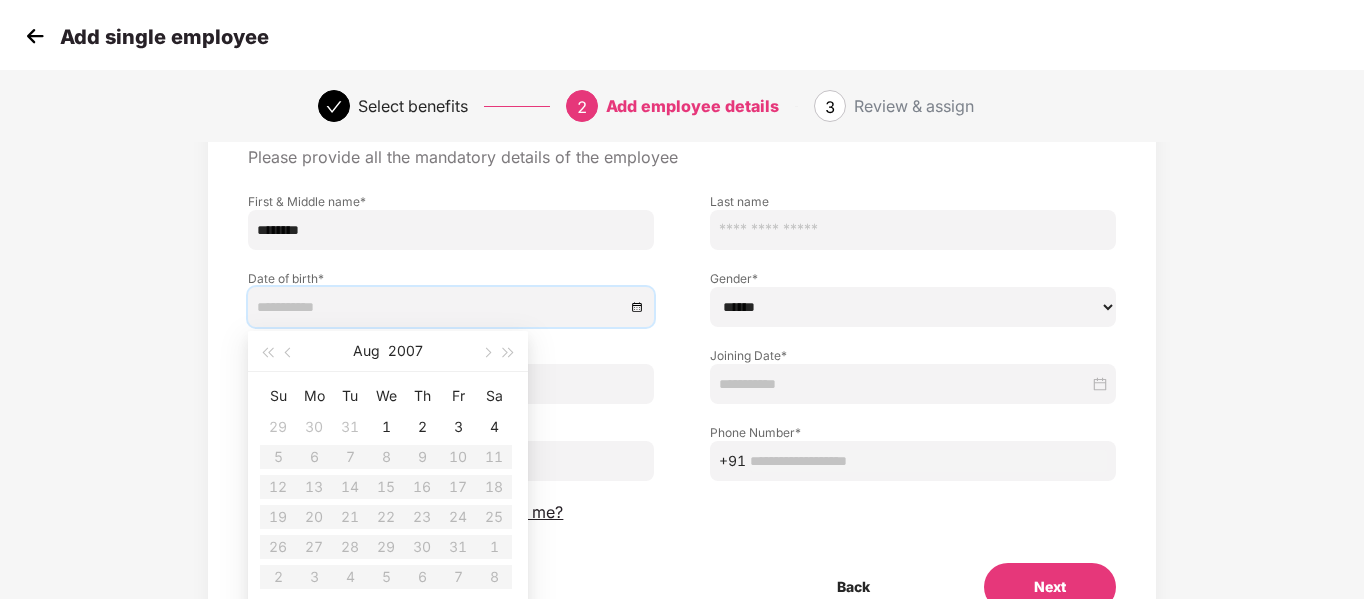 type on "**********" 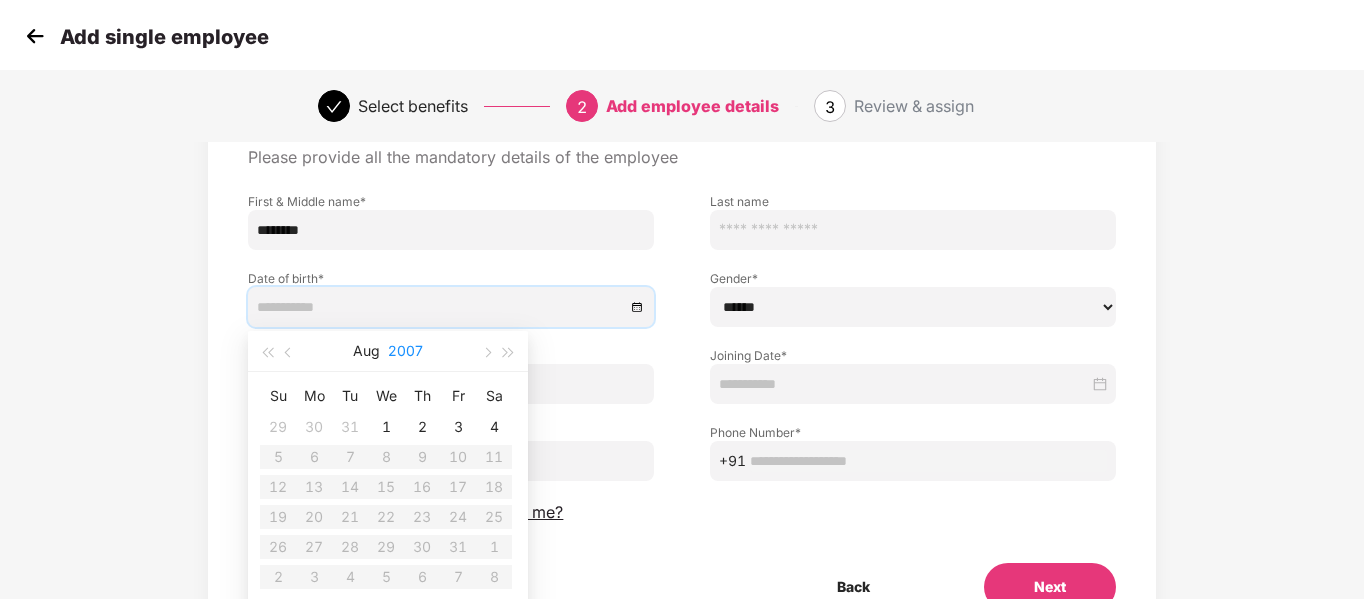 click on "2007" at bounding box center (405, 351) 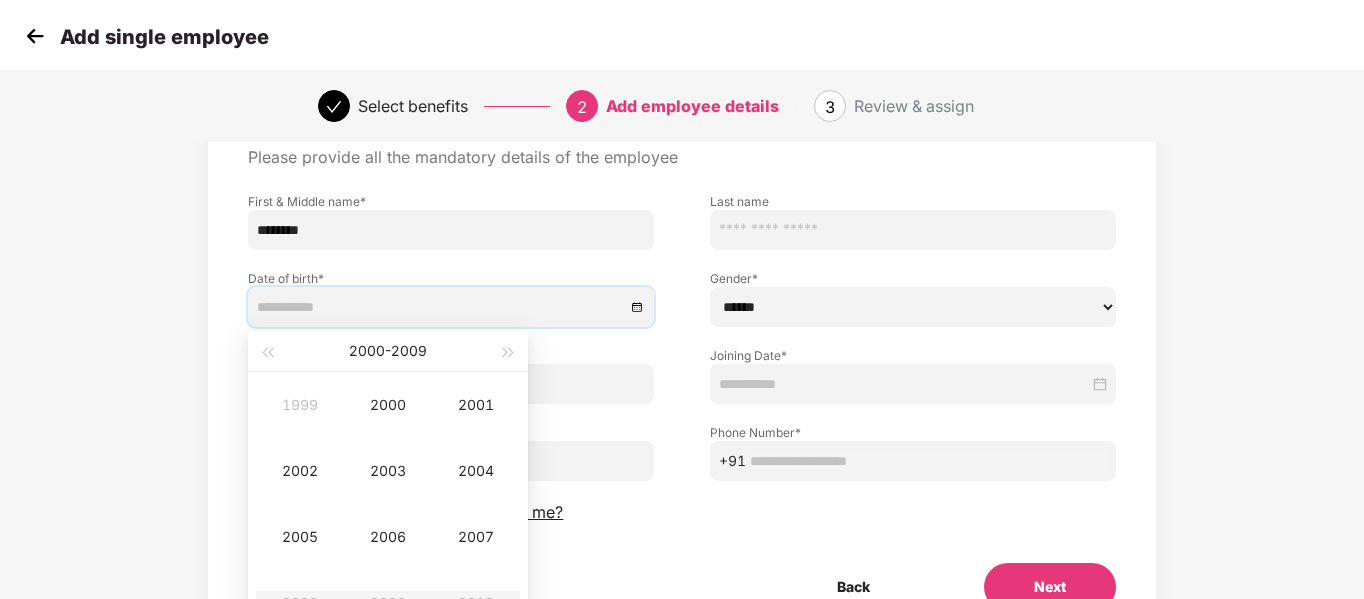 type on "**********" 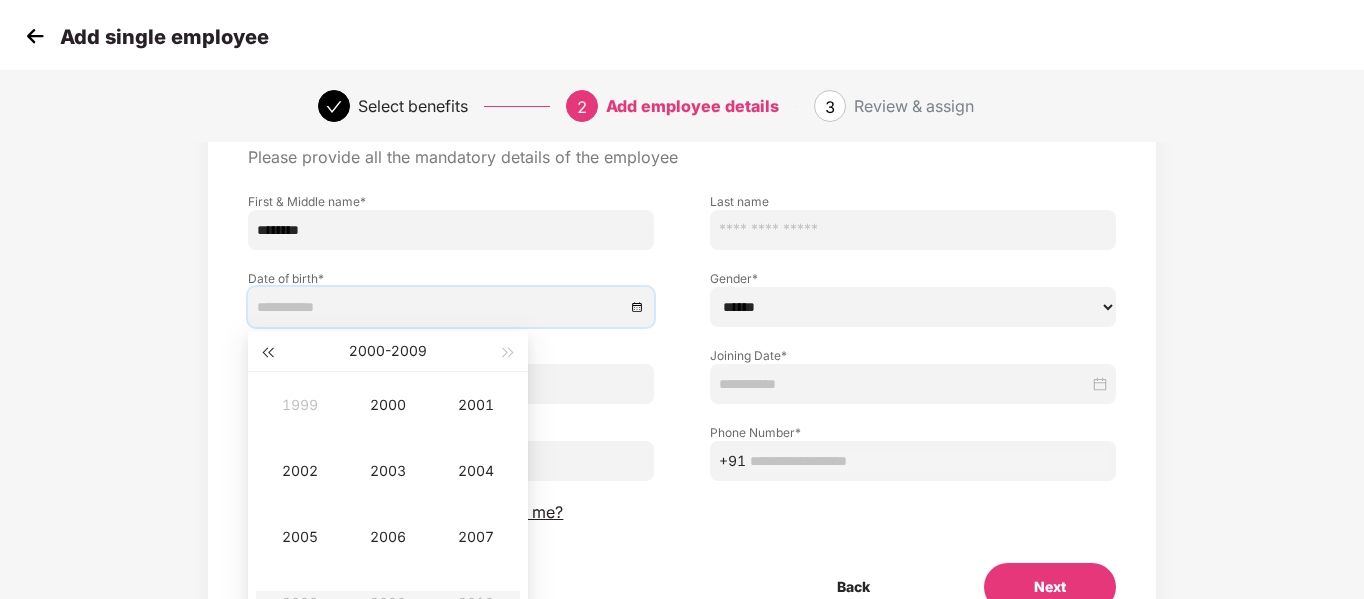 click at bounding box center (267, 351) 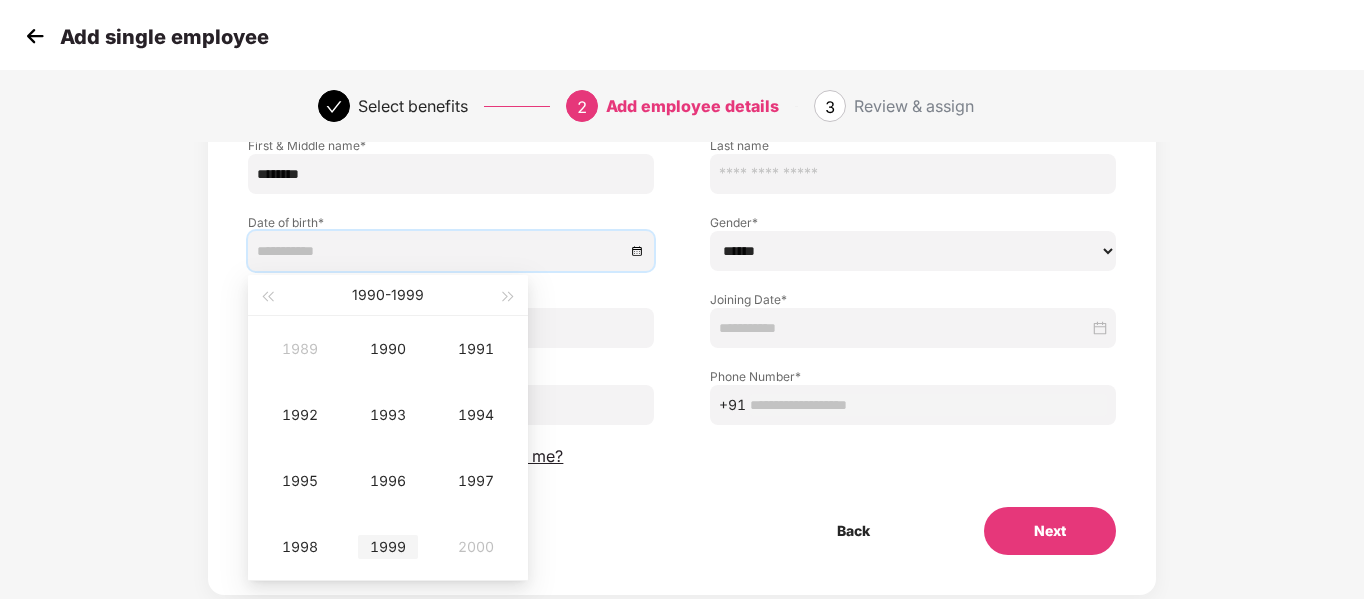 scroll, scrollTop: 200, scrollLeft: 0, axis: vertical 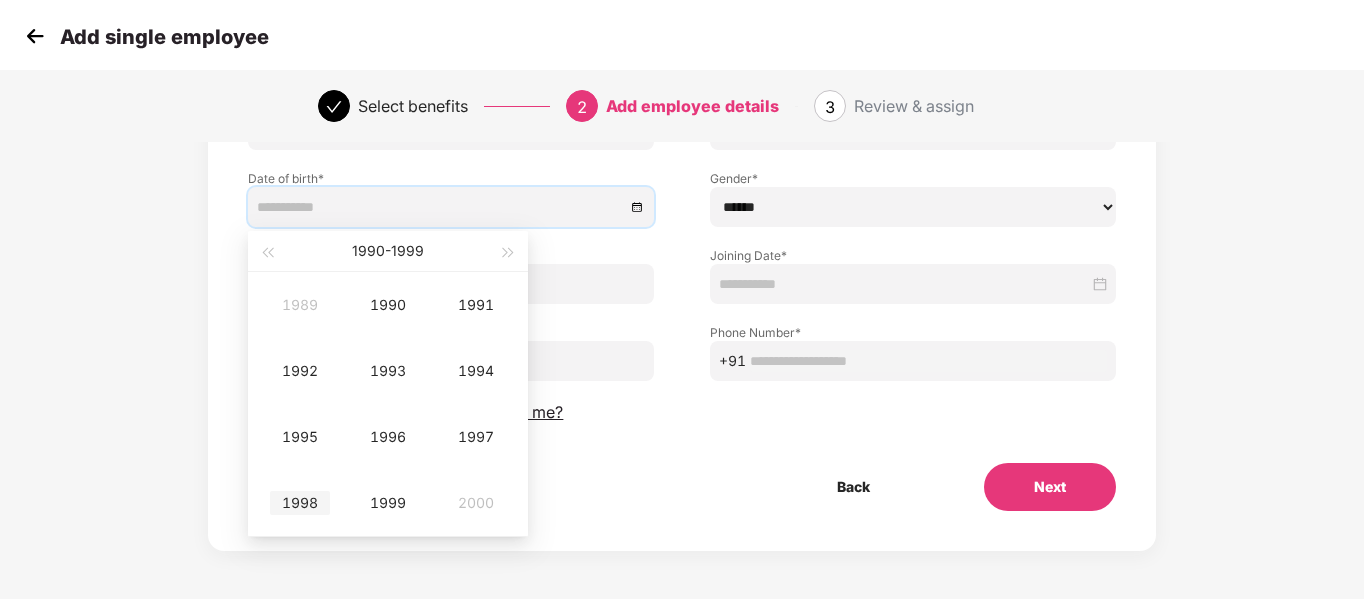 type on "**********" 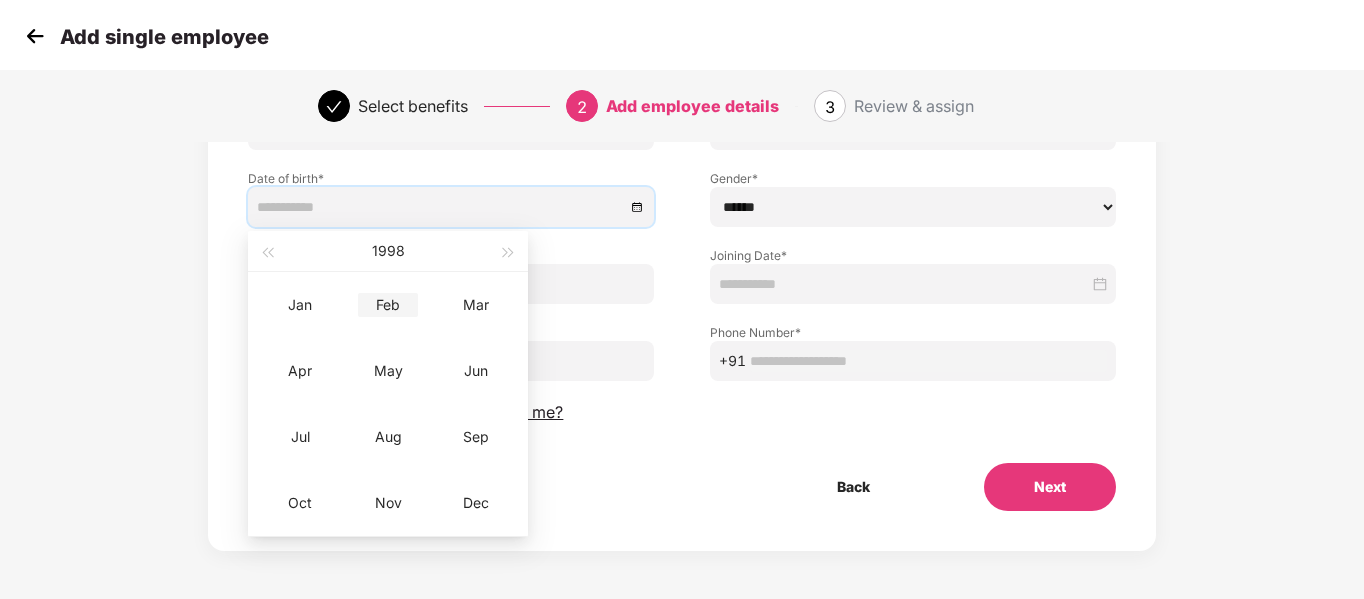 type on "**********" 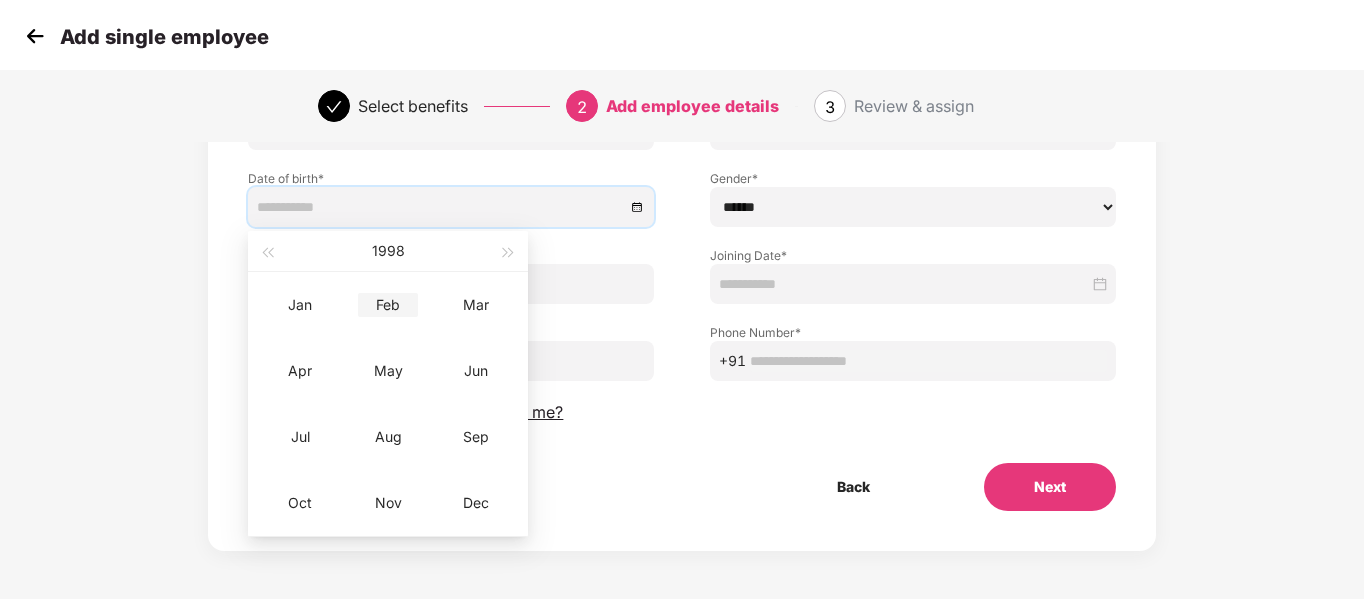 type on "**********" 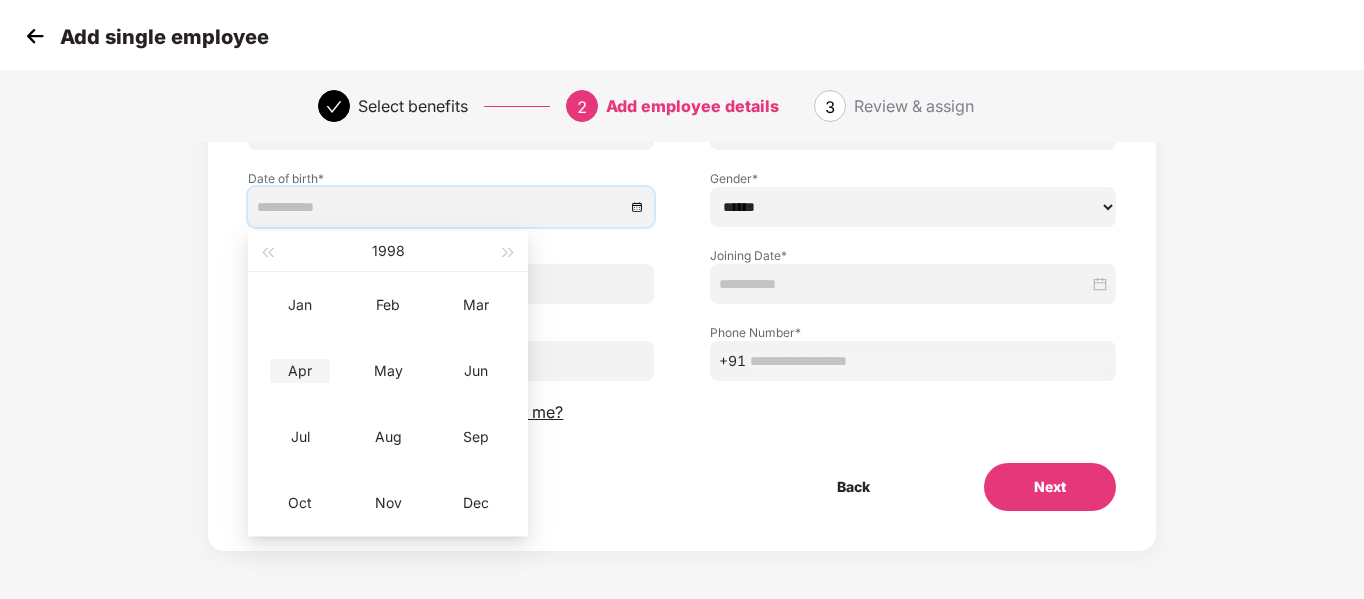 type on "**********" 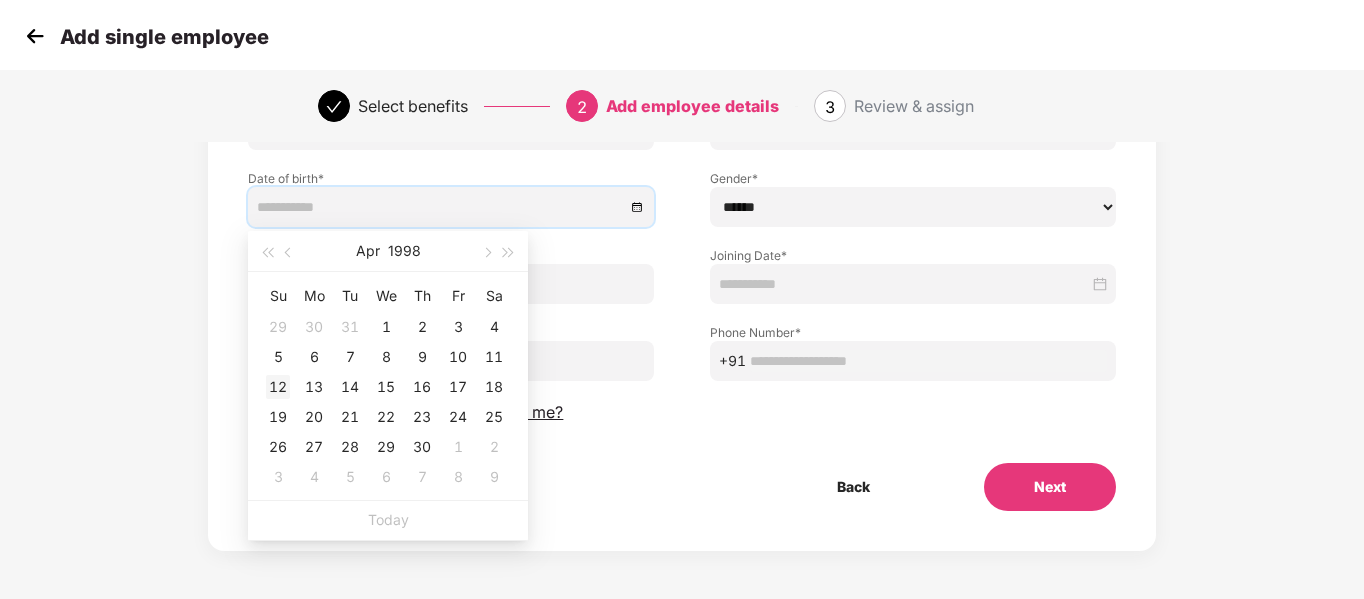 click on "12" at bounding box center [278, 387] 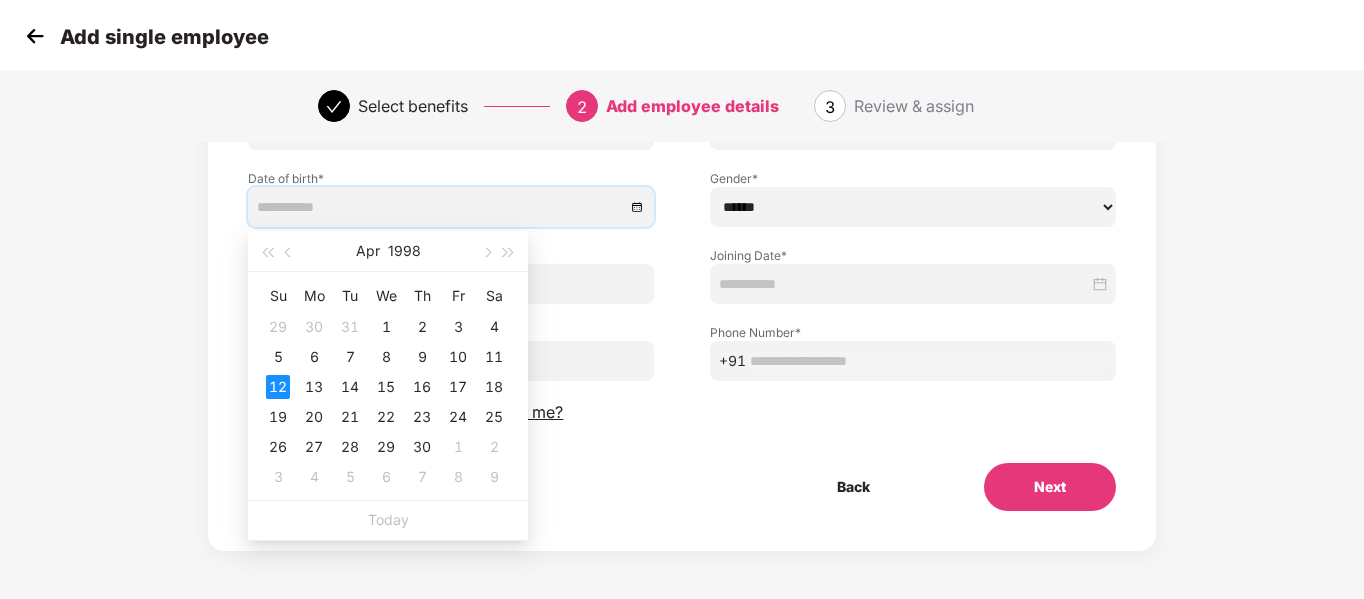 type on "**********" 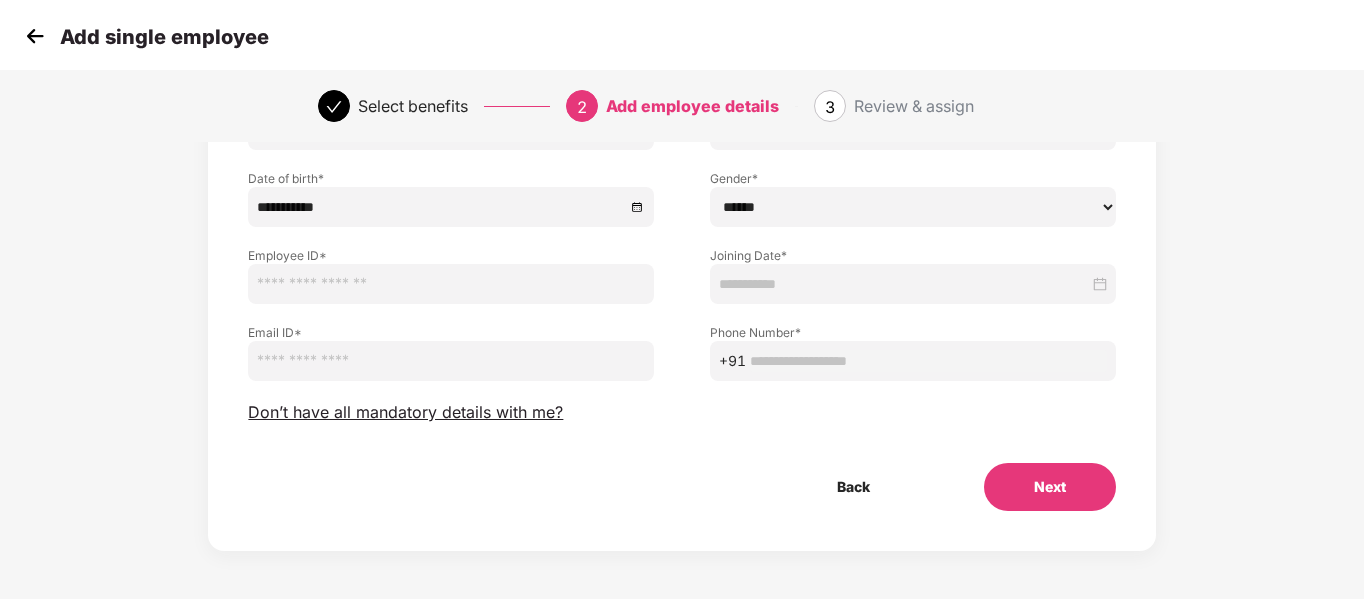 click on "****** **** ******" at bounding box center (913, 207) 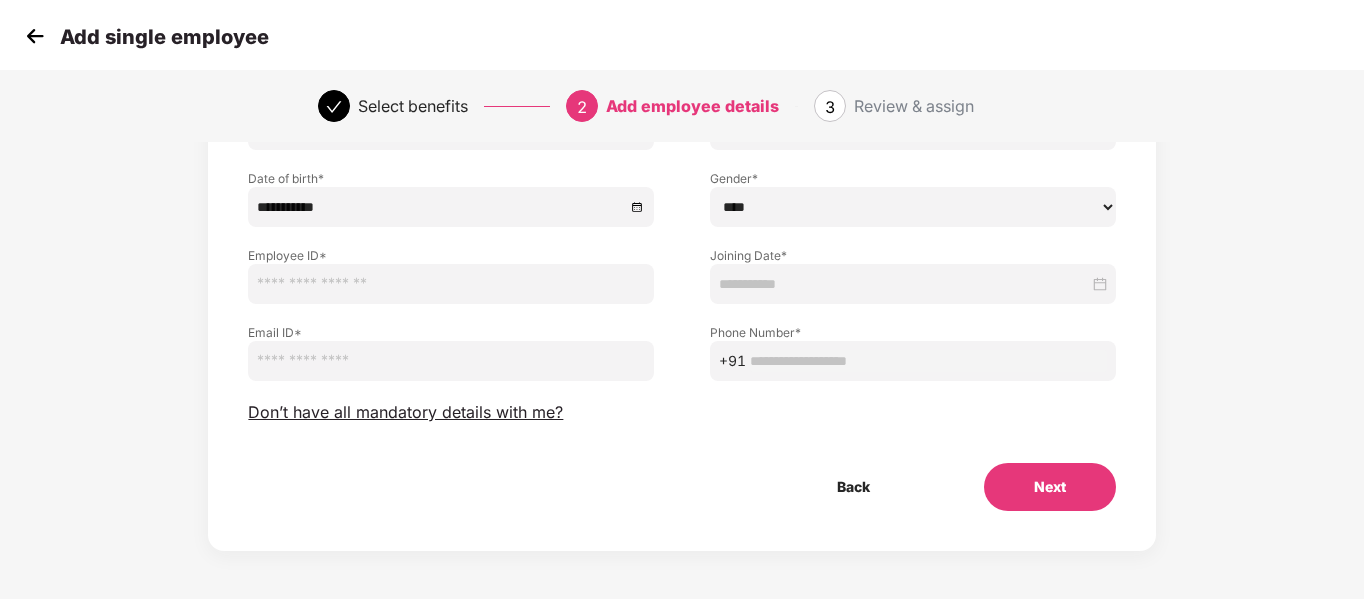 click on "****** **** ******" at bounding box center (913, 207) 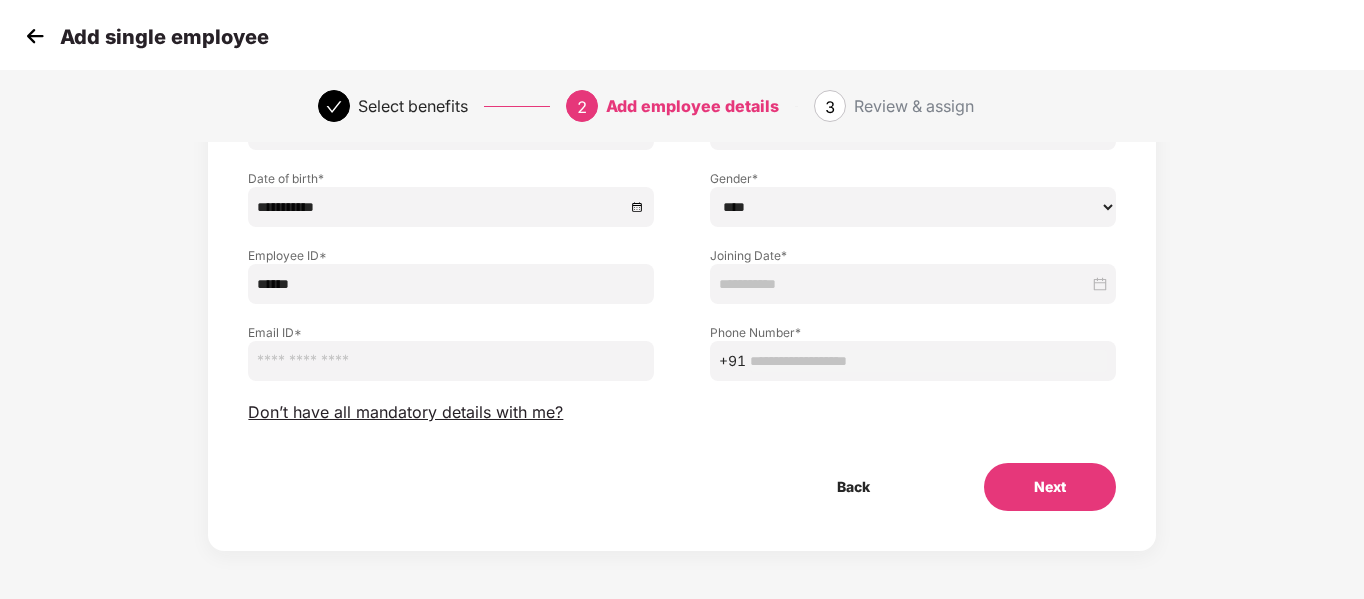 type on "******" 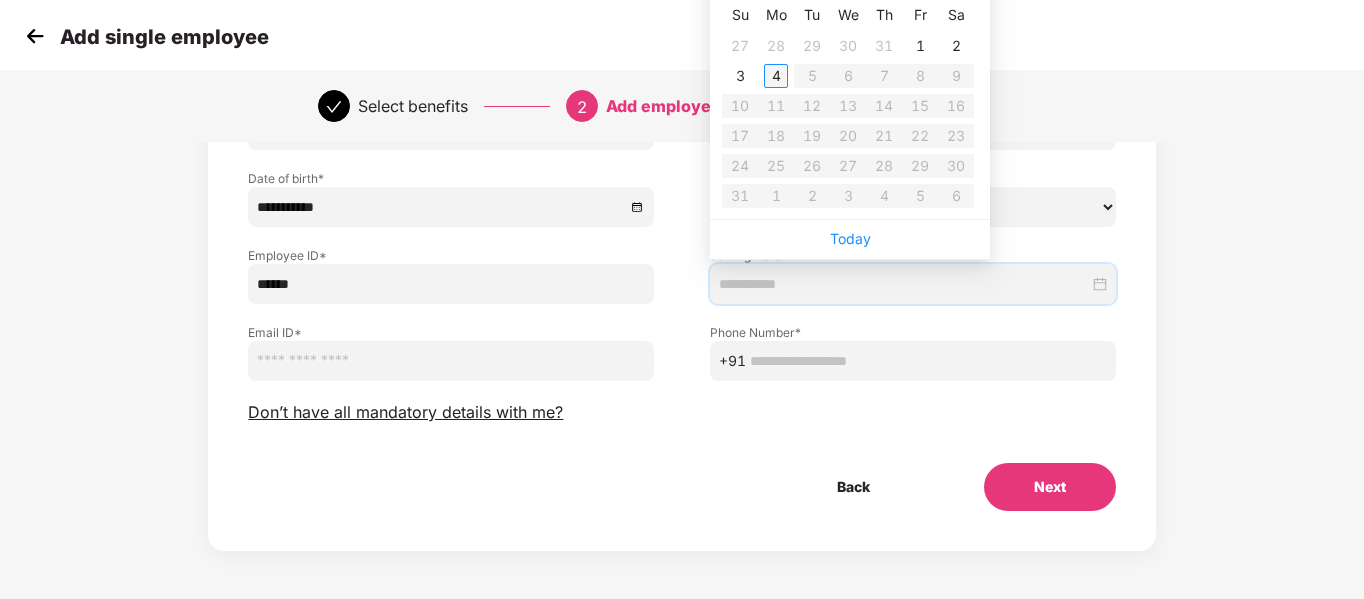 type on "**********" 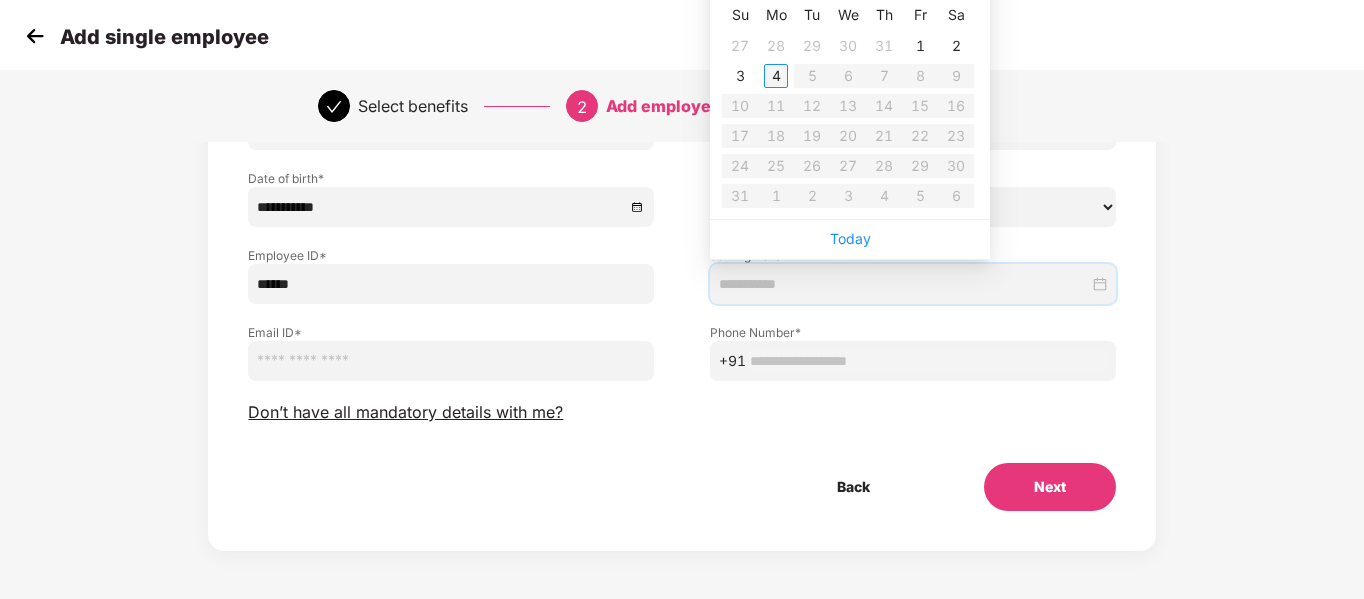 click on "4" at bounding box center (776, 76) 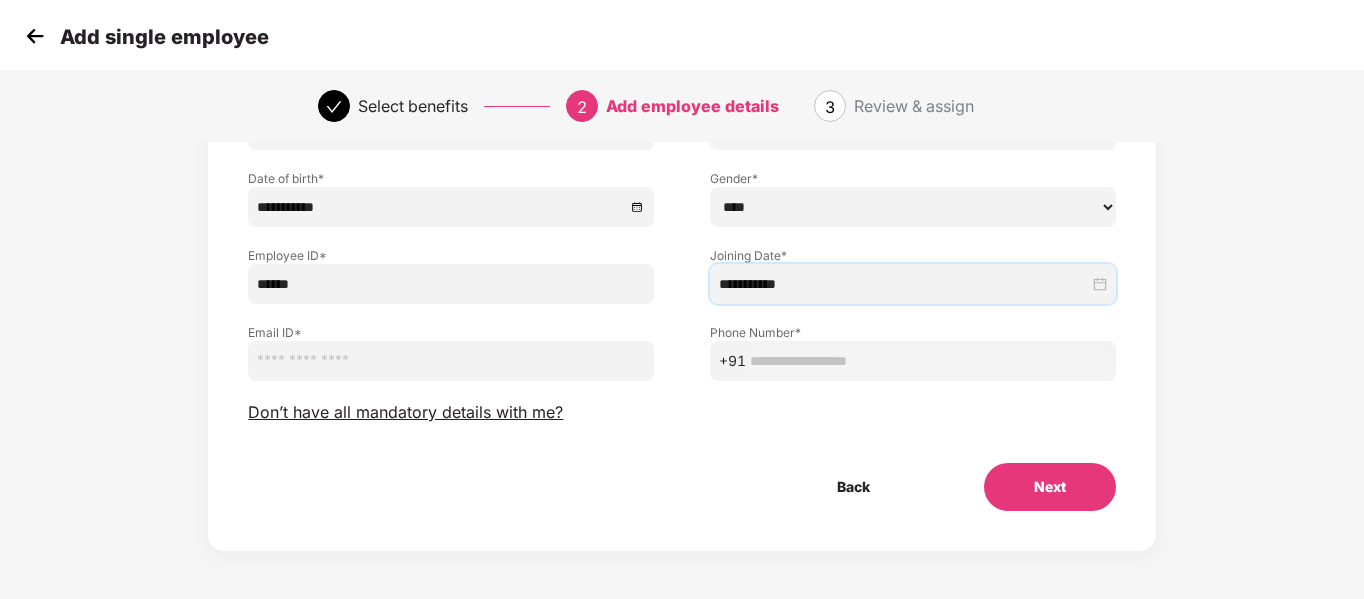 click at bounding box center [451, 361] 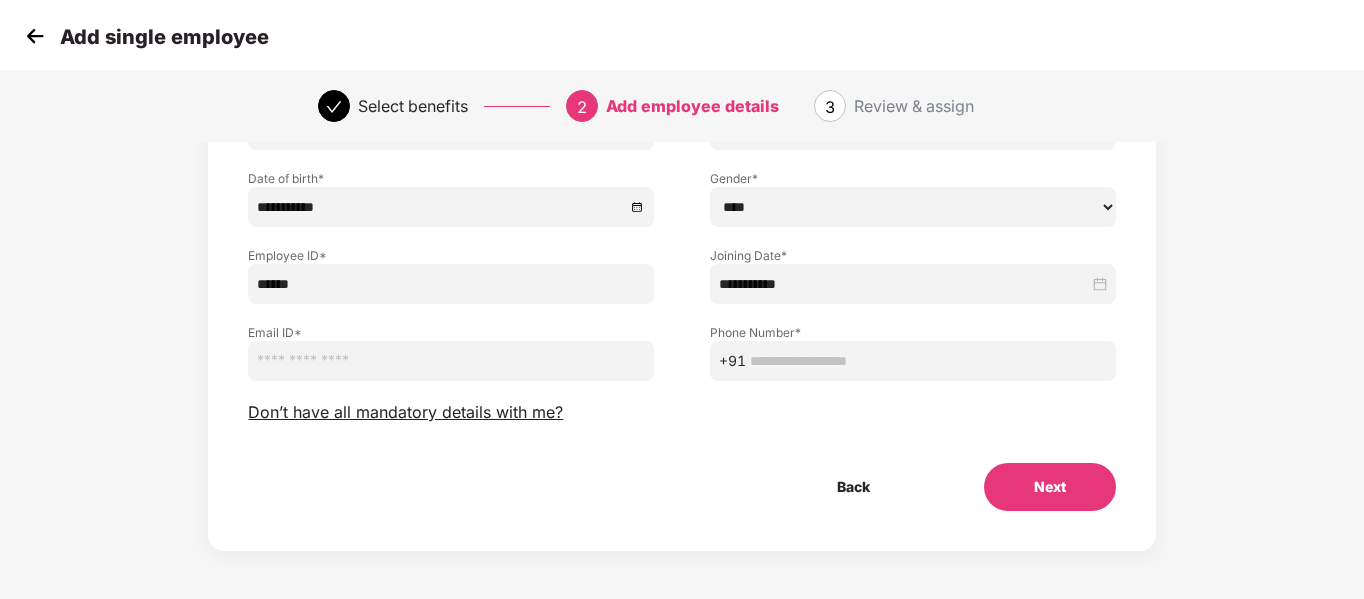 paste on "**********" 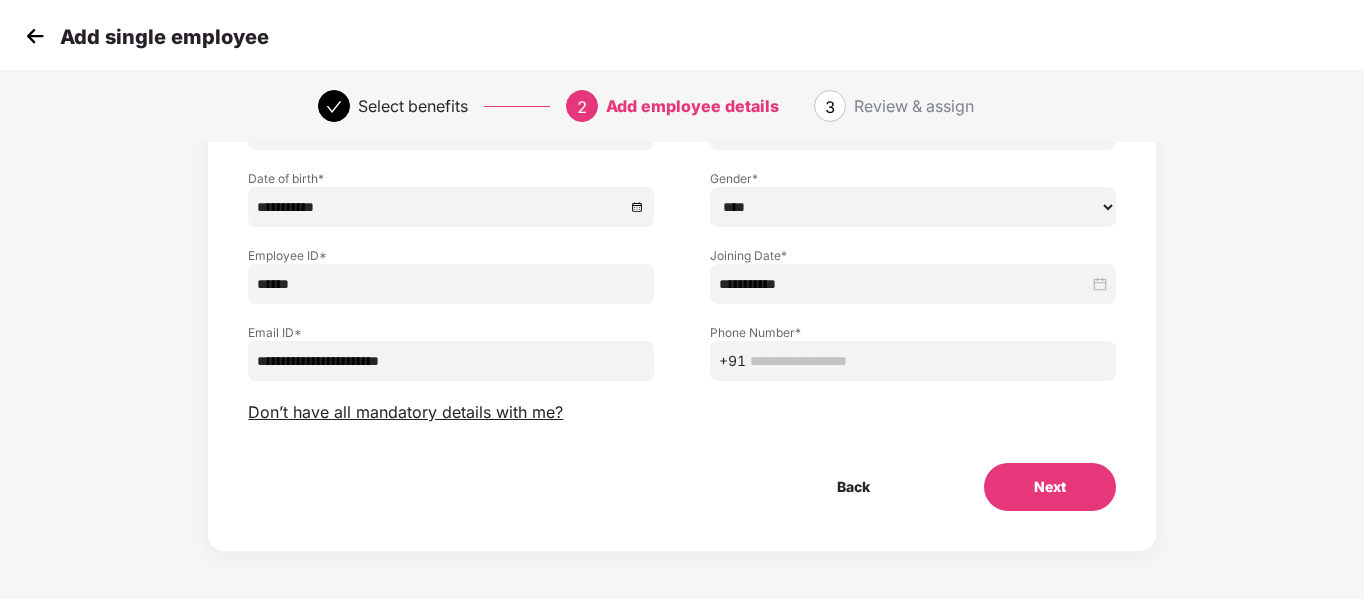 type on "**********" 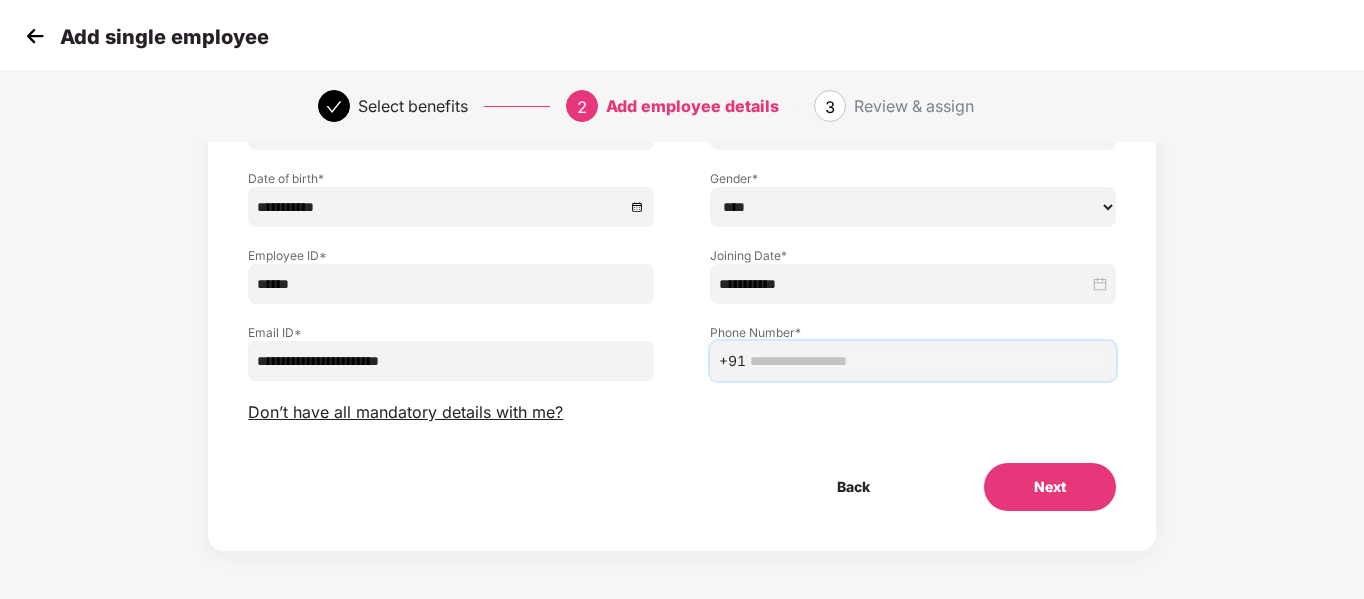 paste on "**********" 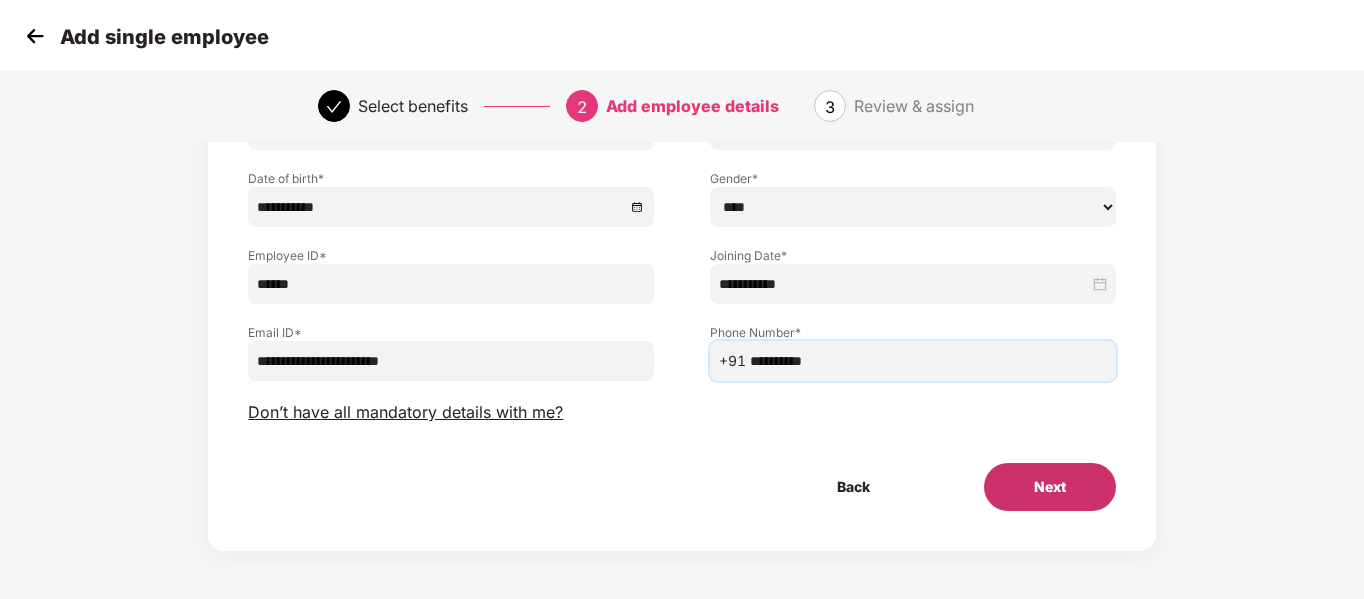 type on "**********" 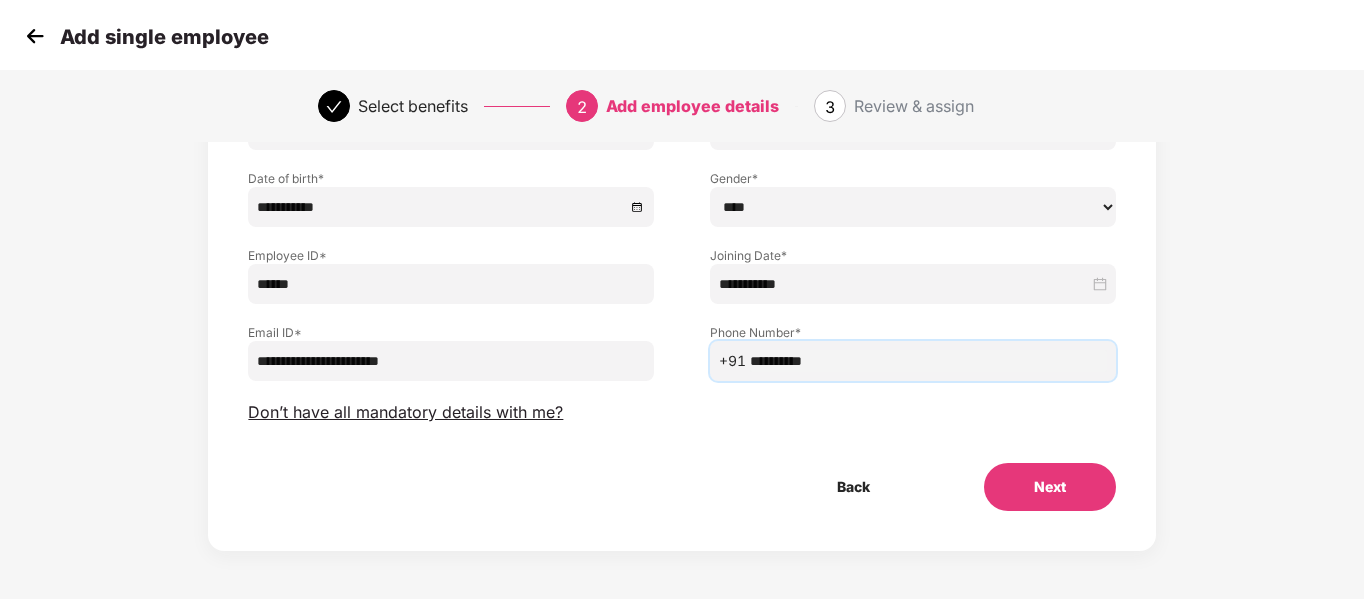 click on "Next" at bounding box center [1050, 487] 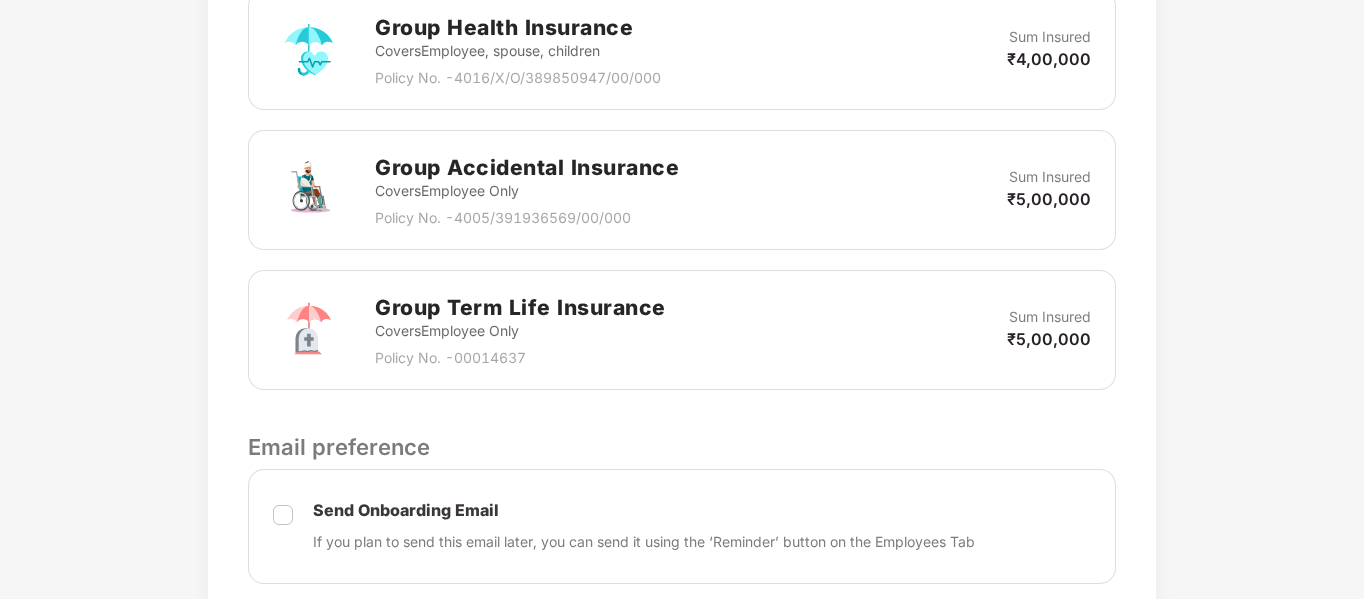 scroll, scrollTop: 700, scrollLeft: 0, axis: vertical 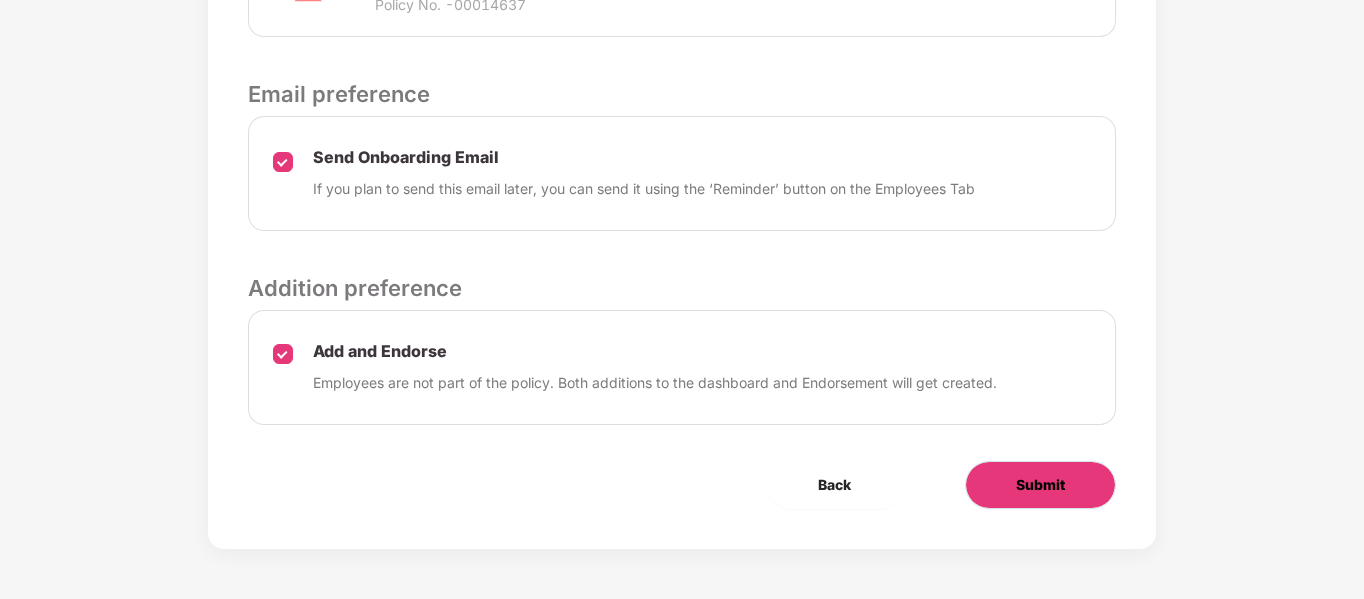 click on "Submit" at bounding box center [1040, 485] 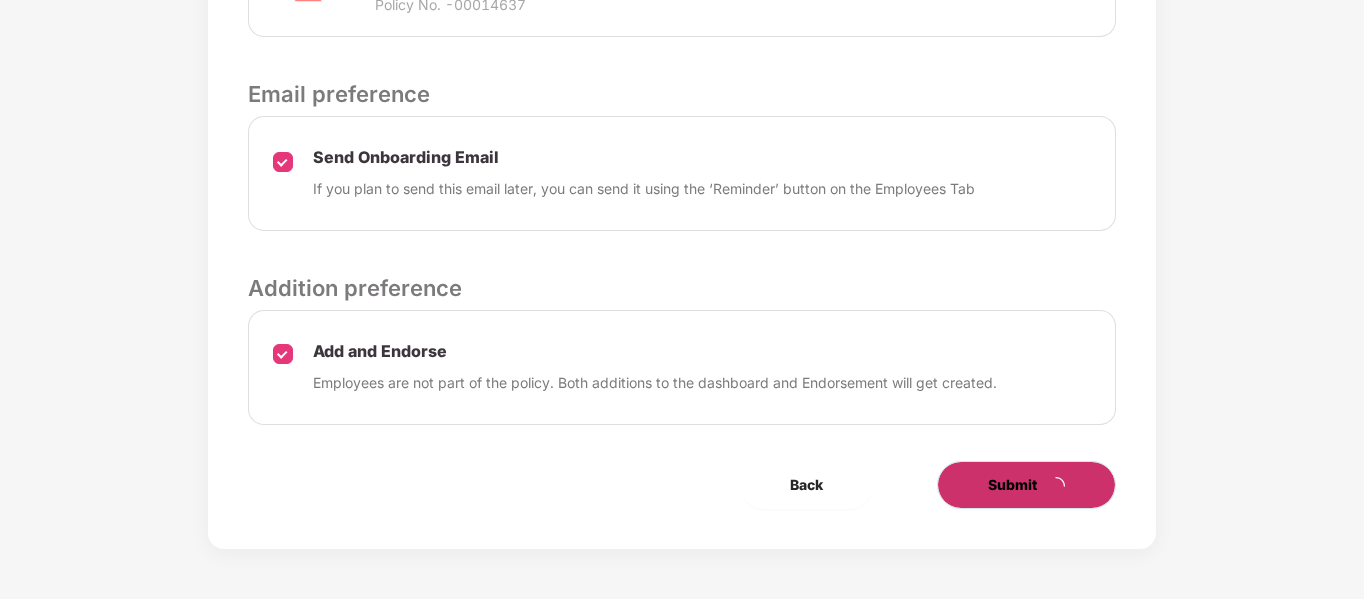 scroll, scrollTop: 0, scrollLeft: 0, axis: both 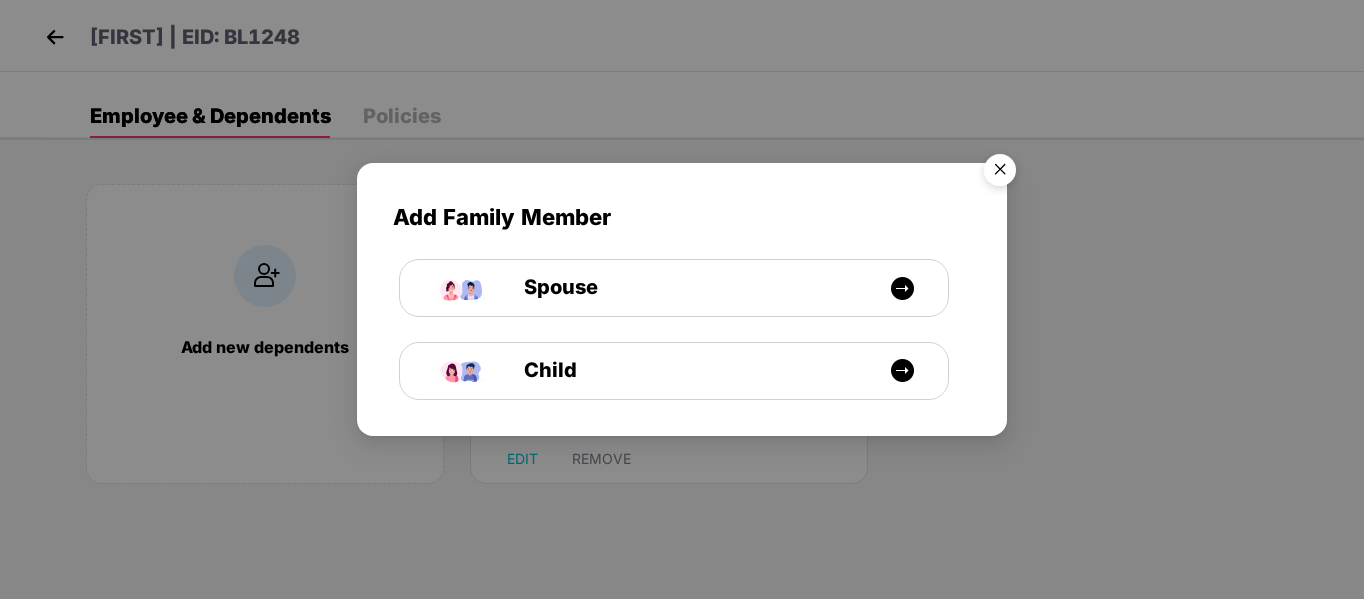 click at bounding box center [1000, 173] 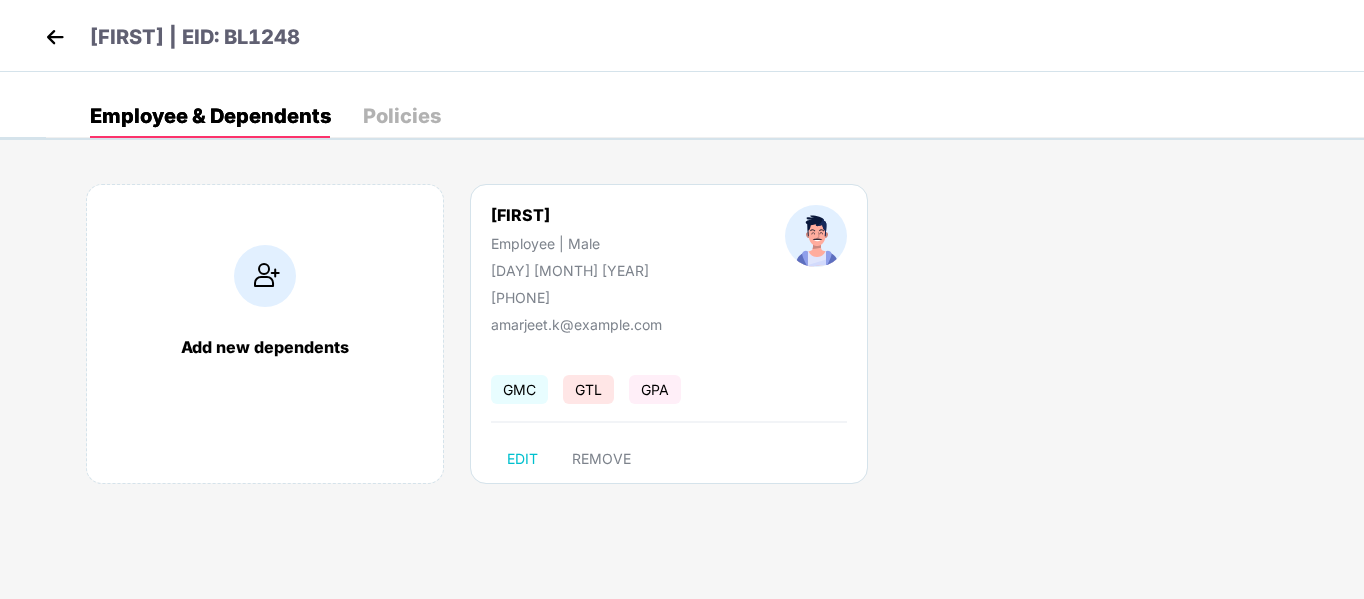 click at bounding box center (55, 37) 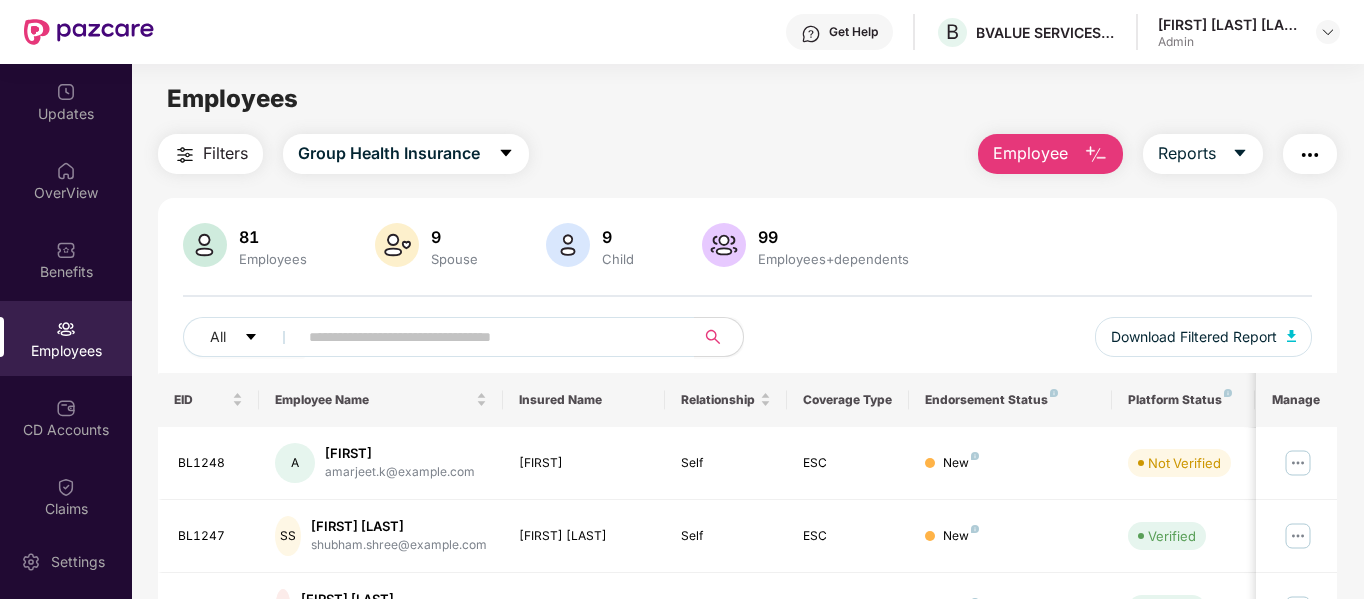 click on "Employee" at bounding box center [1030, 153] 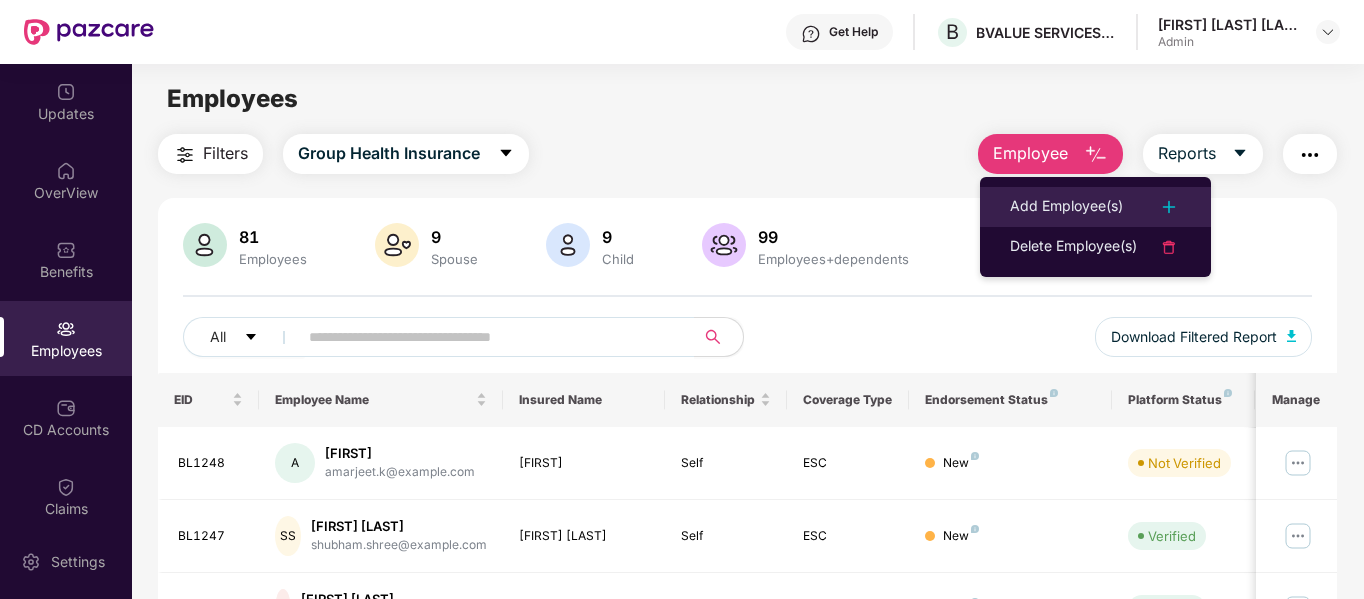 click on "Add Employee(s)" at bounding box center (1066, 207) 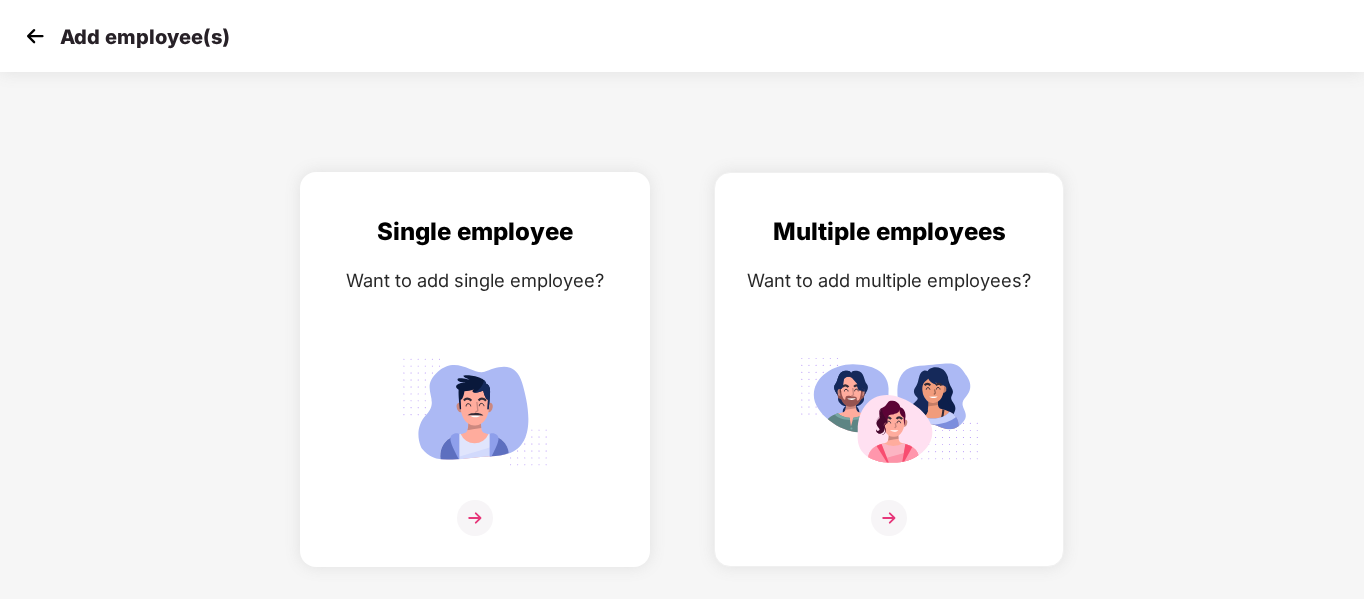 click on "Single employee" at bounding box center (475, 232) 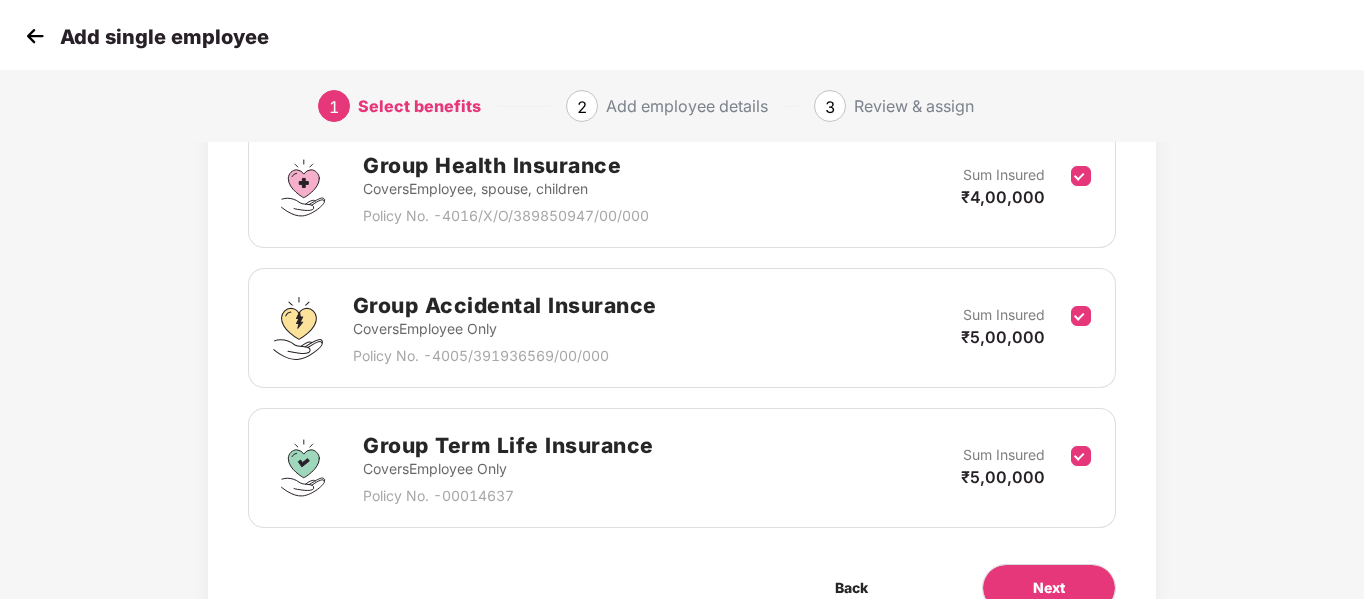 scroll, scrollTop: 320, scrollLeft: 0, axis: vertical 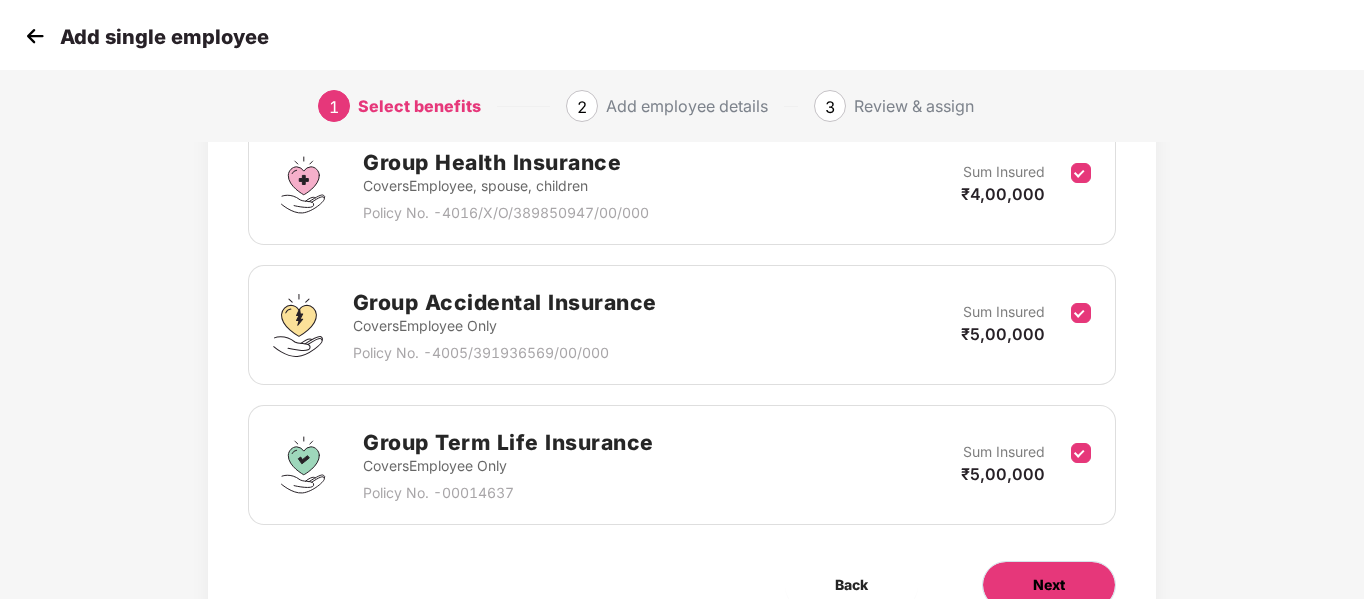 click on "Next" at bounding box center [1049, 585] 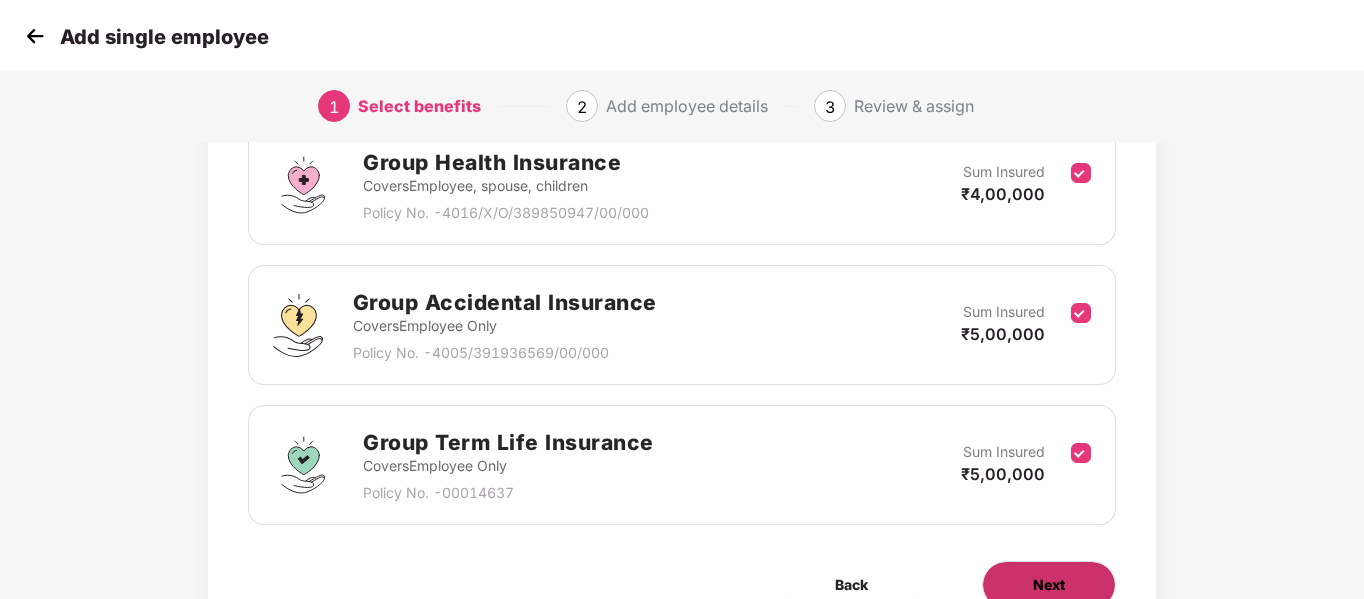 scroll, scrollTop: 0, scrollLeft: 0, axis: both 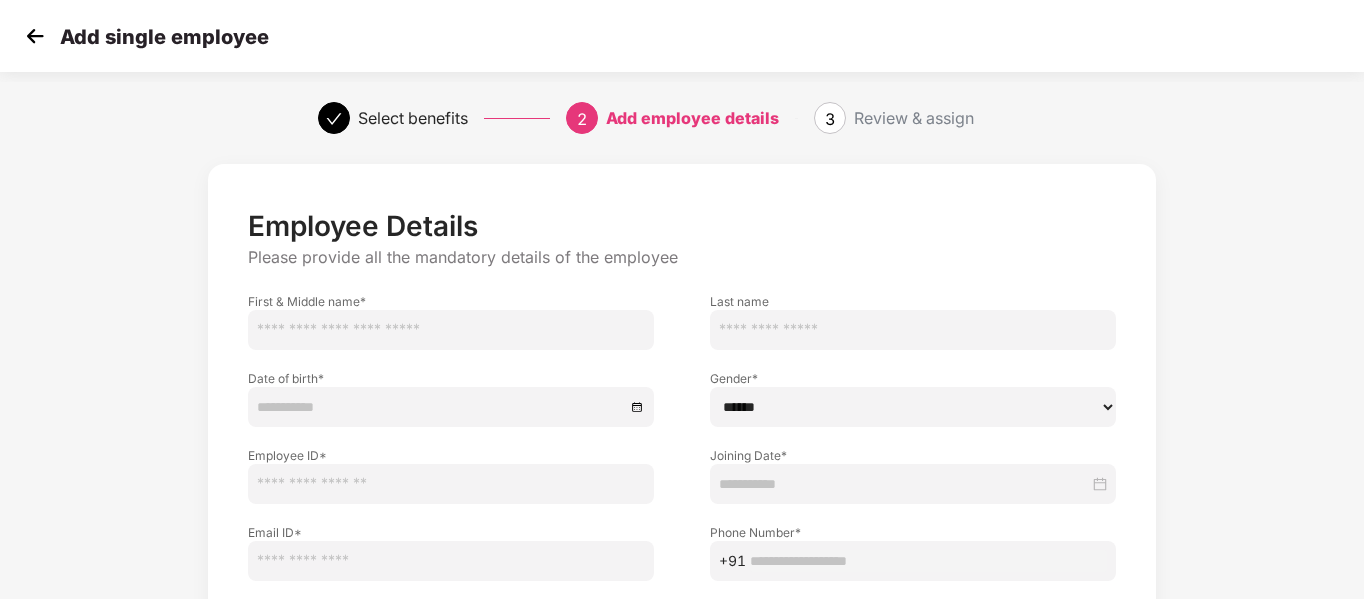 click at bounding box center (451, 330) 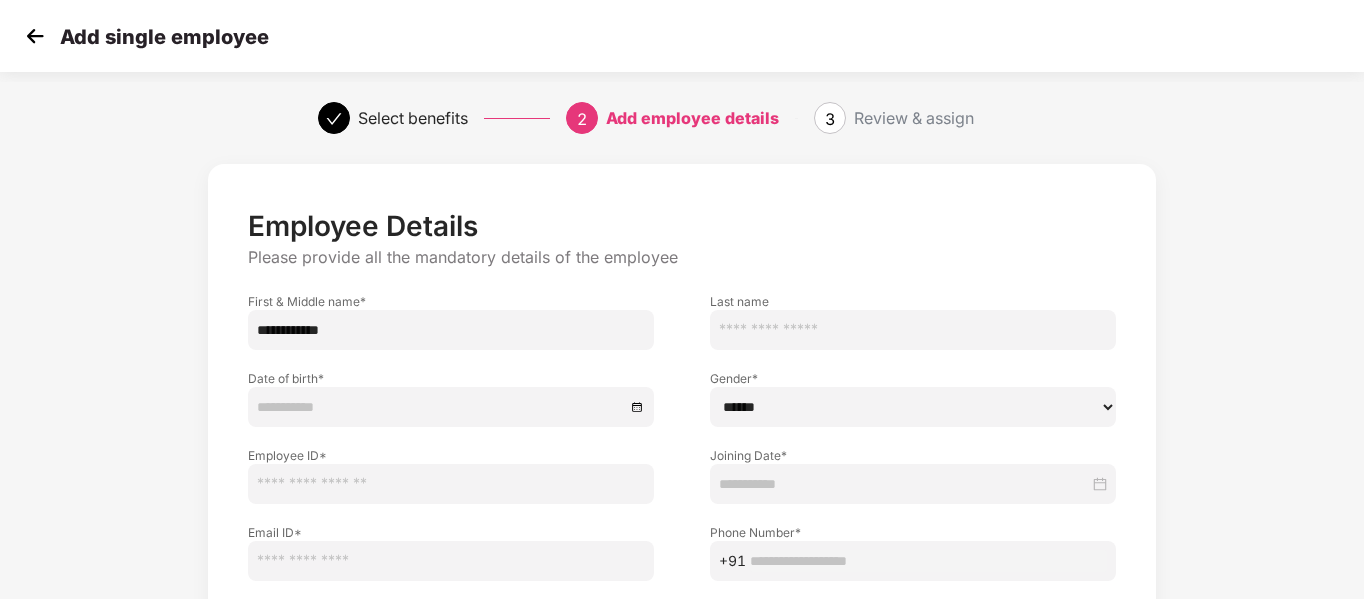 type on "**********" 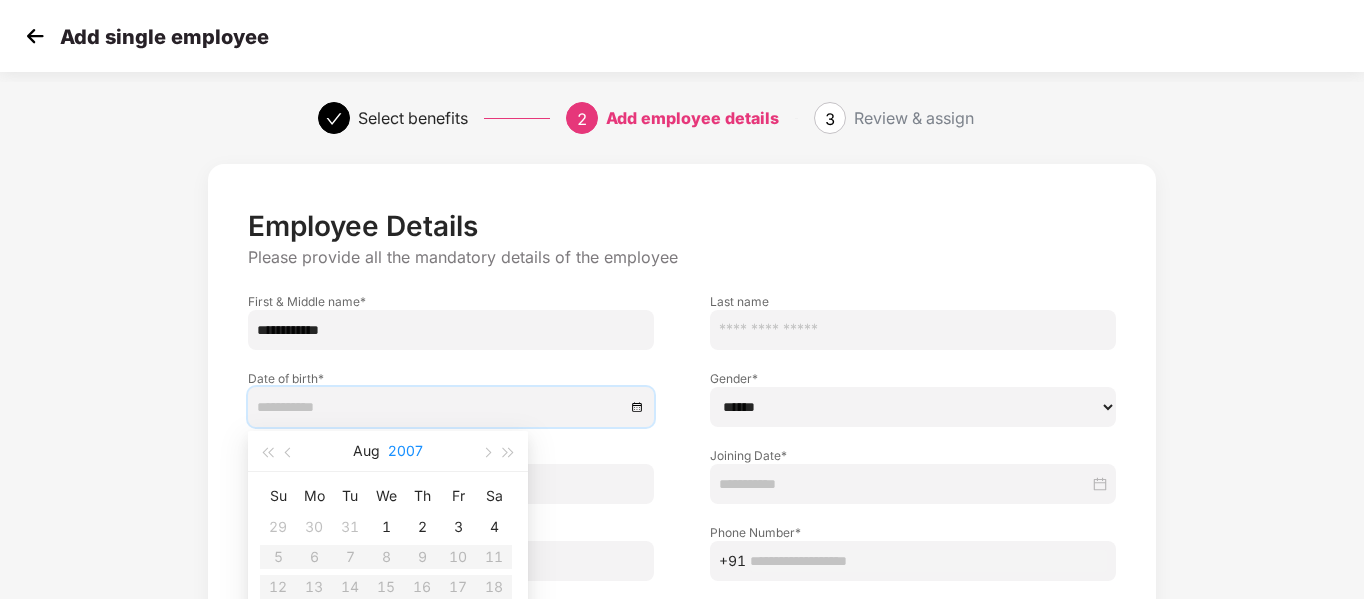 click on "2007" at bounding box center [405, 451] 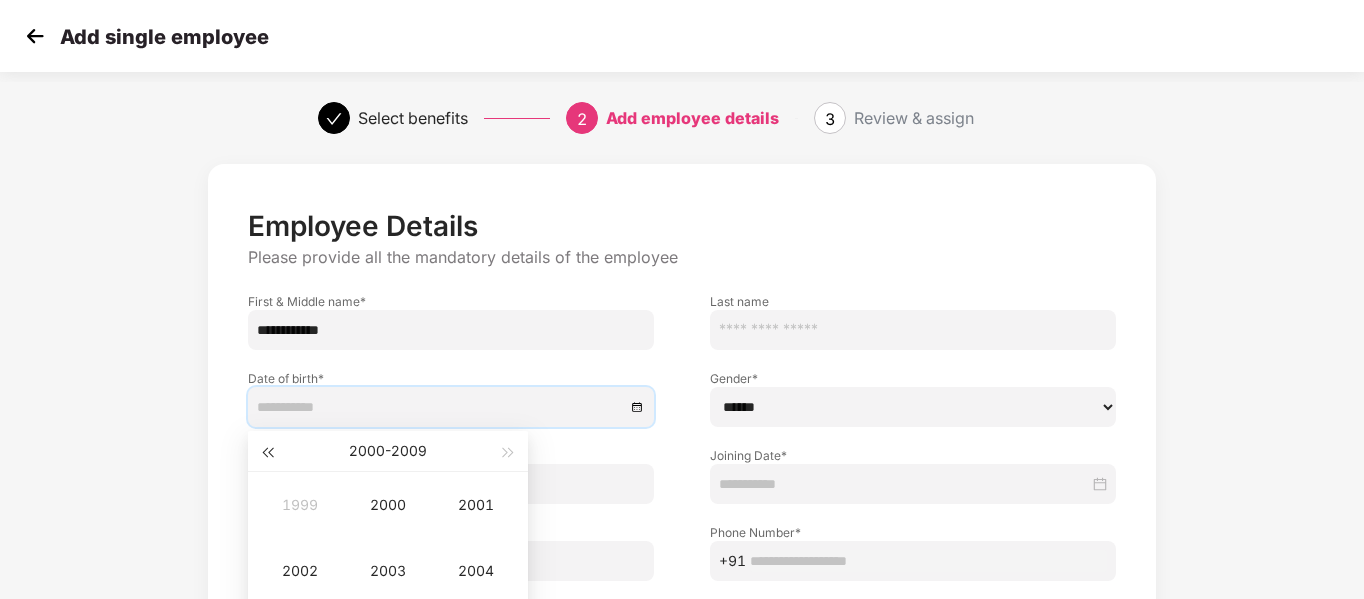 click at bounding box center (267, 453) 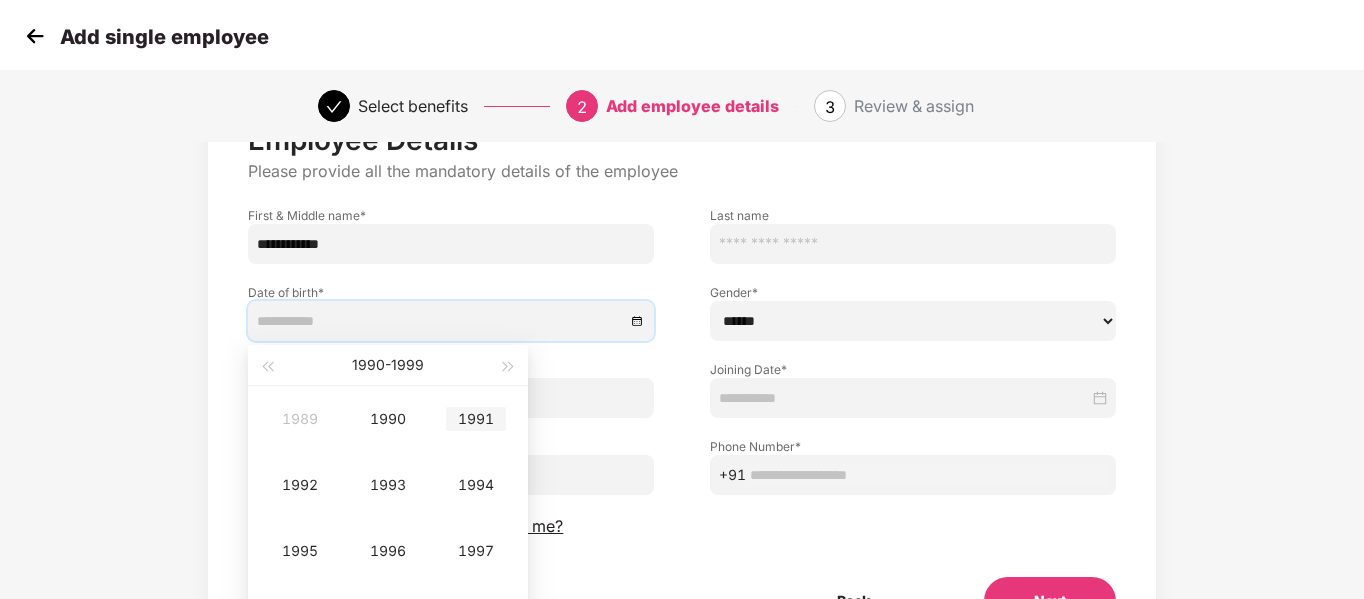 scroll, scrollTop: 200, scrollLeft: 0, axis: vertical 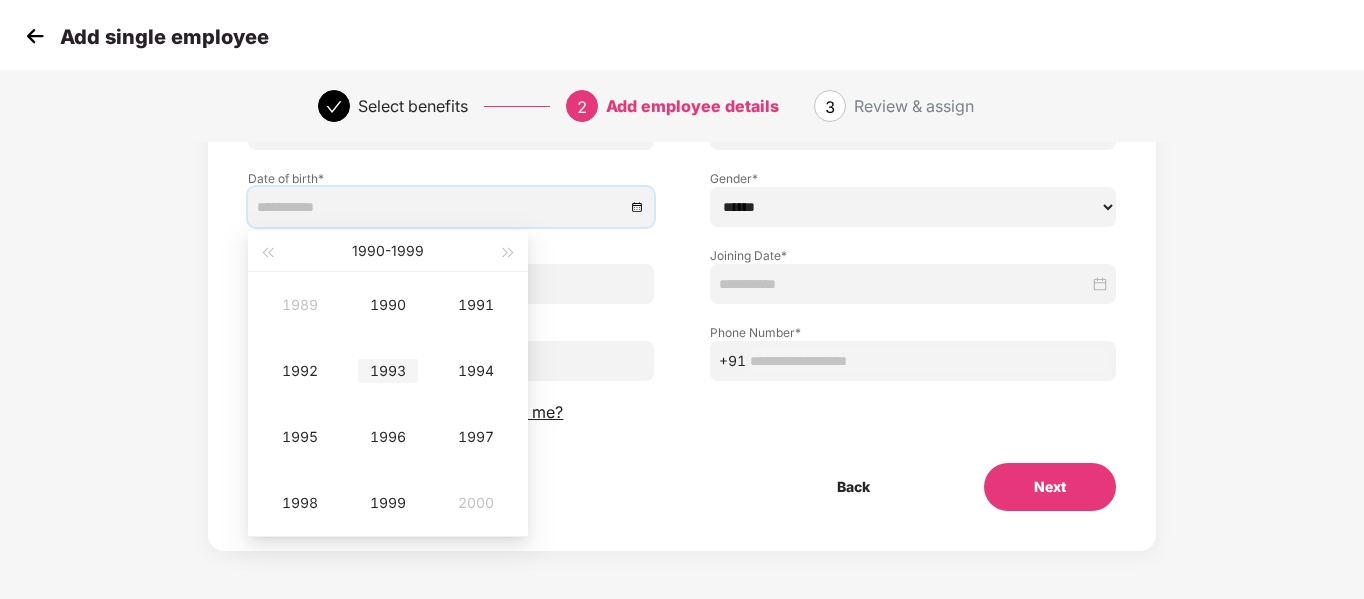 type on "**********" 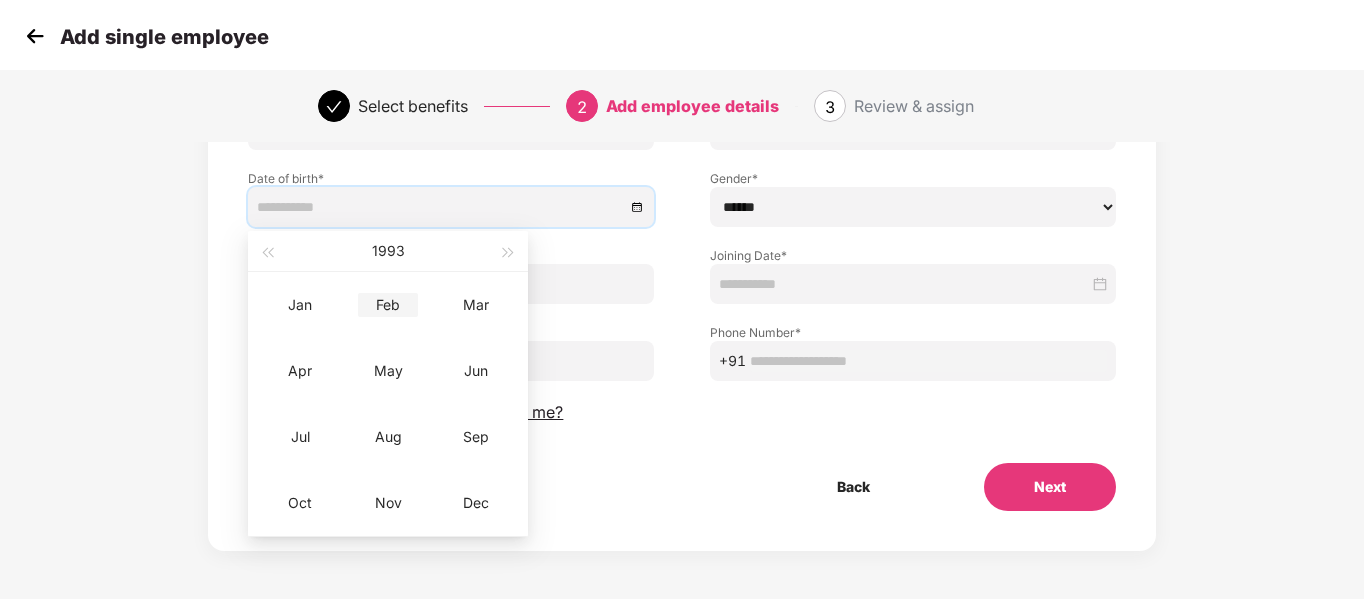 type on "**********" 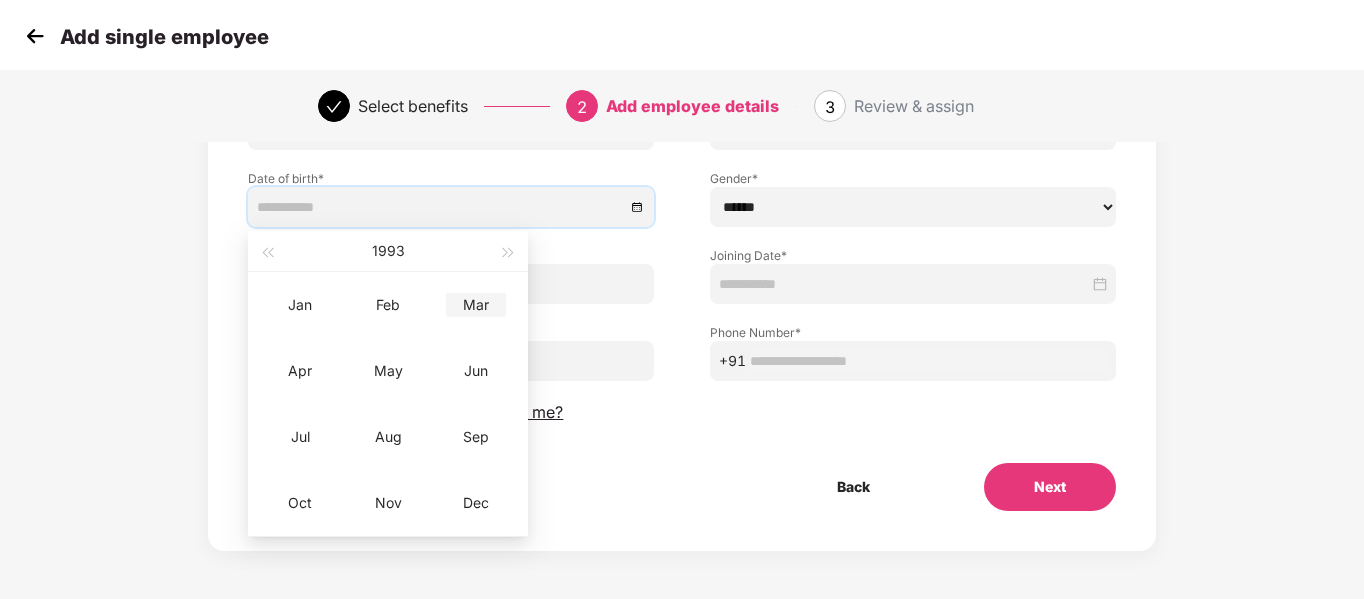 type on "**********" 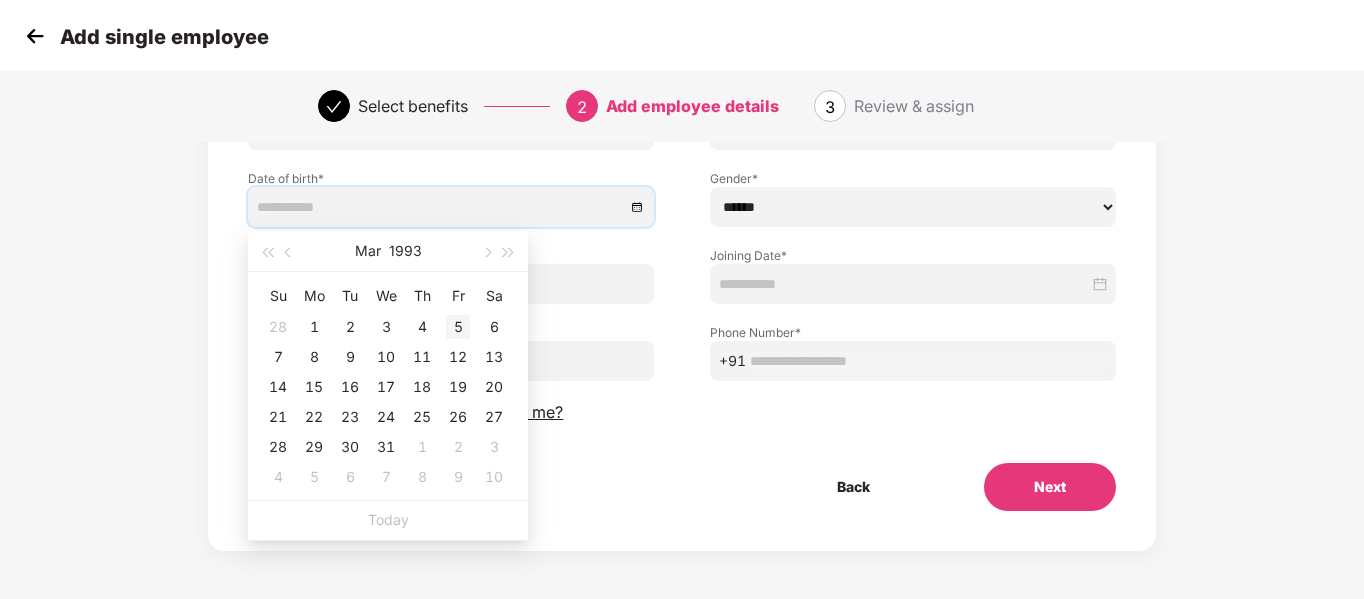 type on "**********" 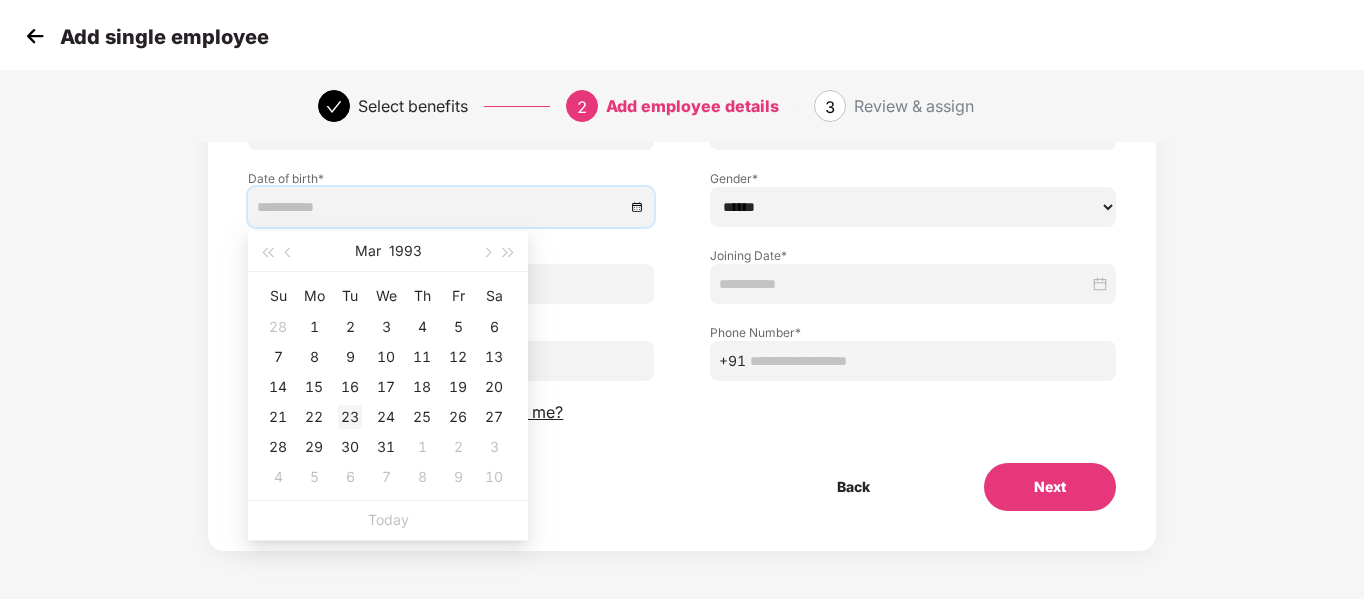 type on "**********" 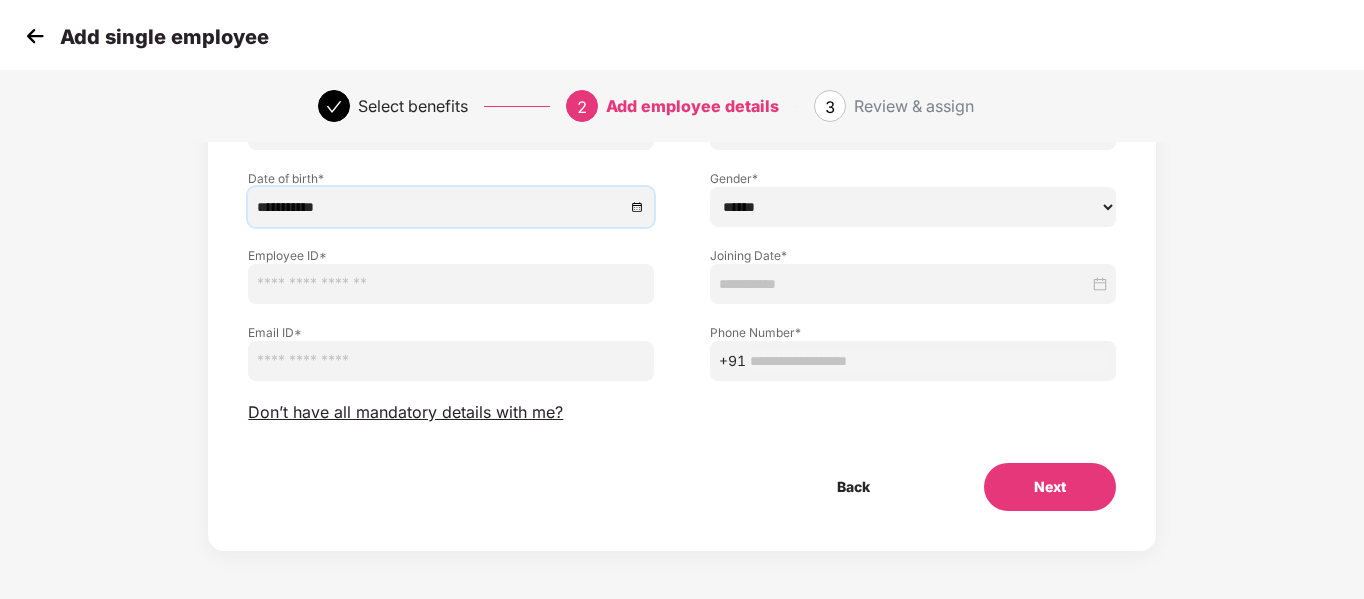 click on "****** **** ******" at bounding box center (913, 207) 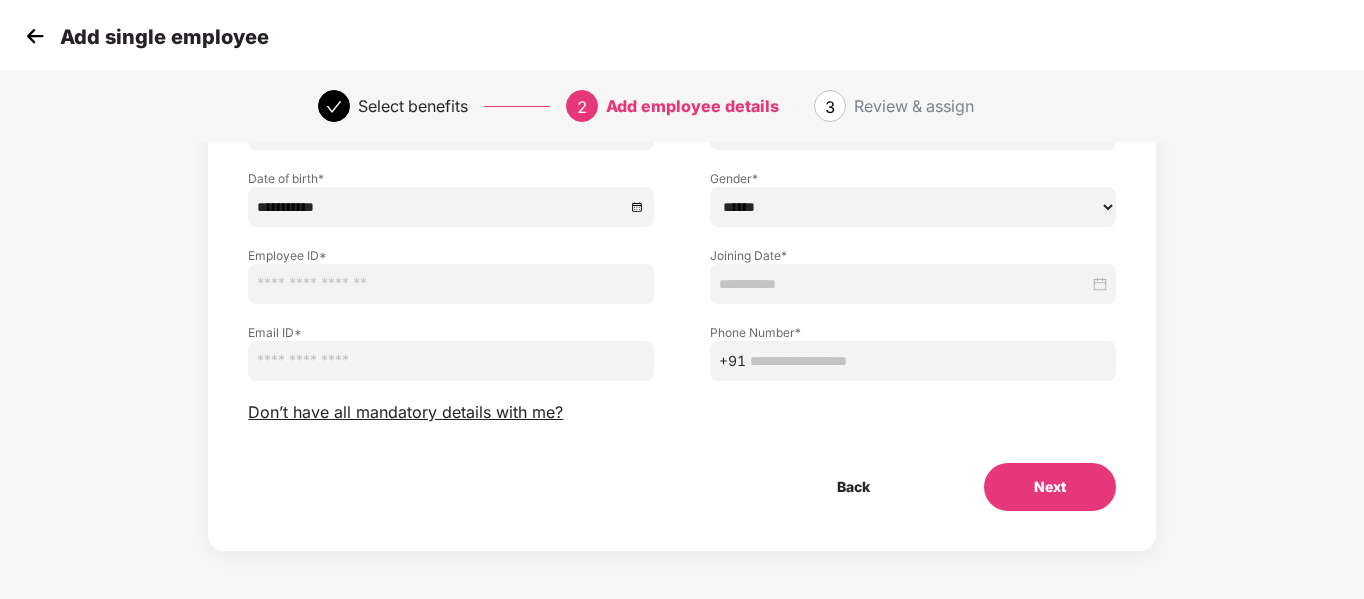 select on "****" 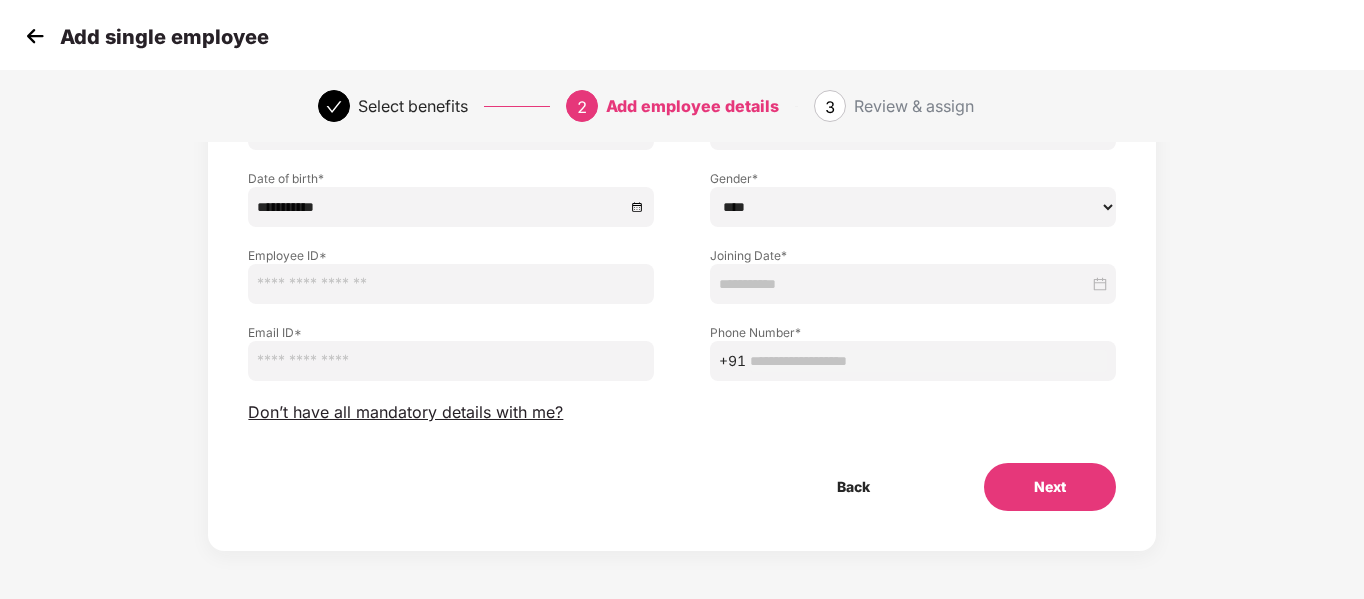 click on "****** **** ******" at bounding box center [913, 207] 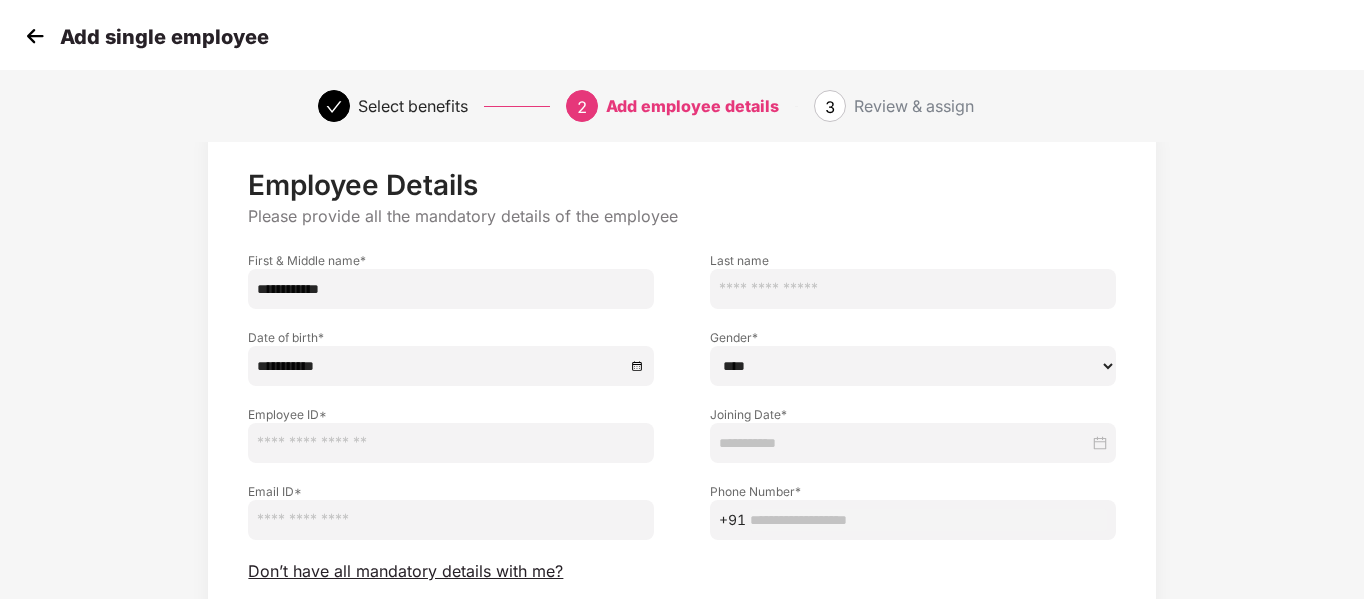 scroll, scrollTop: 100, scrollLeft: 0, axis: vertical 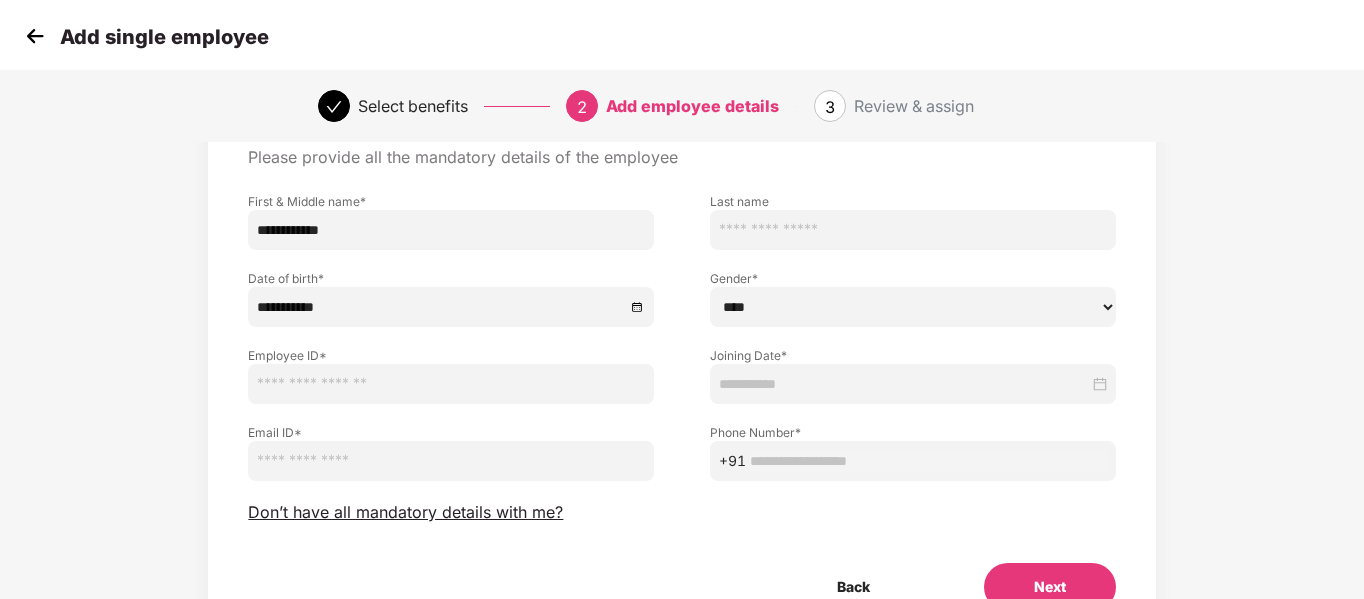 click at bounding box center [451, 384] 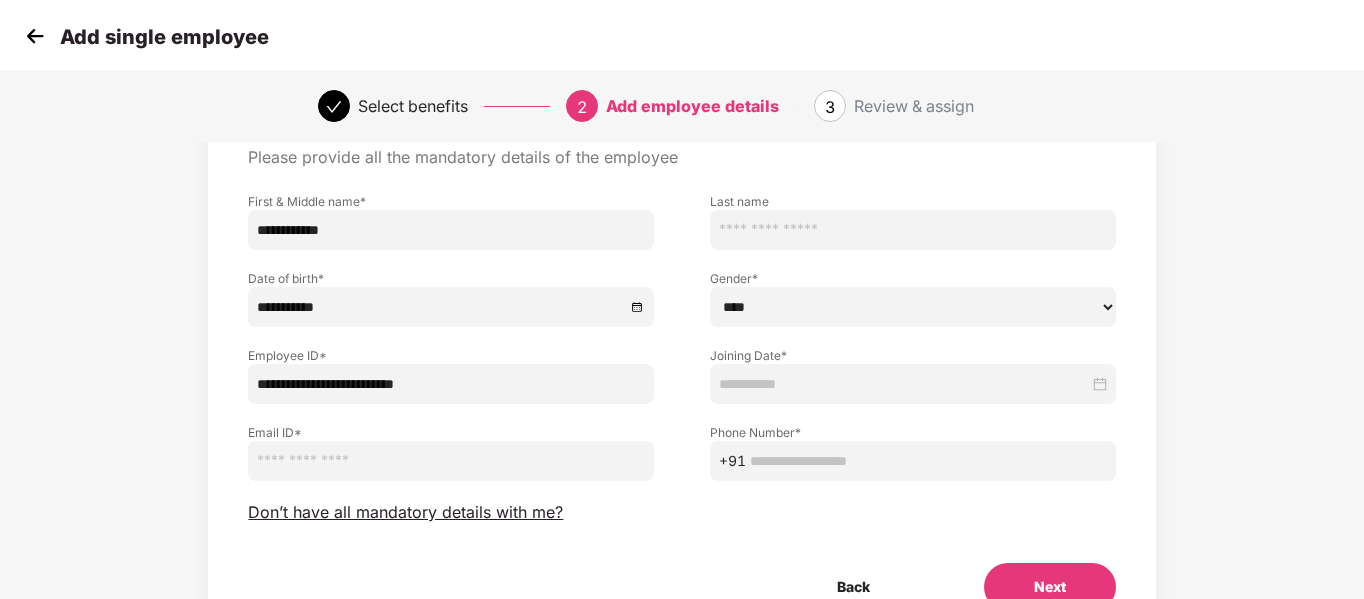 type on "**********" 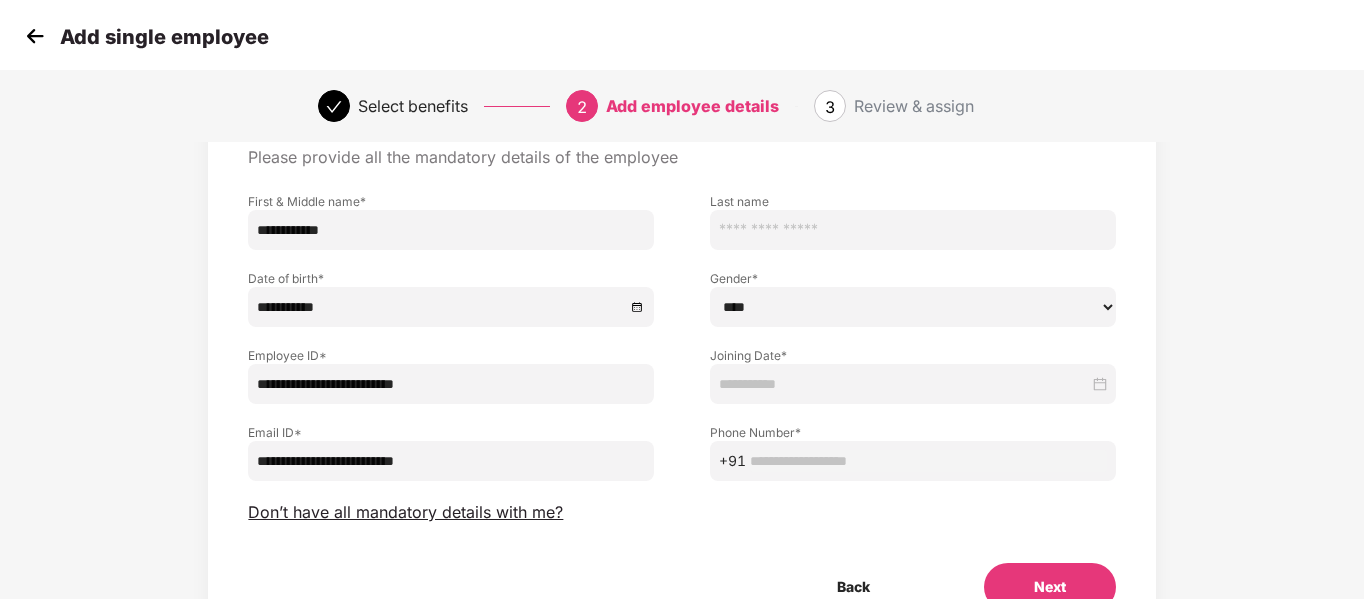 type on "**********" 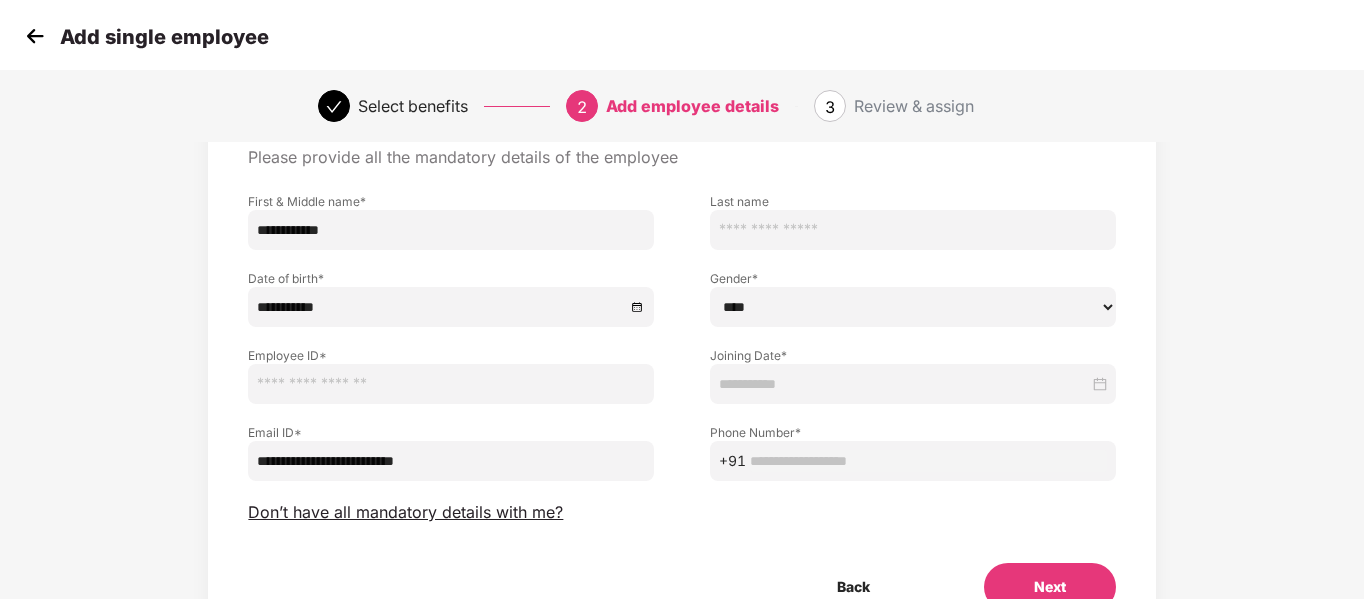 paste on "******" 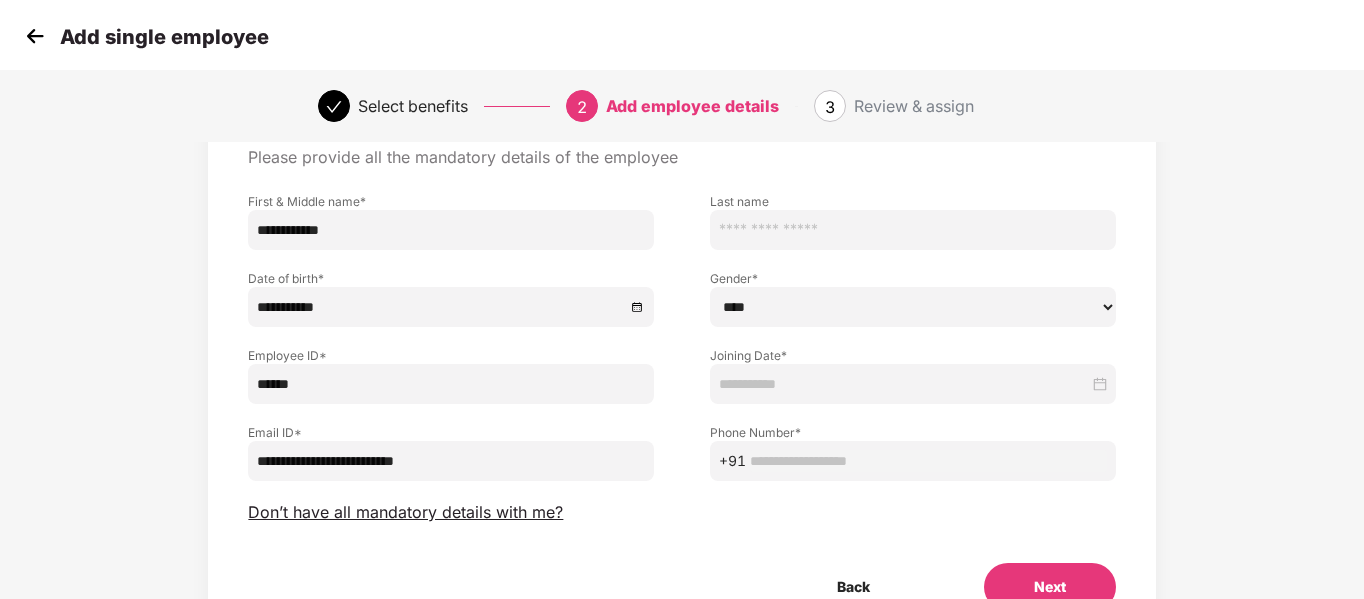 type on "******" 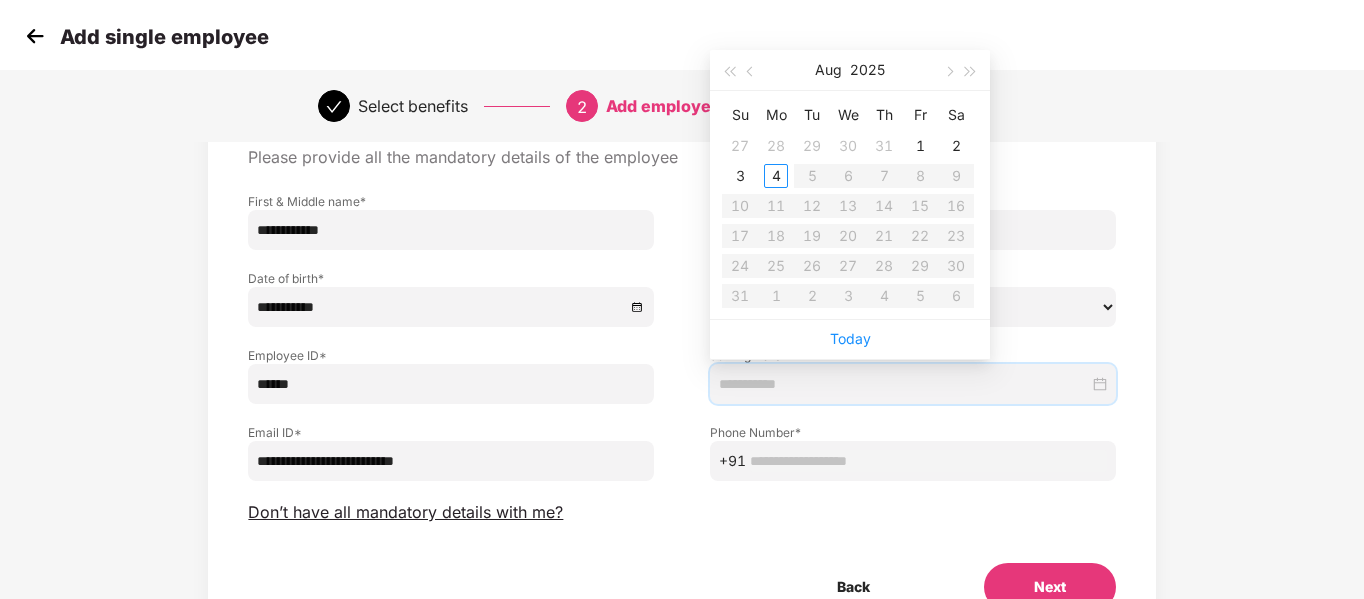 click at bounding box center [904, 384] 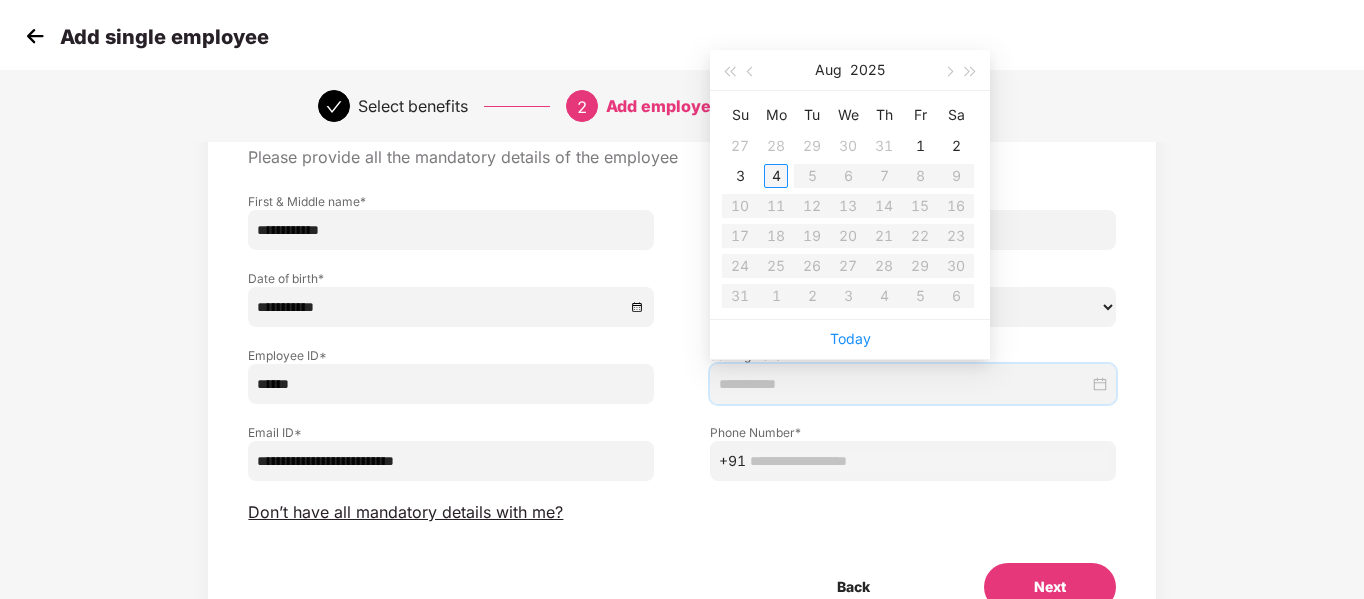 type on "**********" 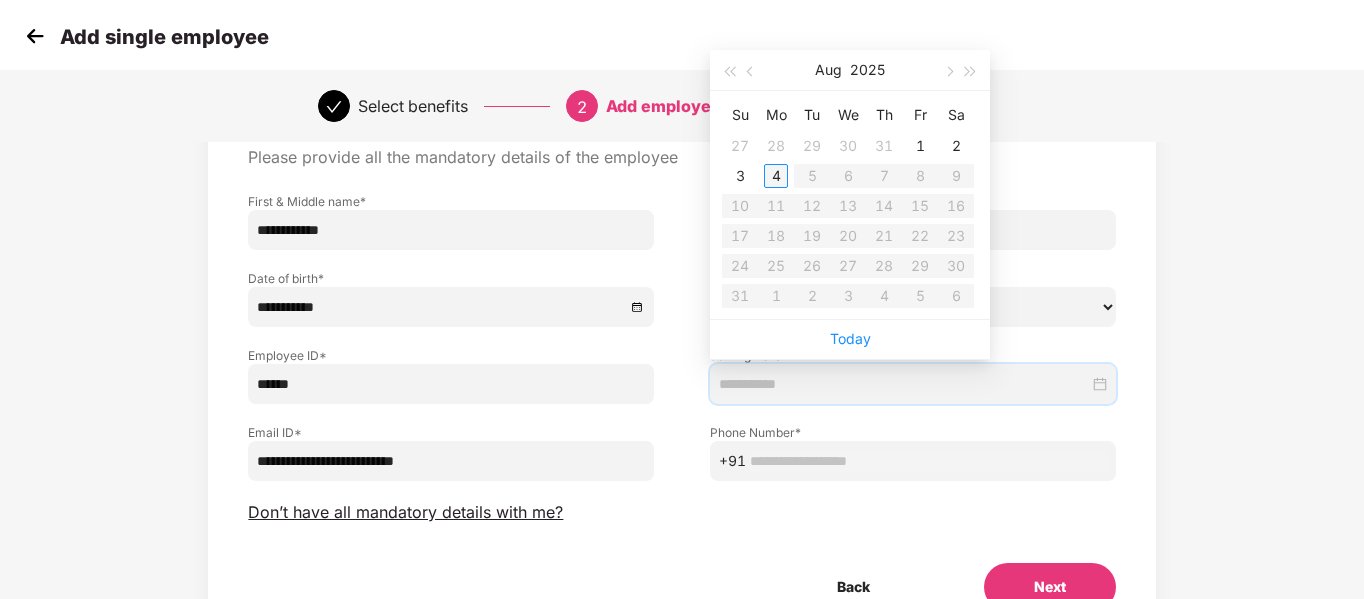 click on "4" at bounding box center (776, 176) 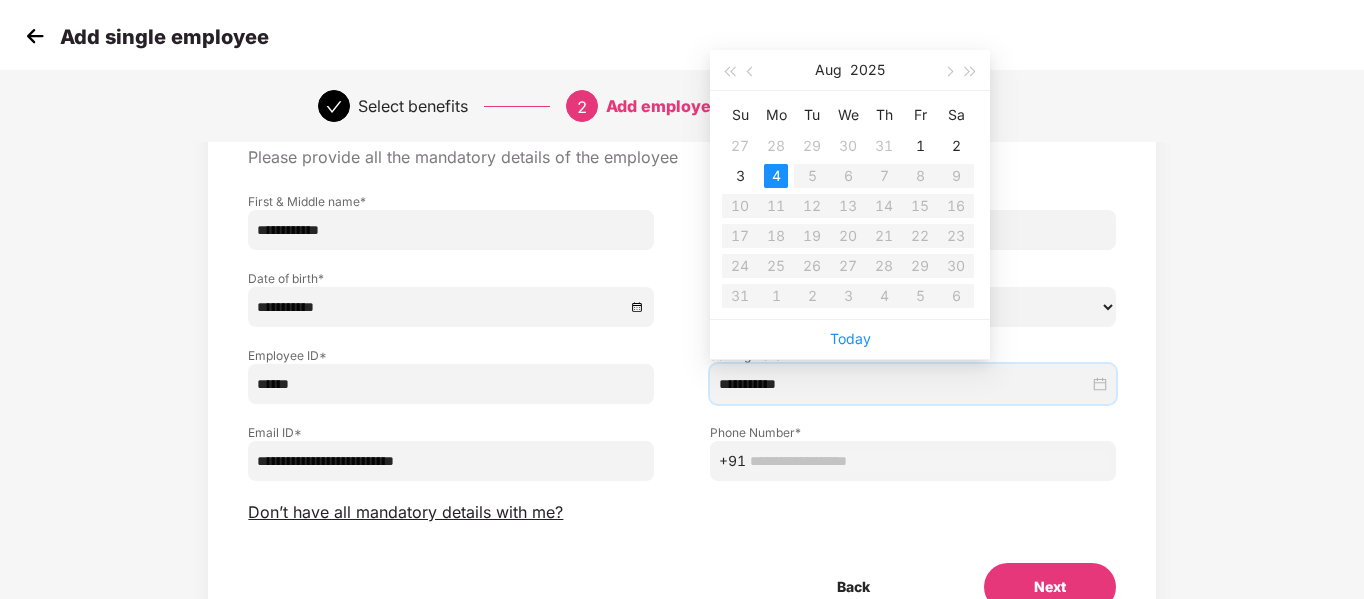 click at bounding box center [928, 461] 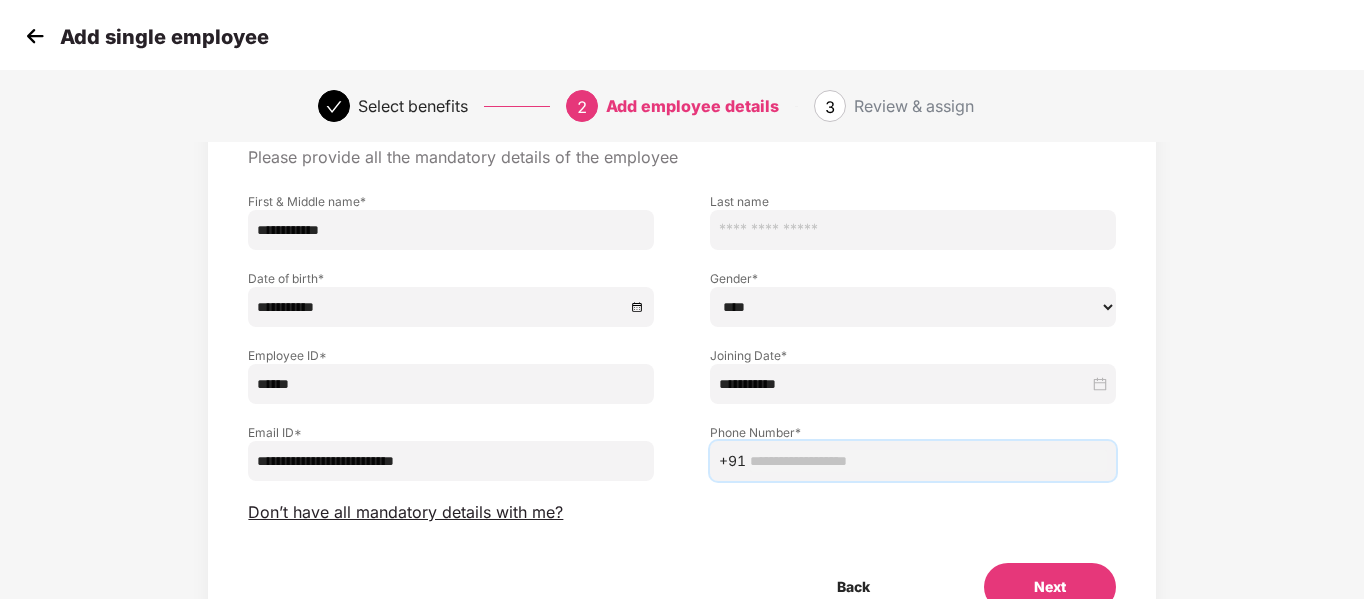 paste on "**********" 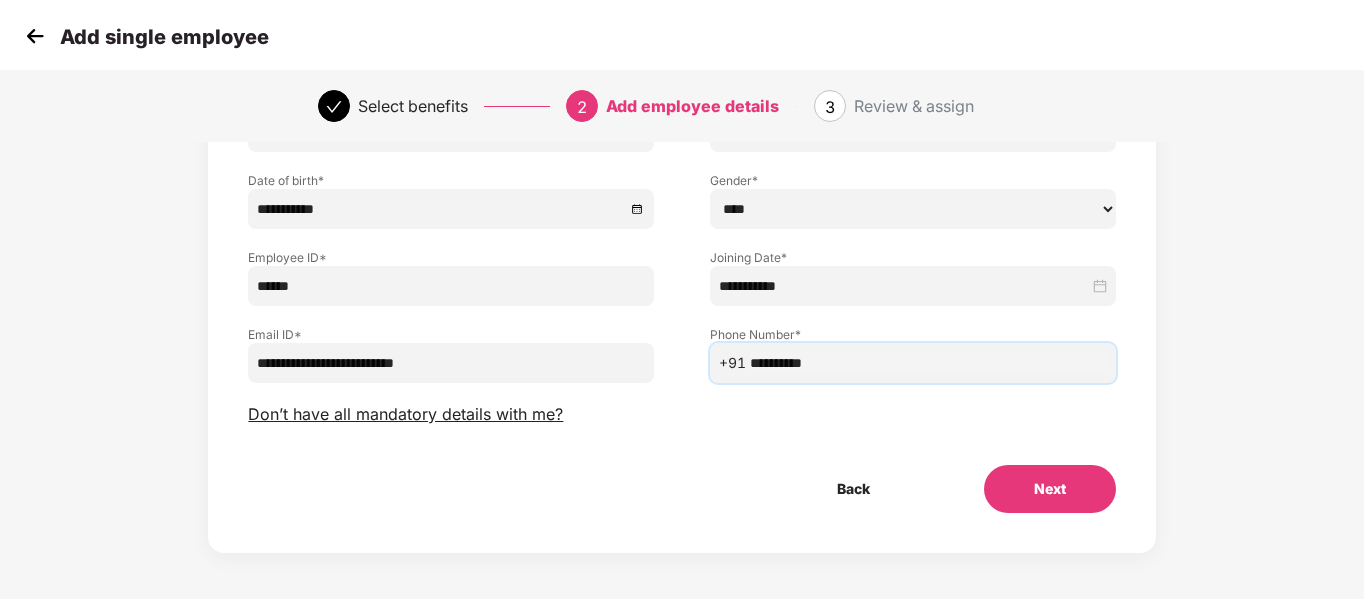 scroll, scrollTop: 202, scrollLeft: 0, axis: vertical 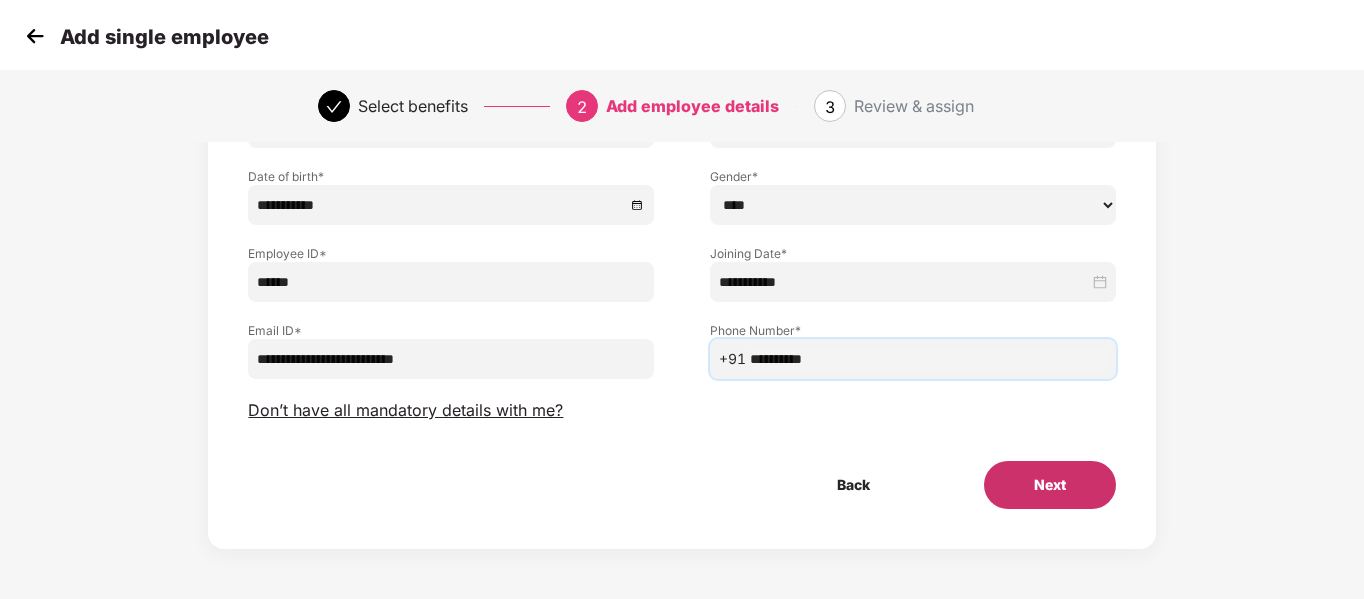 type on "**********" 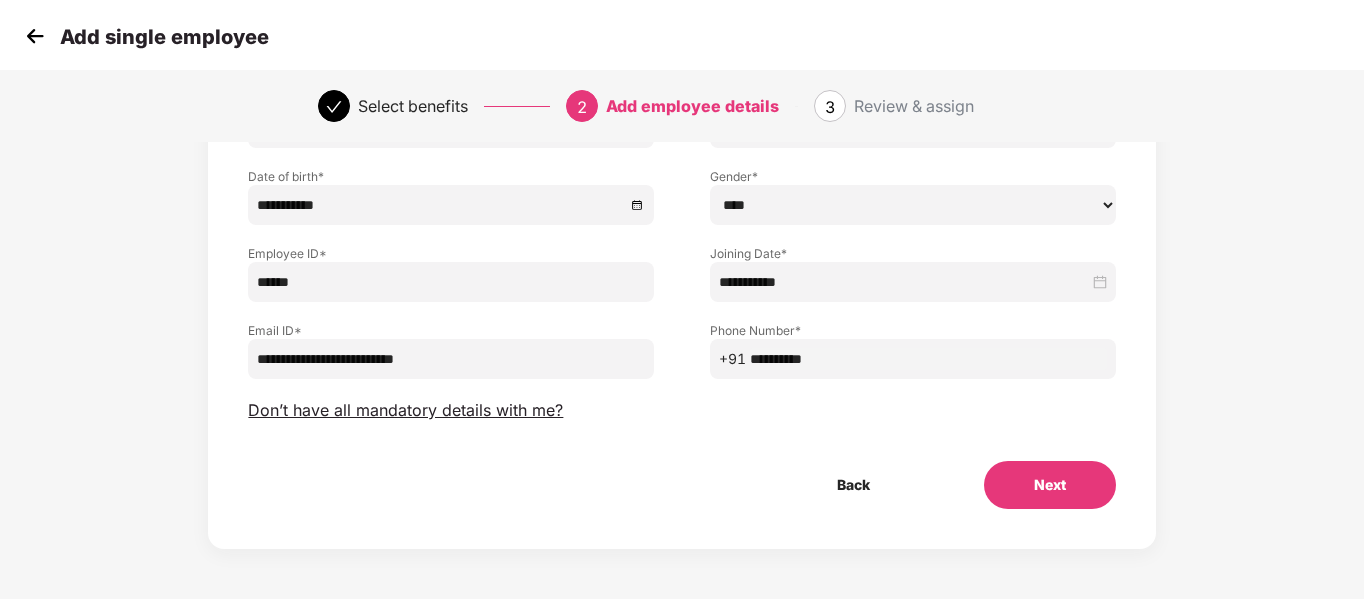 click on "Next" at bounding box center (1050, 485) 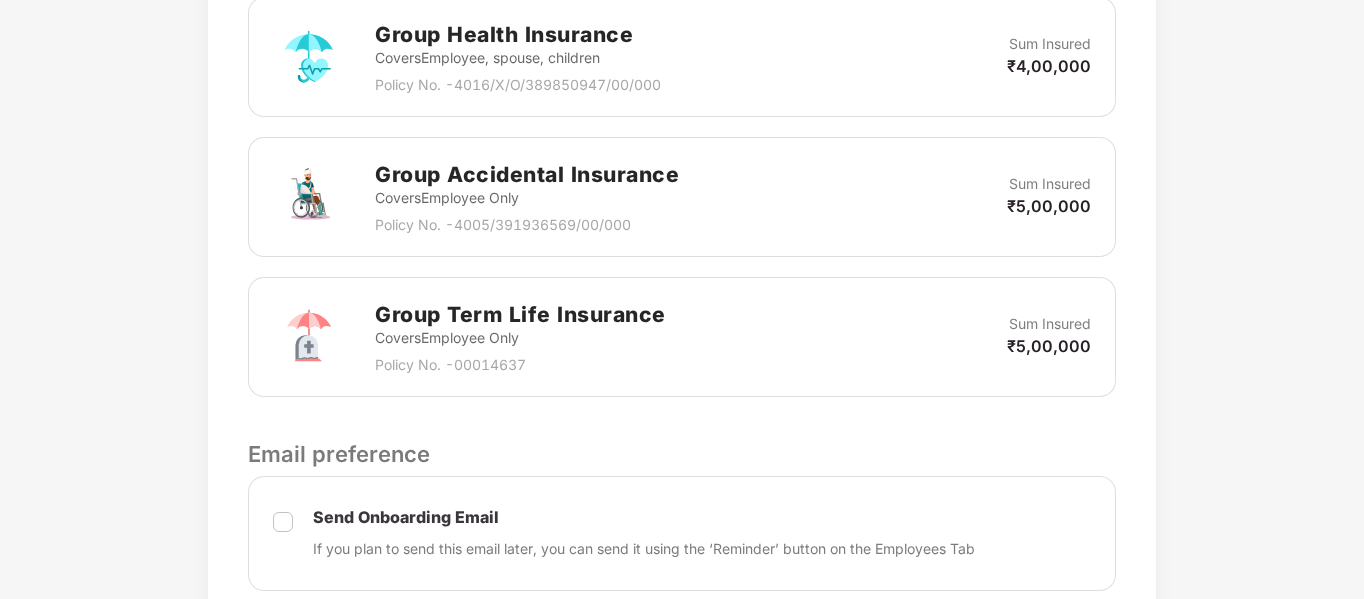scroll, scrollTop: 700, scrollLeft: 0, axis: vertical 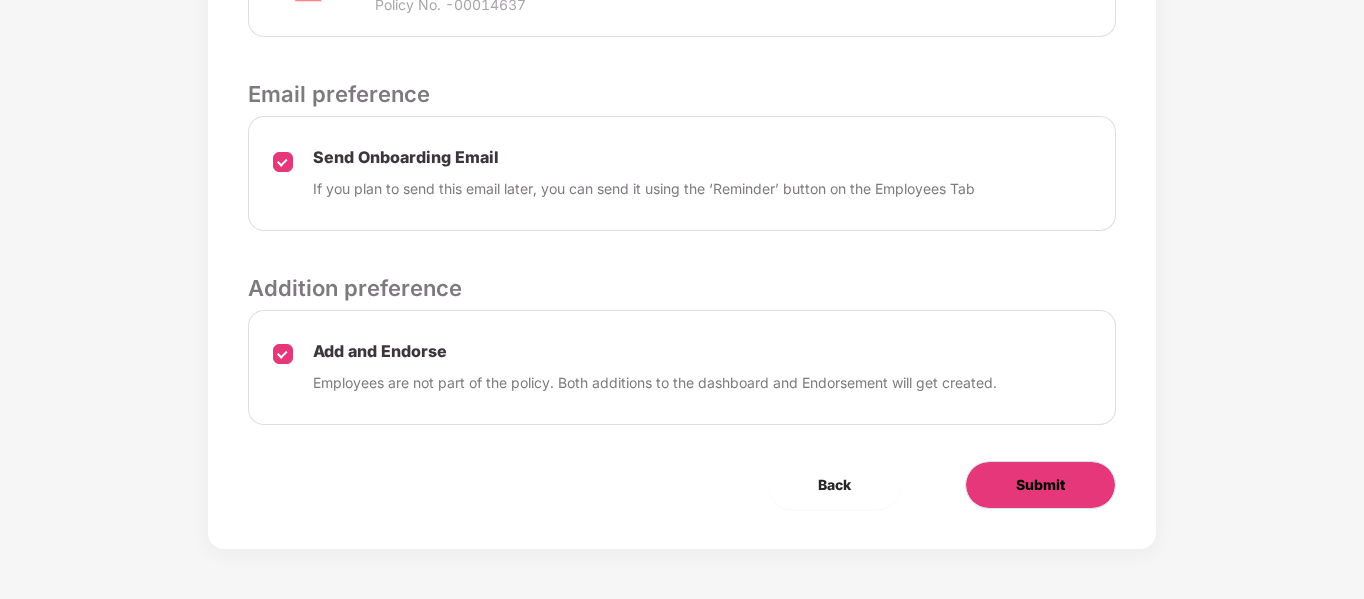 click on "Submit" at bounding box center [1040, 485] 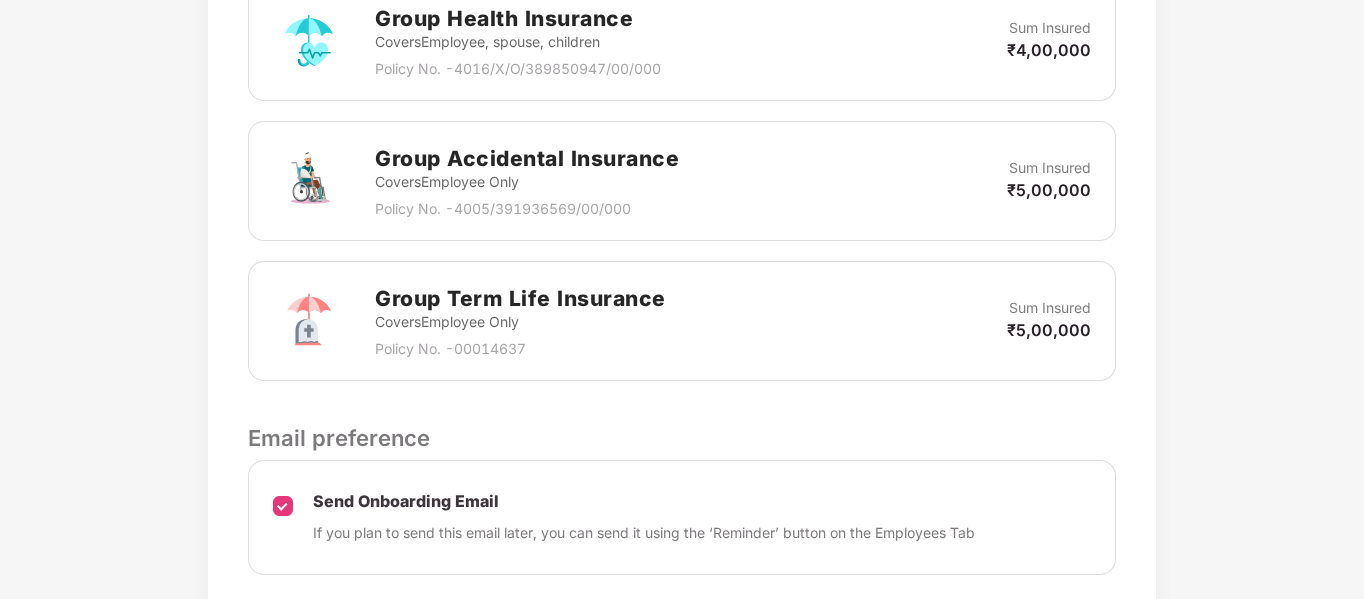 scroll, scrollTop: 1050, scrollLeft: 0, axis: vertical 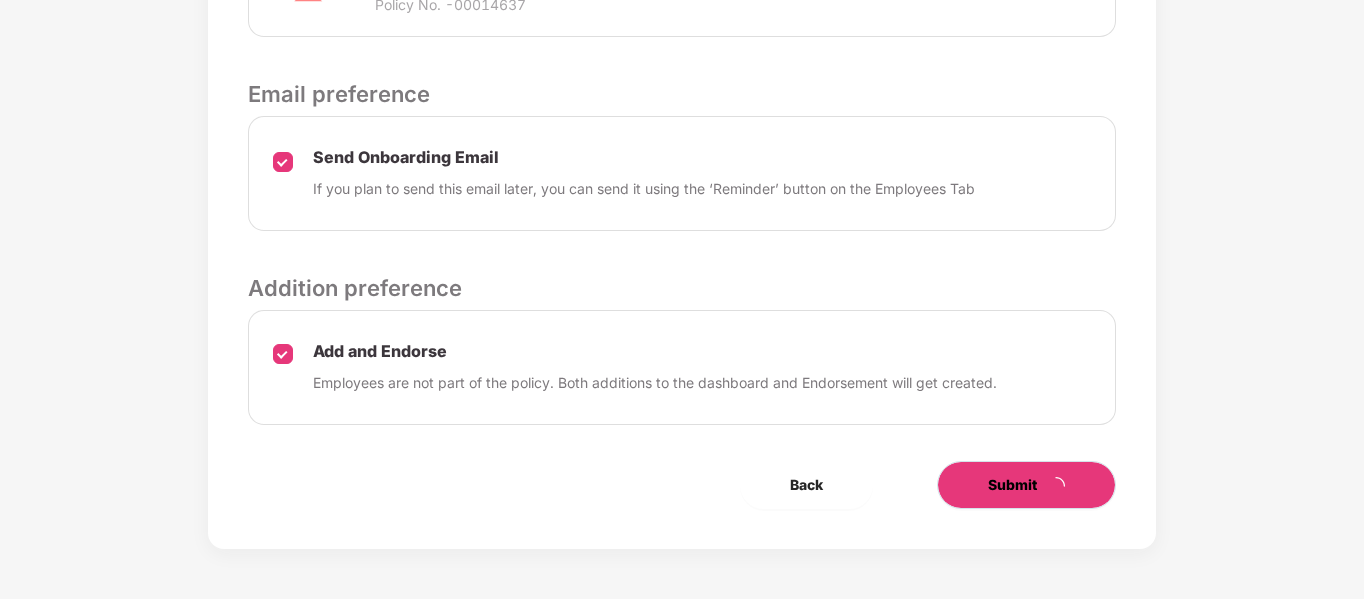 click on "Submit" at bounding box center (1012, 485) 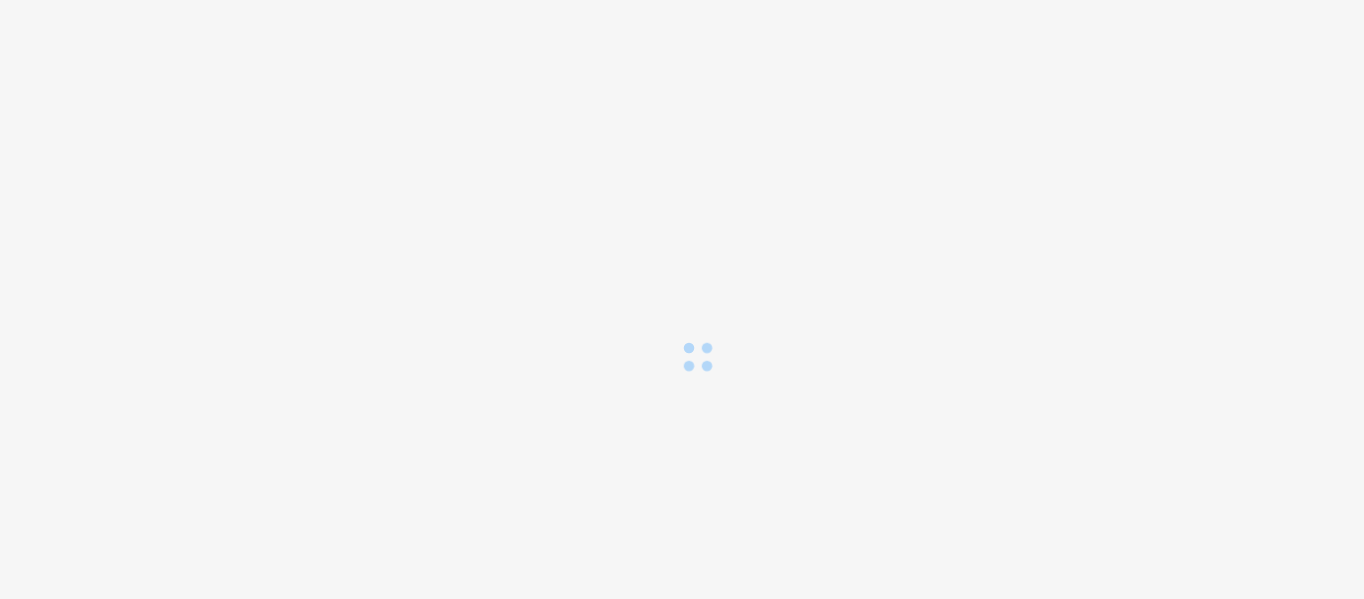 scroll, scrollTop: 0, scrollLeft: 0, axis: both 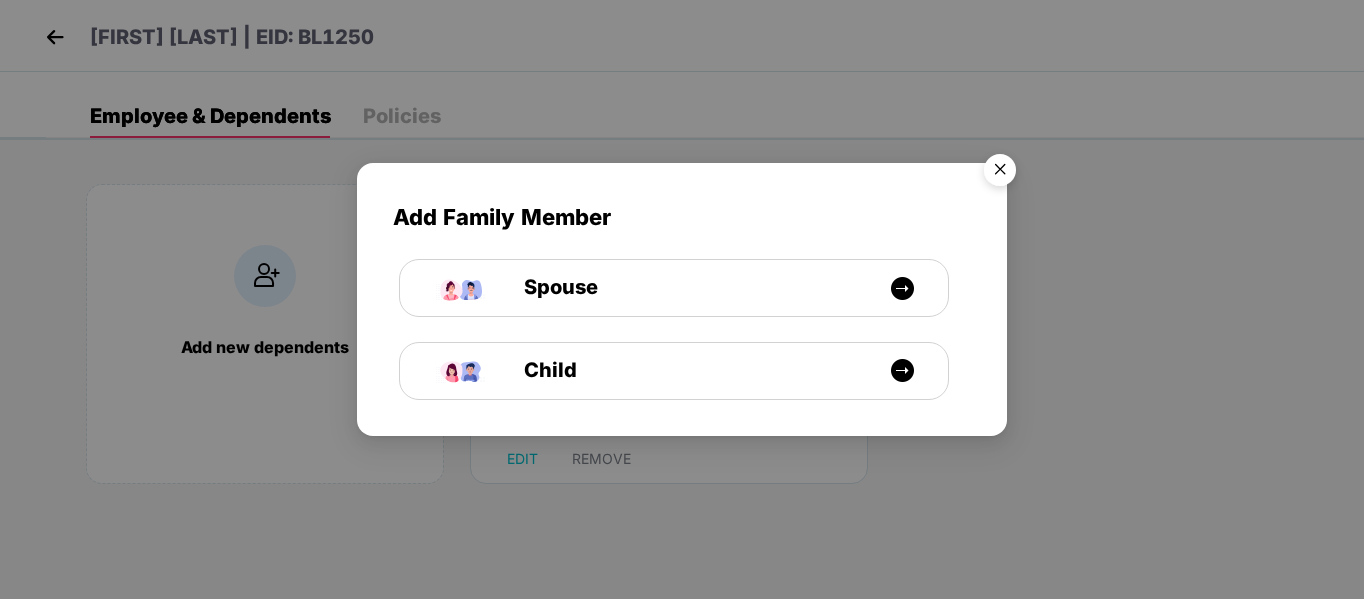 click at bounding box center [1000, 173] 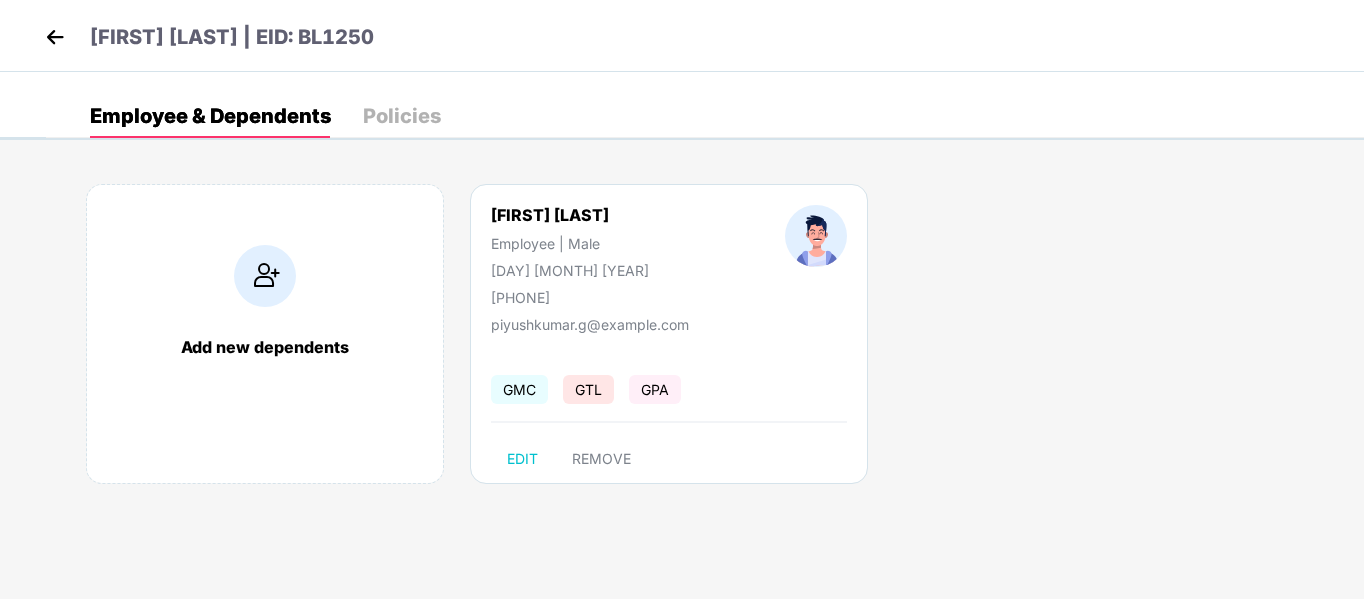 click at bounding box center (55, 37) 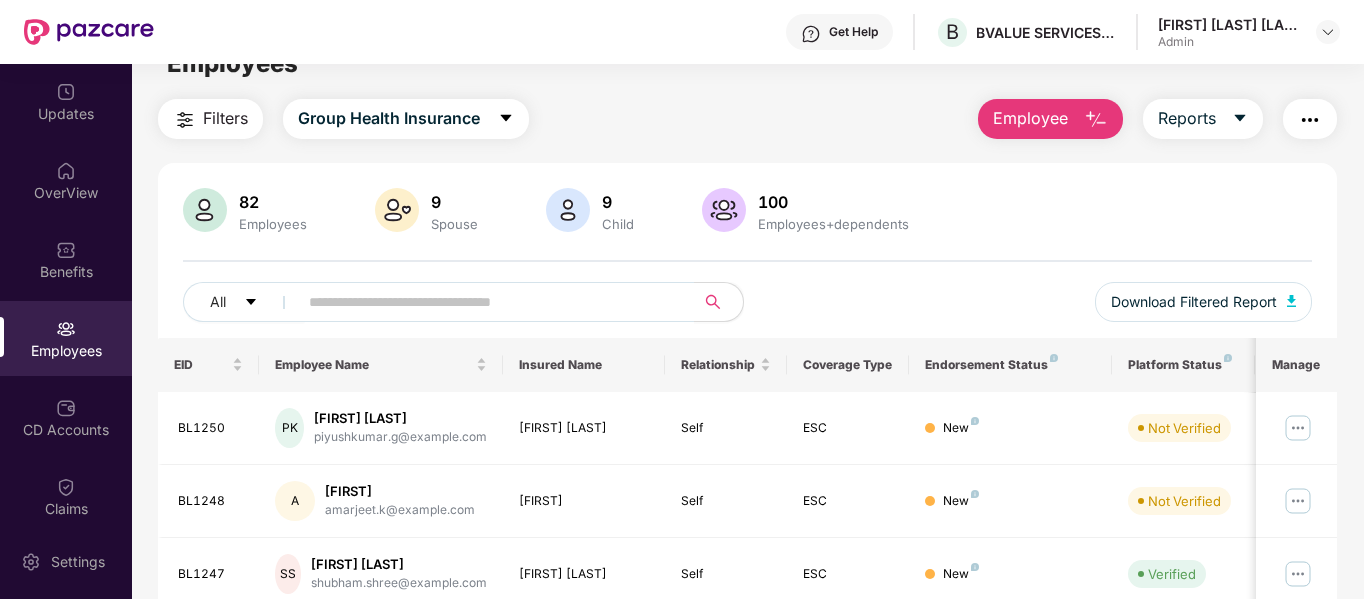 scroll, scrollTop: 0, scrollLeft: 0, axis: both 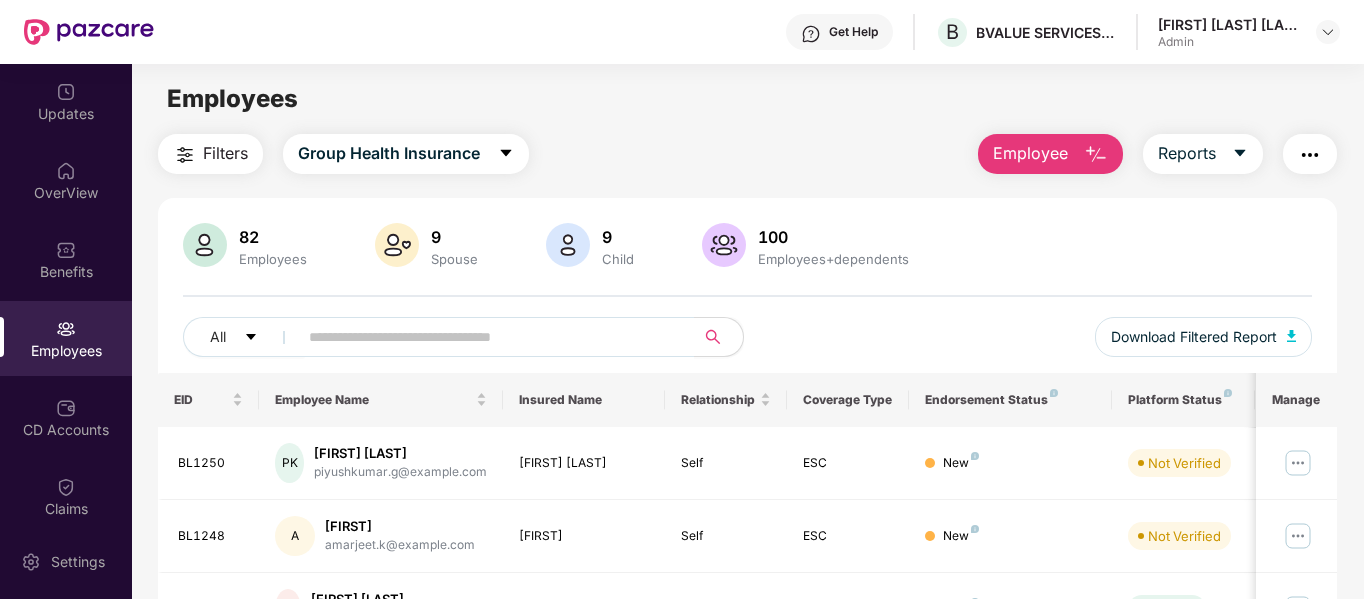 click at bounding box center [1096, 155] 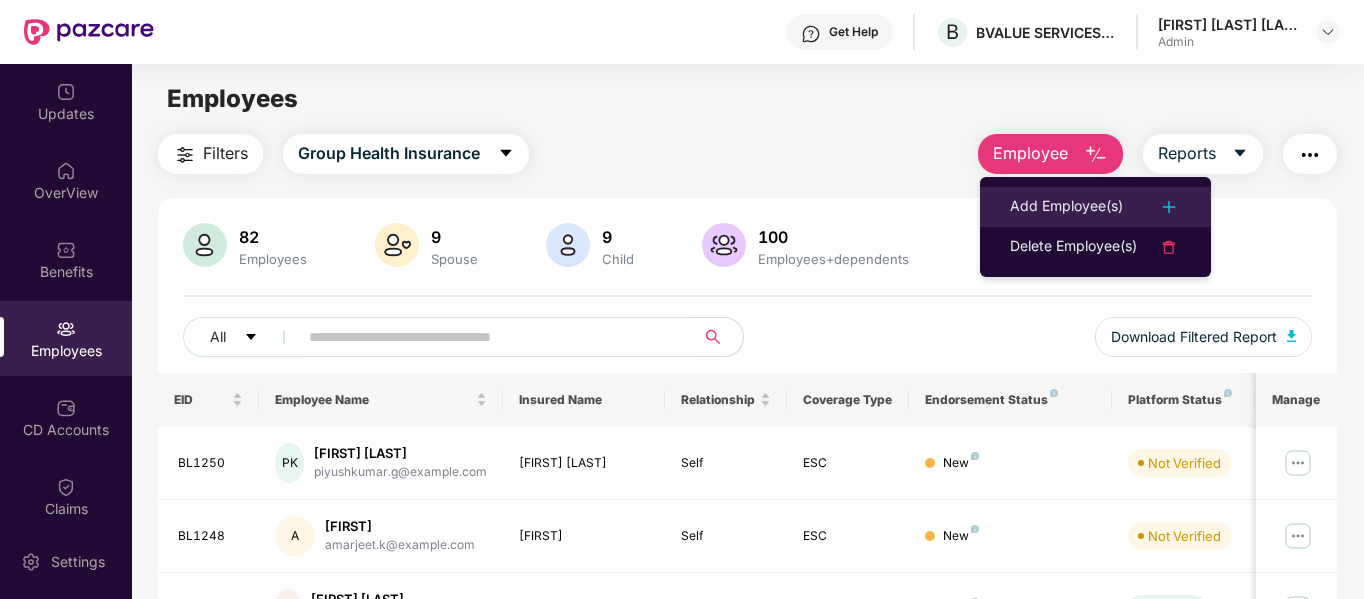 click on "Add Employee(s)" at bounding box center (1066, 207) 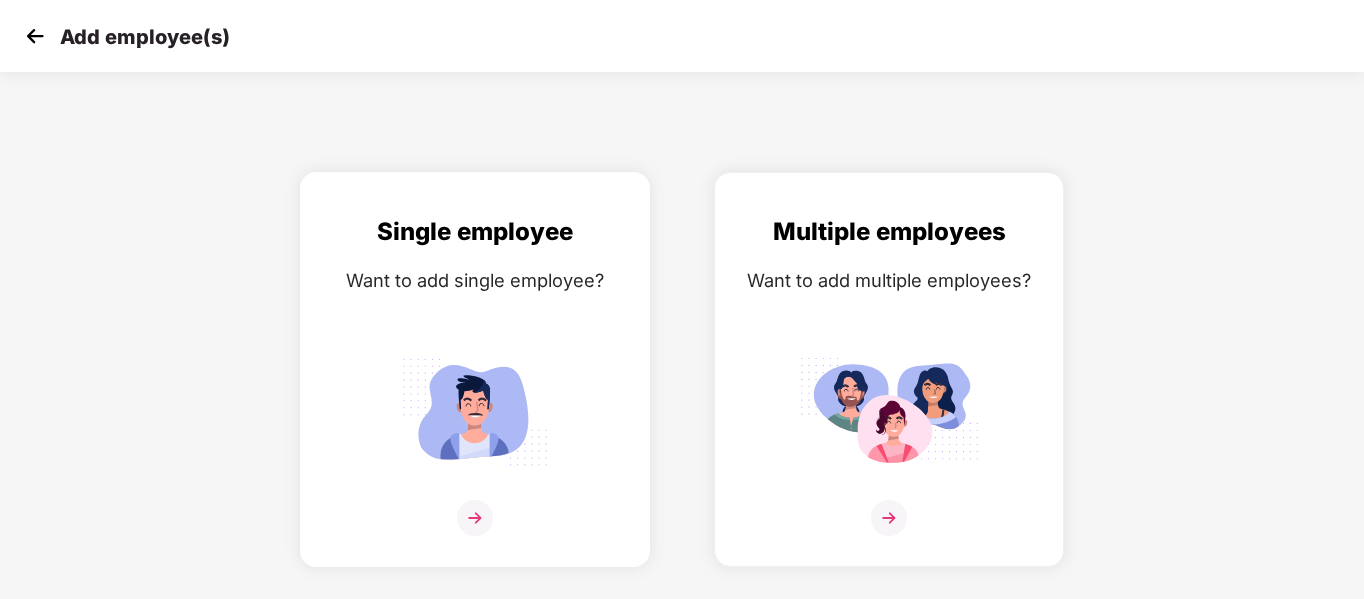 click on "Want to add single employee?" at bounding box center (475, 280) 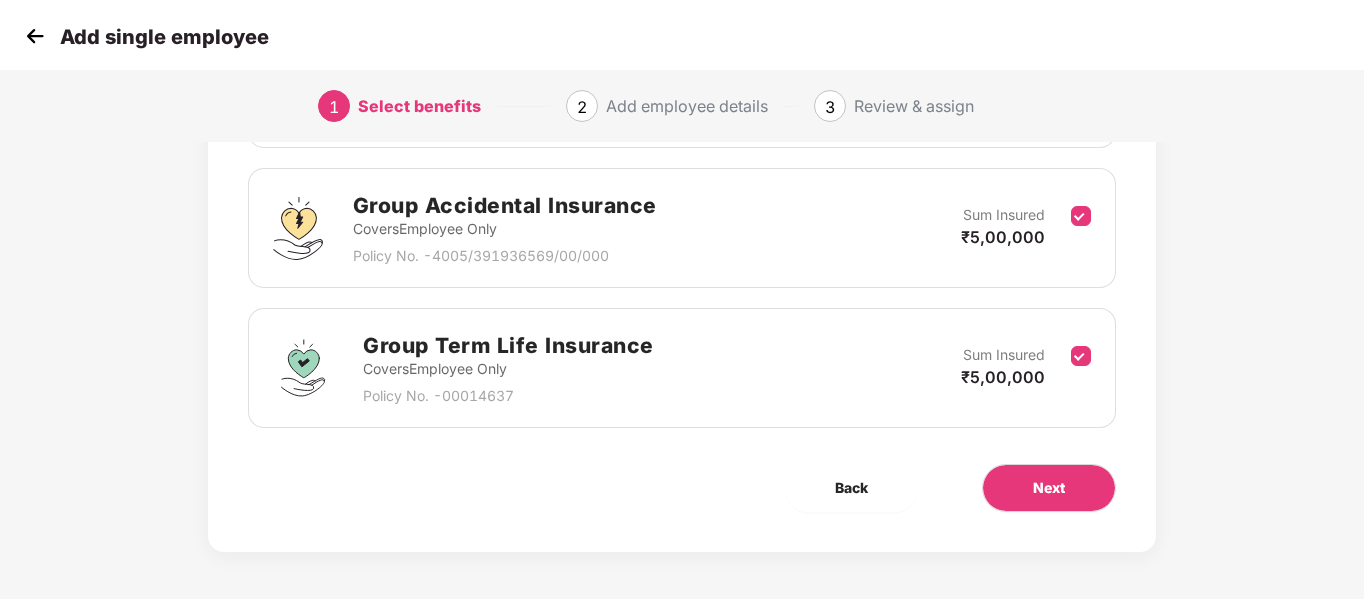 scroll, scrollTop: 420, scrollLeft: 0, axis: vertical 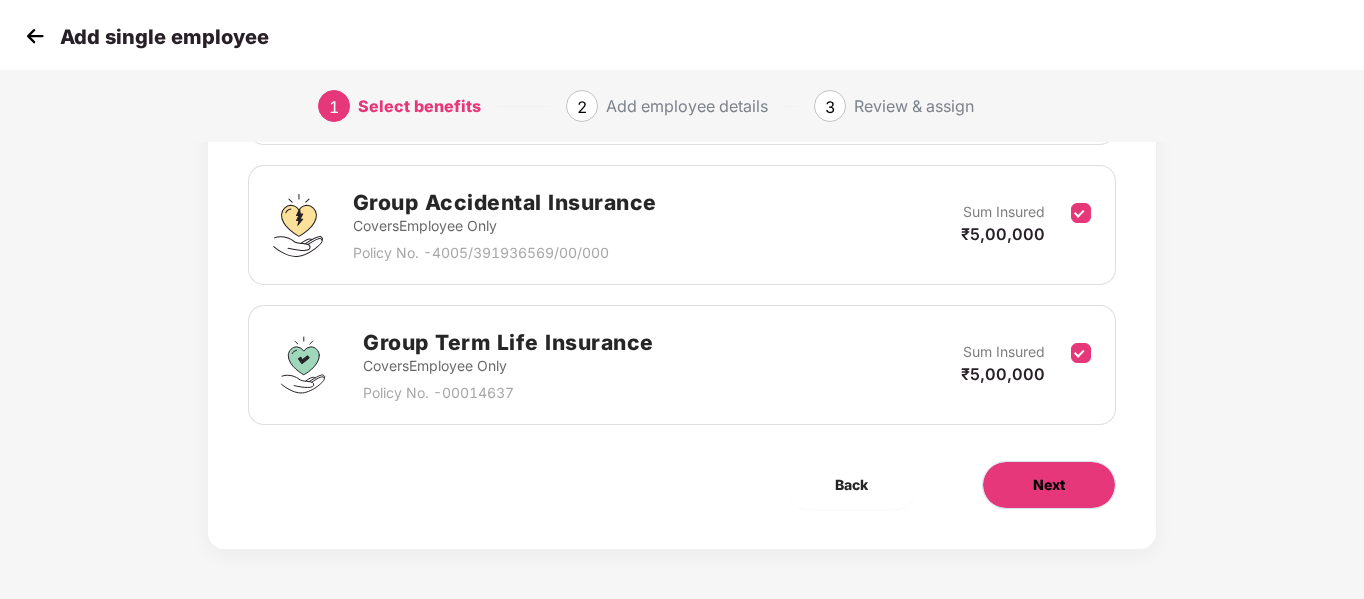 click on "Next" at bounding box center (1049, 485) 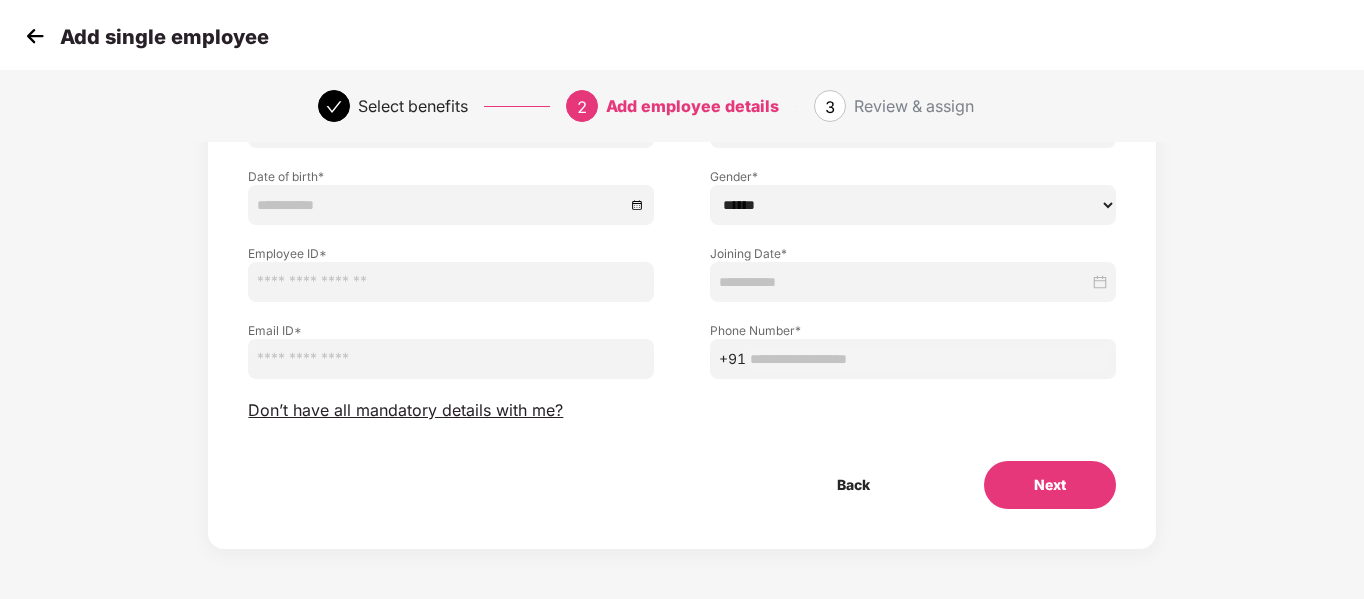 scroll, scrollTop: 0, scrollLeft: 0, axis: both 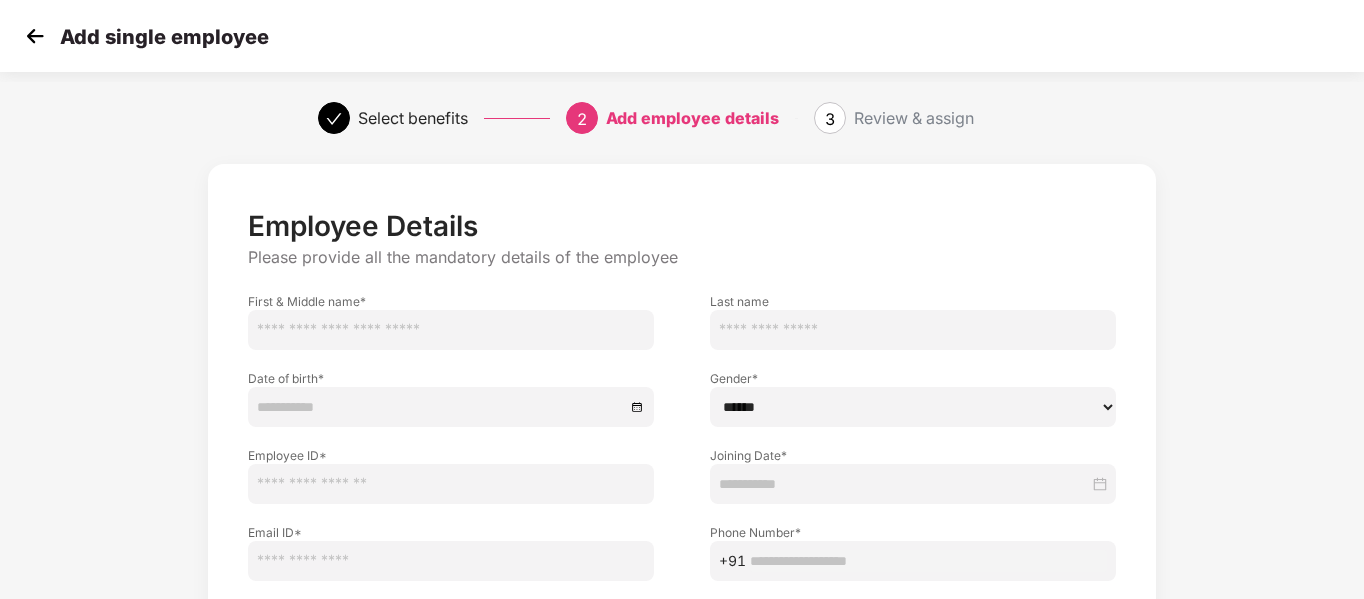 click at bounding box center (451, 330) 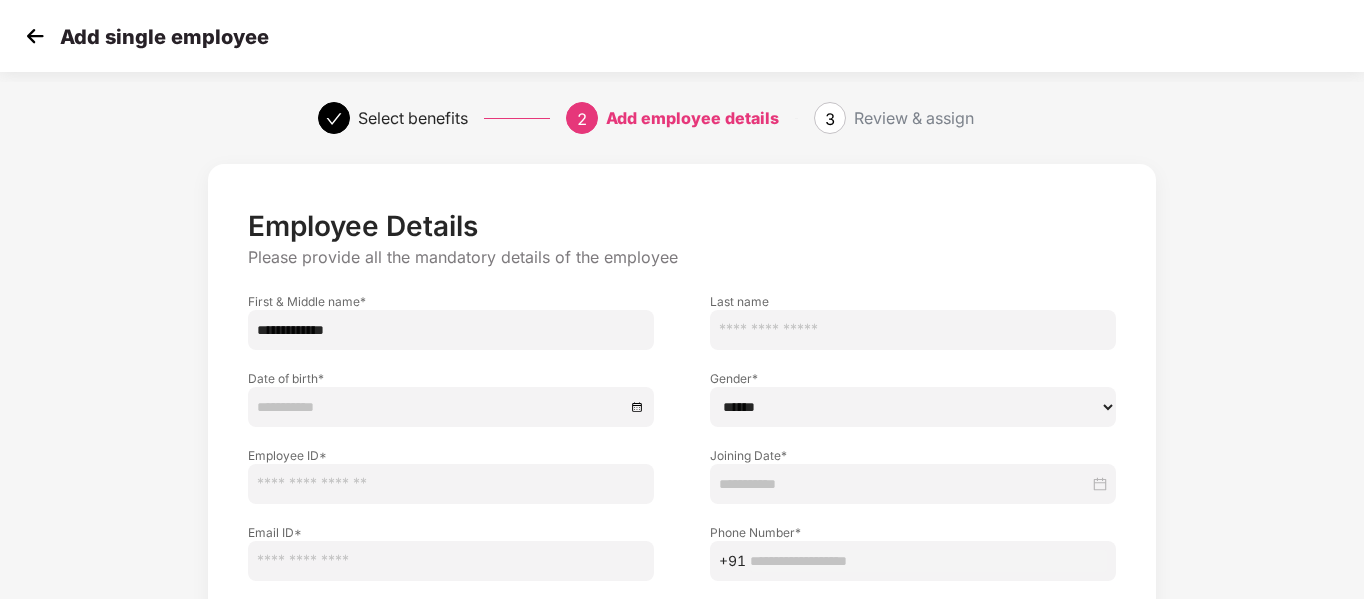 click on "**********" at bounding box center (451, 330) 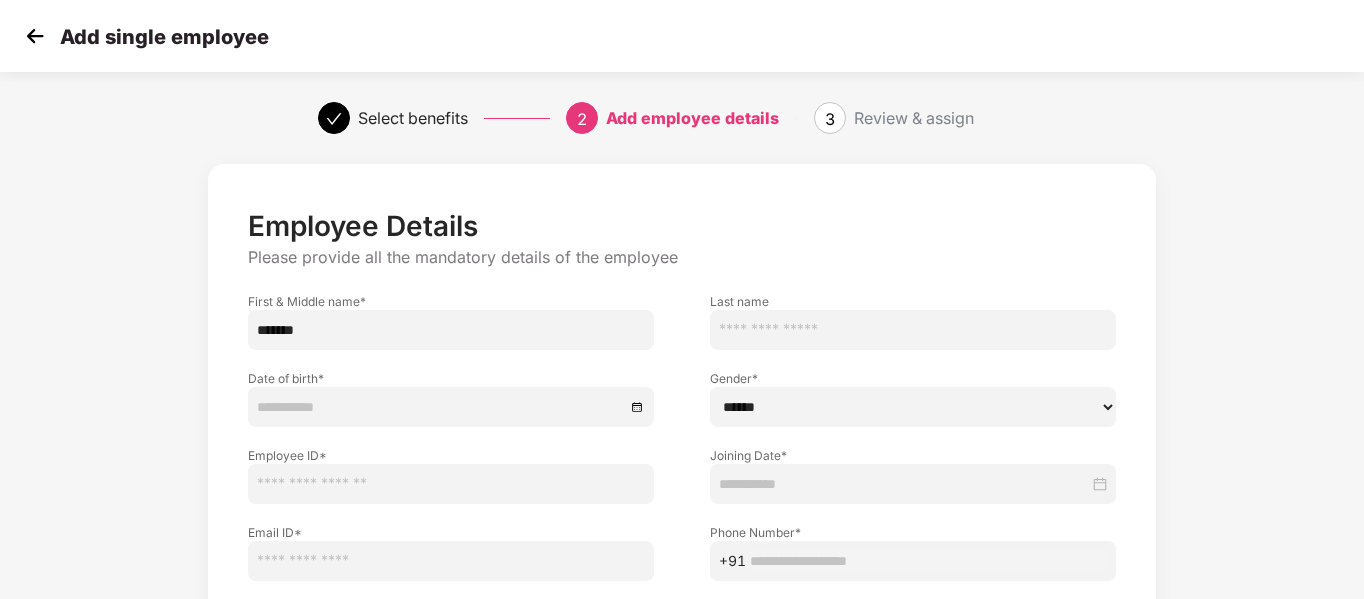 type on "*******" 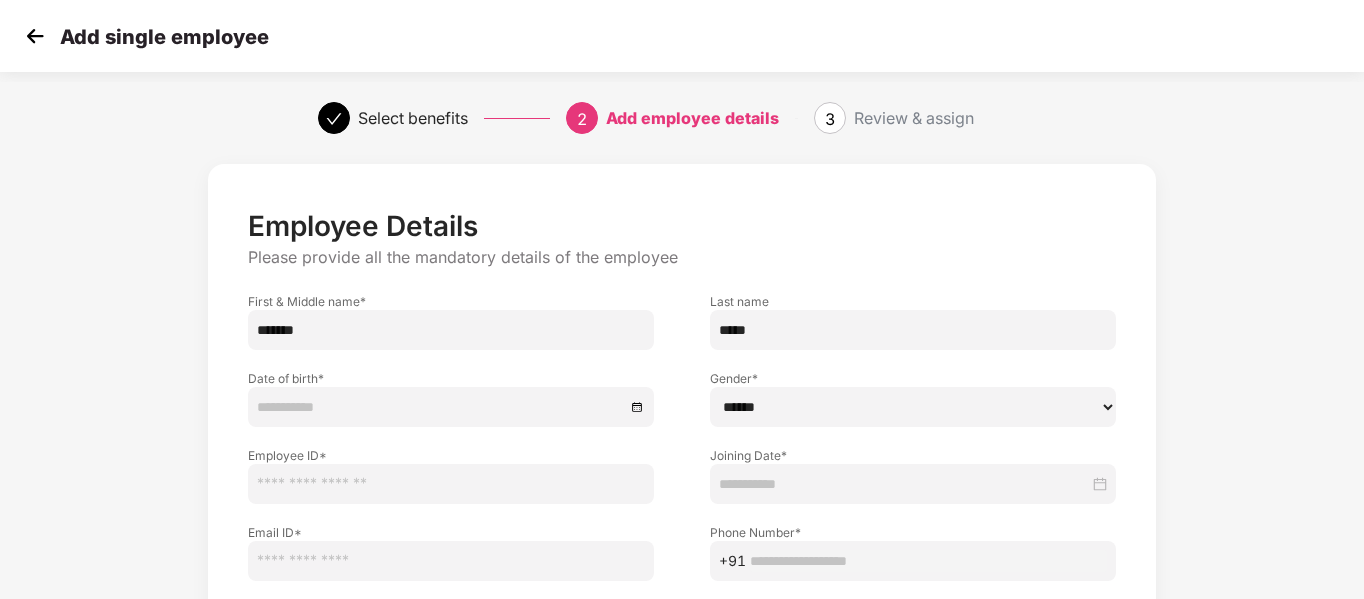 type on "*****" 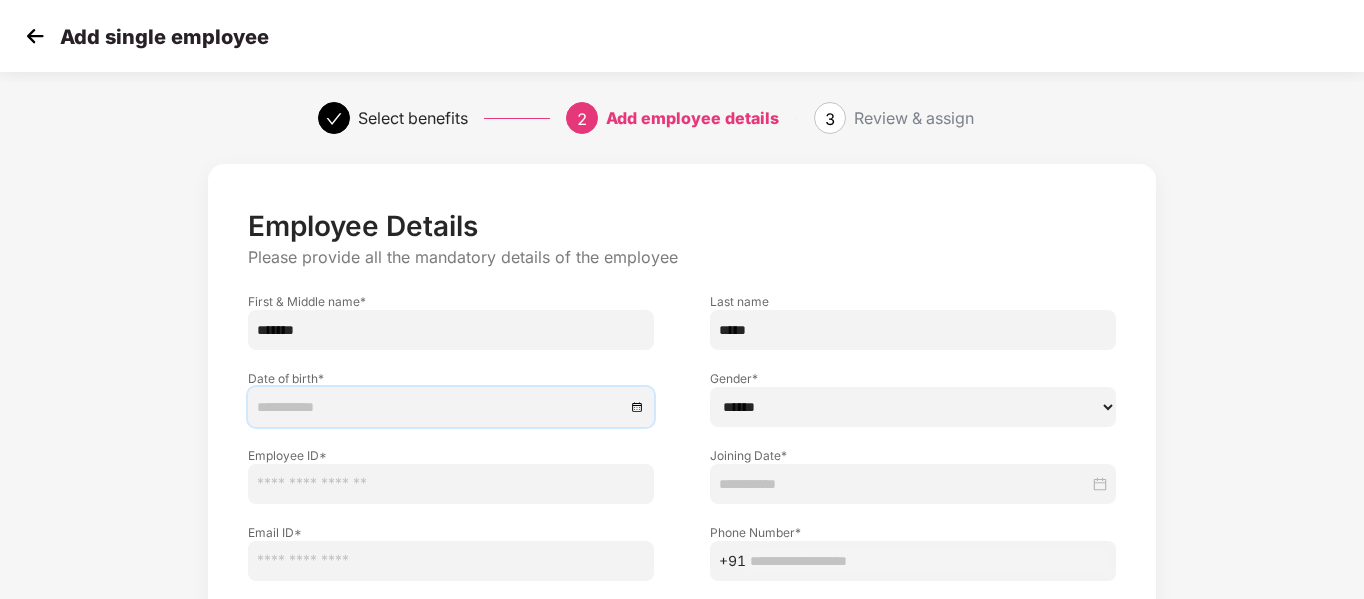 click at bounding box center (441, 407) 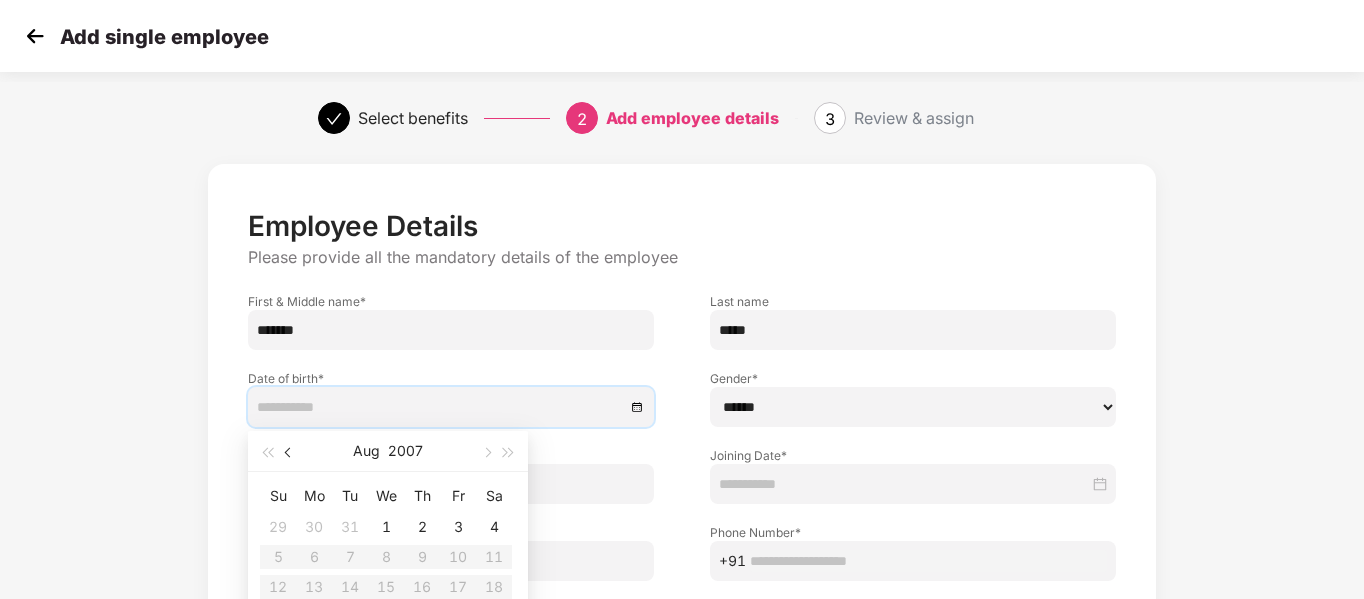 click at bounding box center (289, 451) 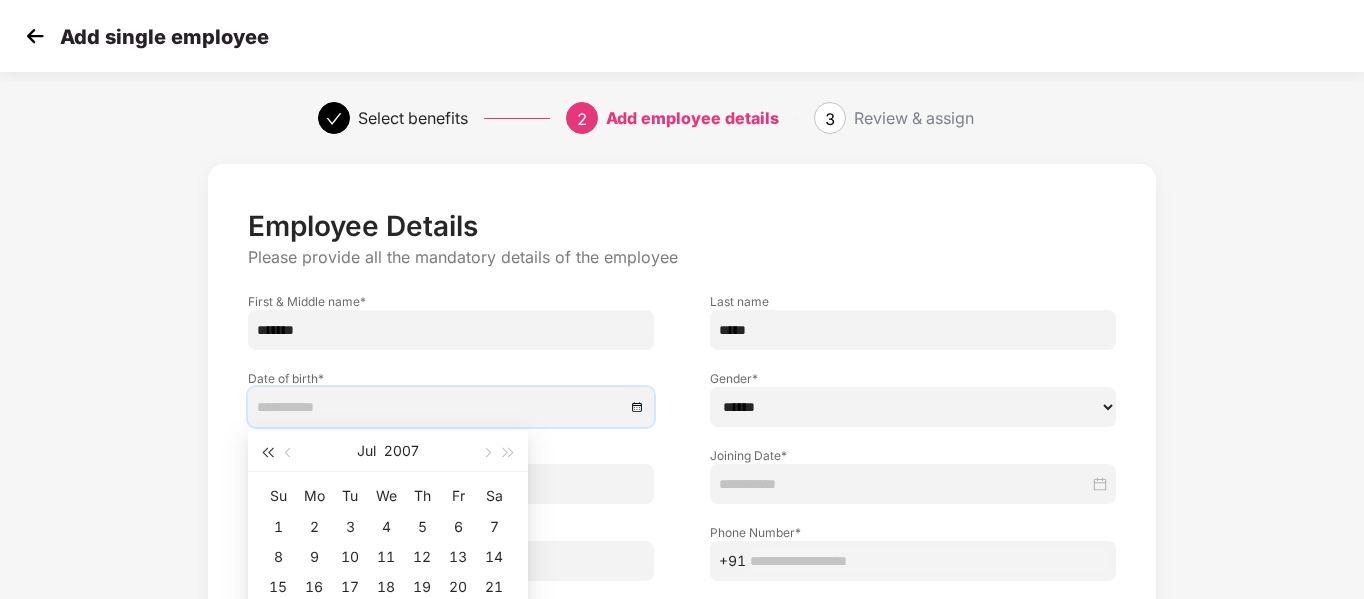 click at bounding box center [267, 453] 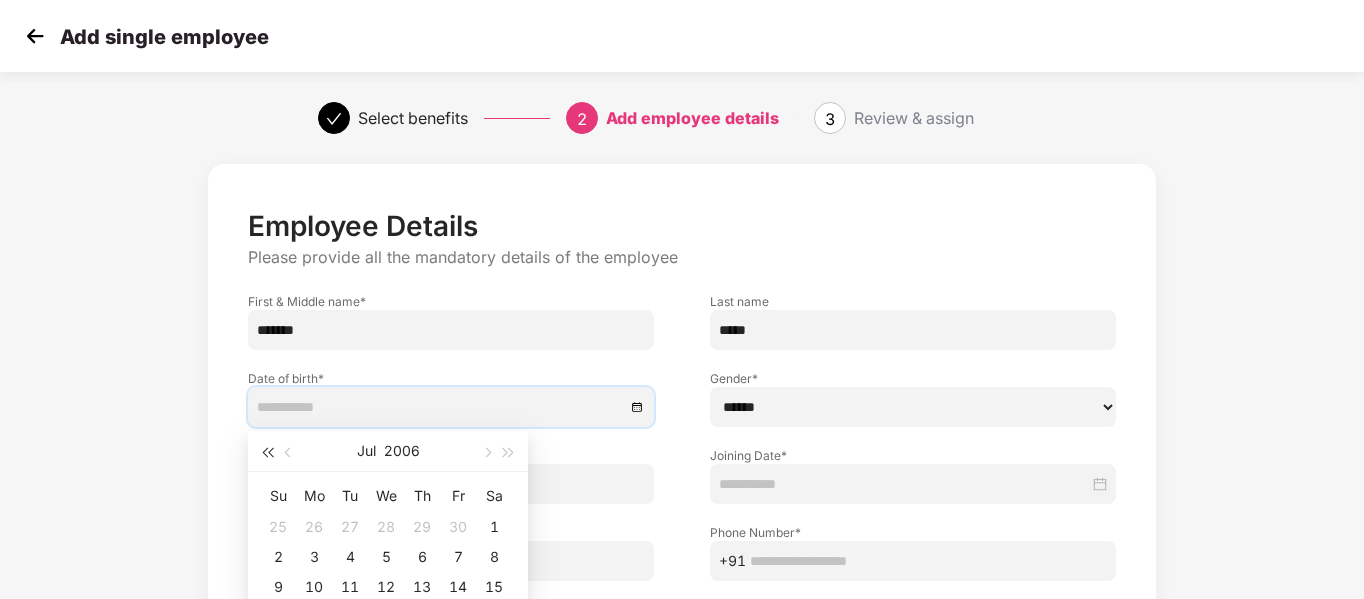 click at bounding box center (267, 453) 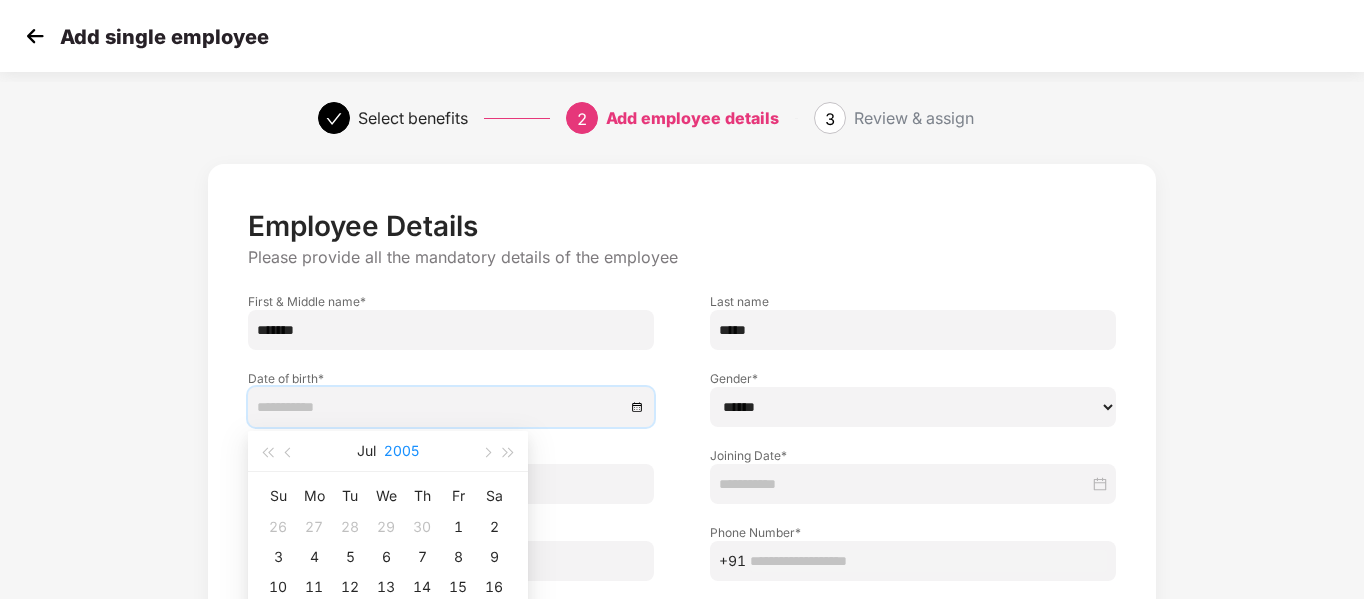 click on "2005" at bounding box center (401, 451) 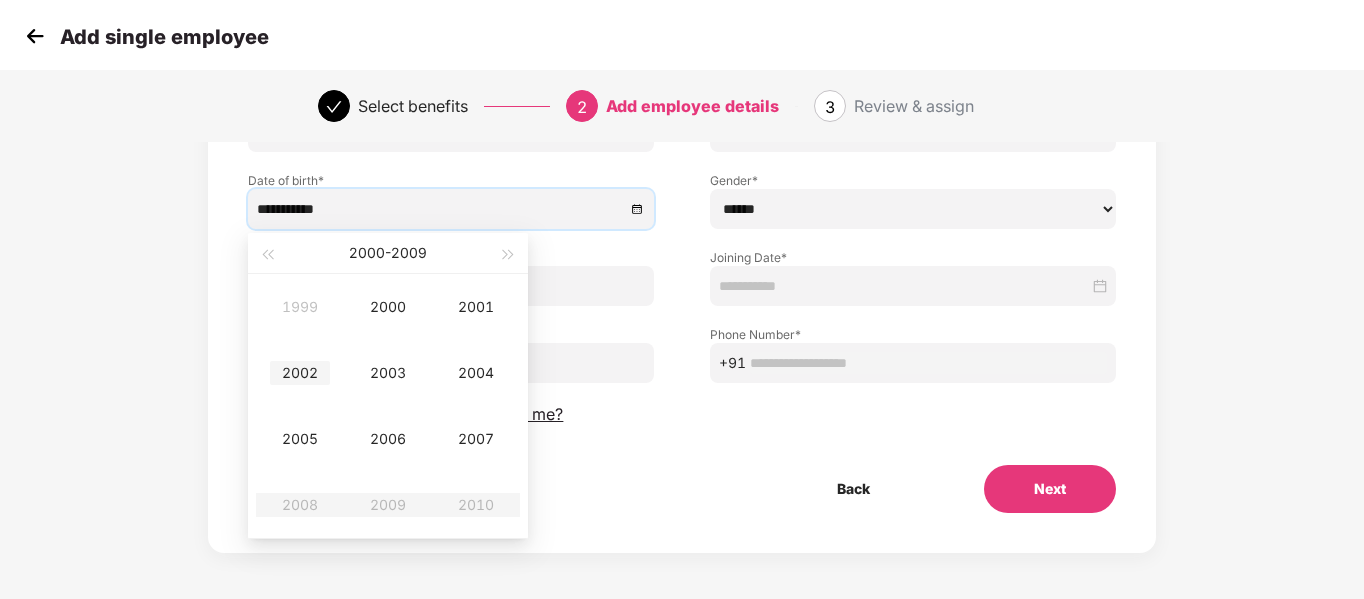 scroll, scrollTop: 200, scrollLeft: 0, axis: vertical 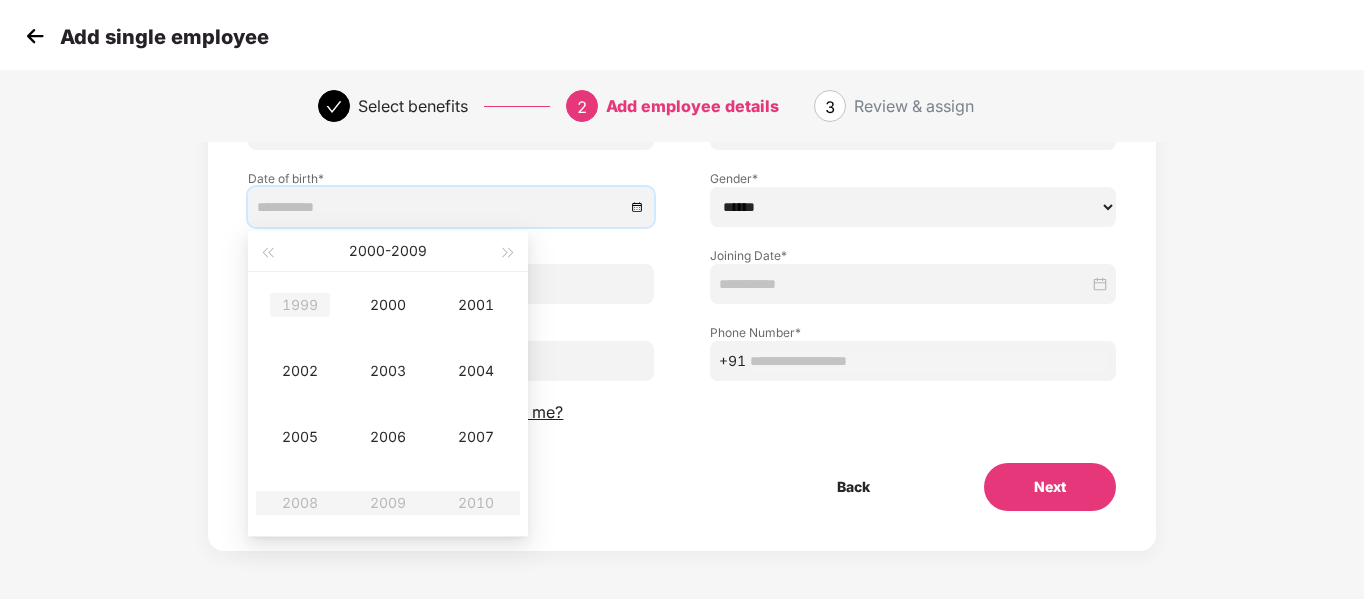 type on "**********" 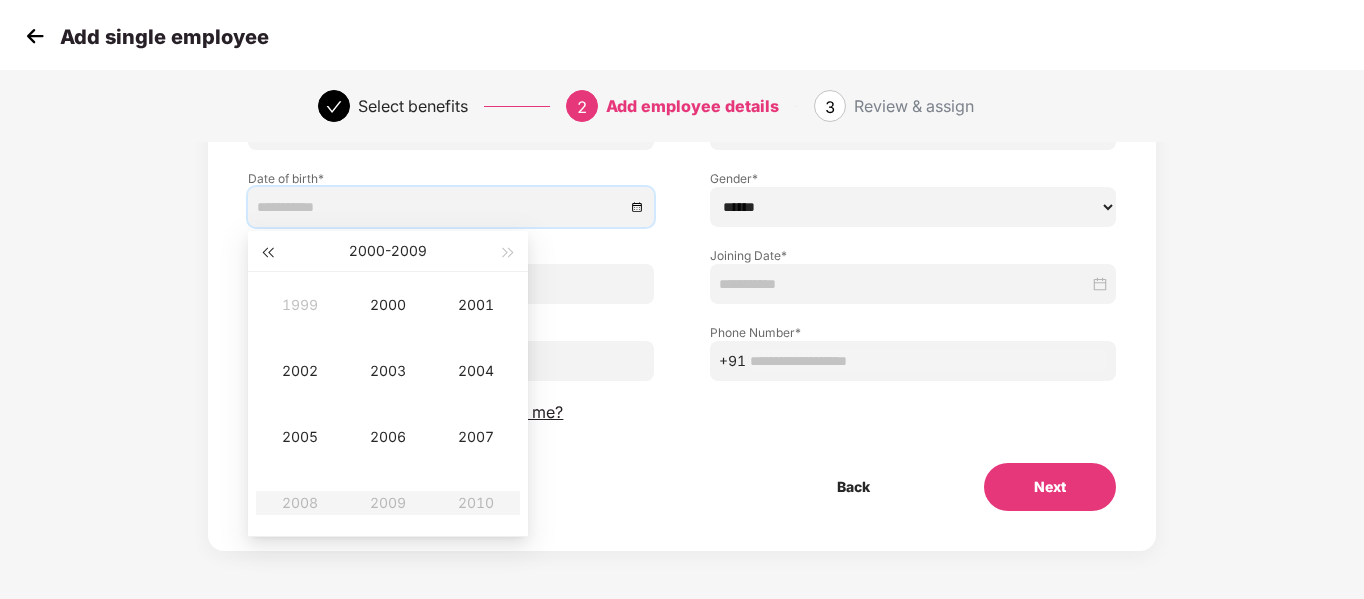 click at bounding box center [267, 253] 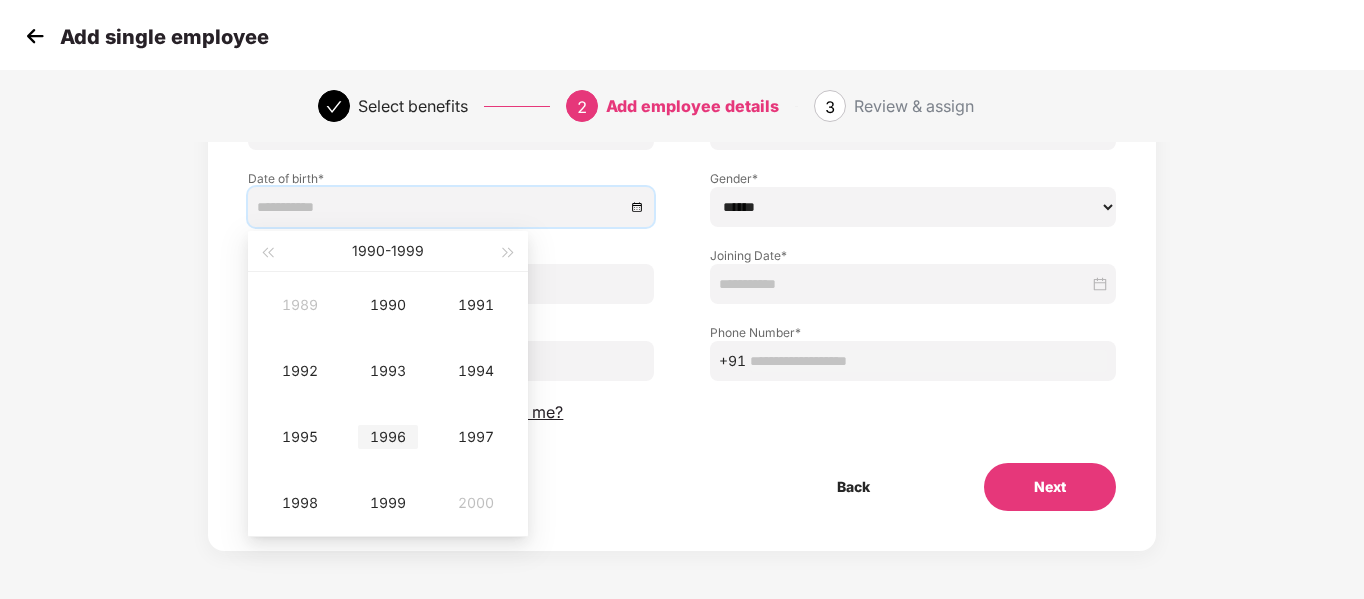 type on "**********" 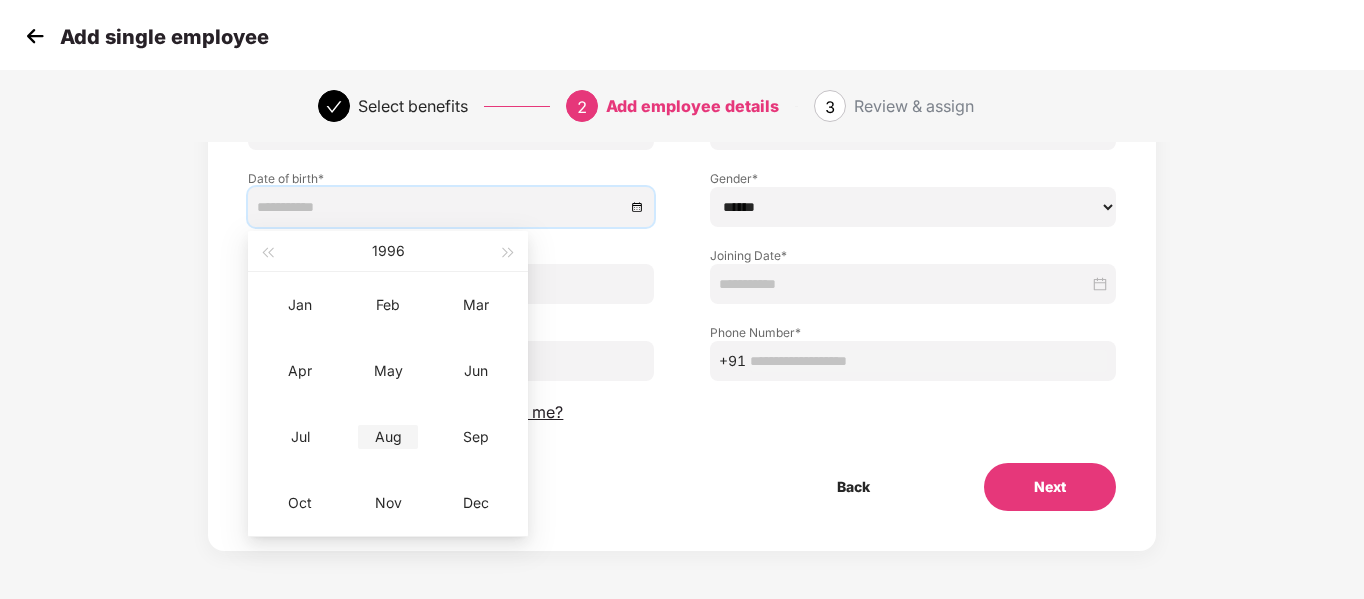 type on "**********" 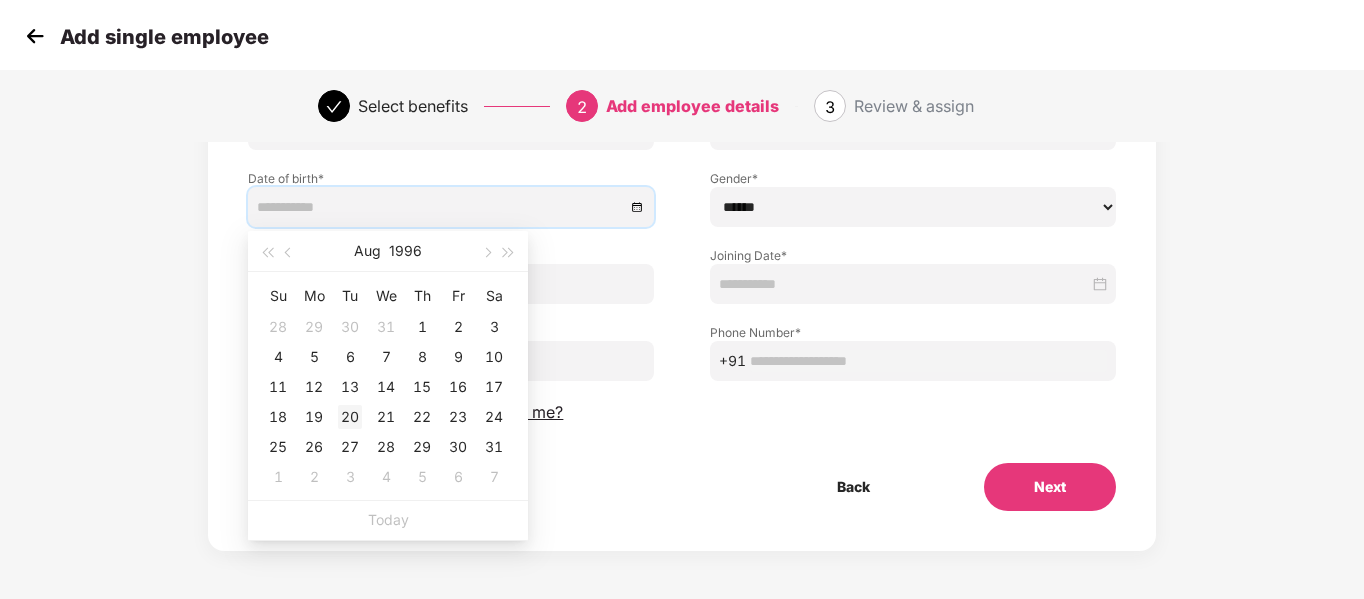 click on "20" at bounding box center [350, 417] 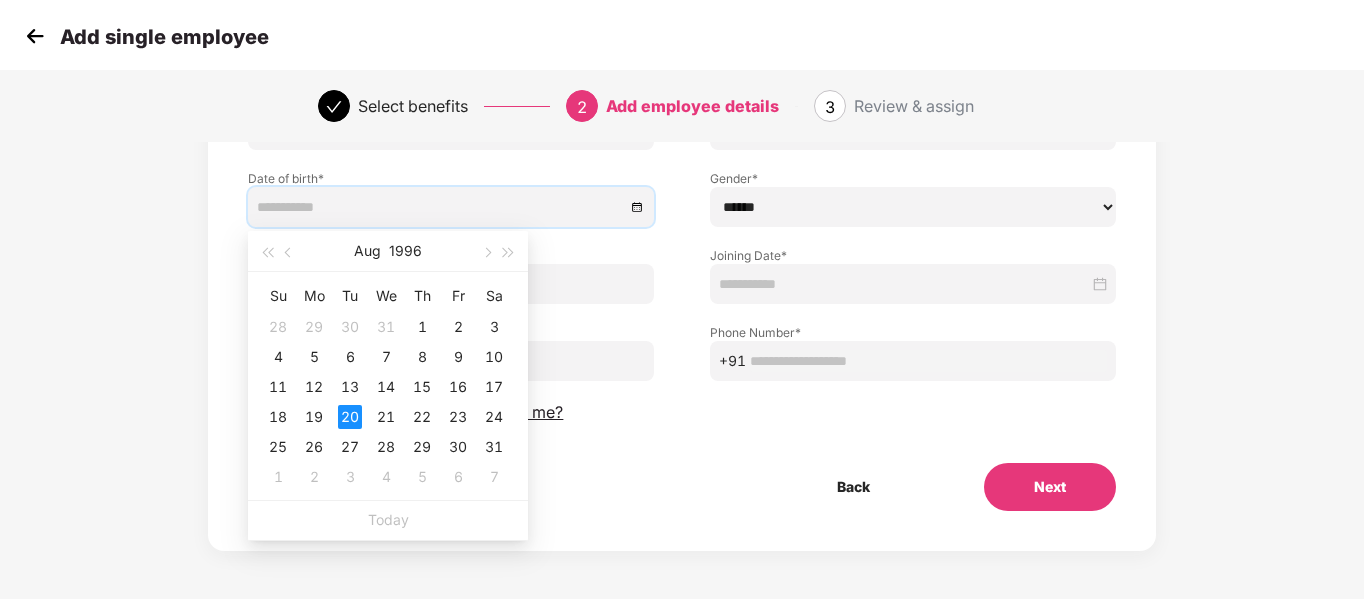 type on "**********" 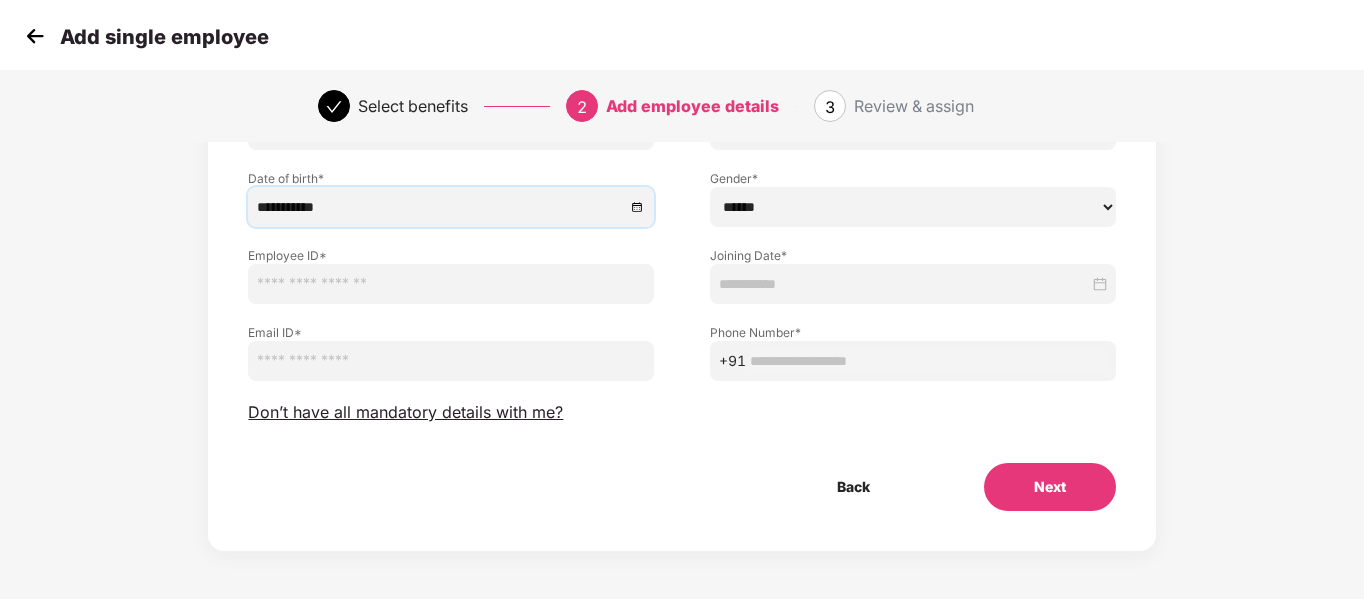 drag, startPoint x: 924, startPoint y: 205, endPoint x: 907, endPoint y: 216, distance: 20.248457 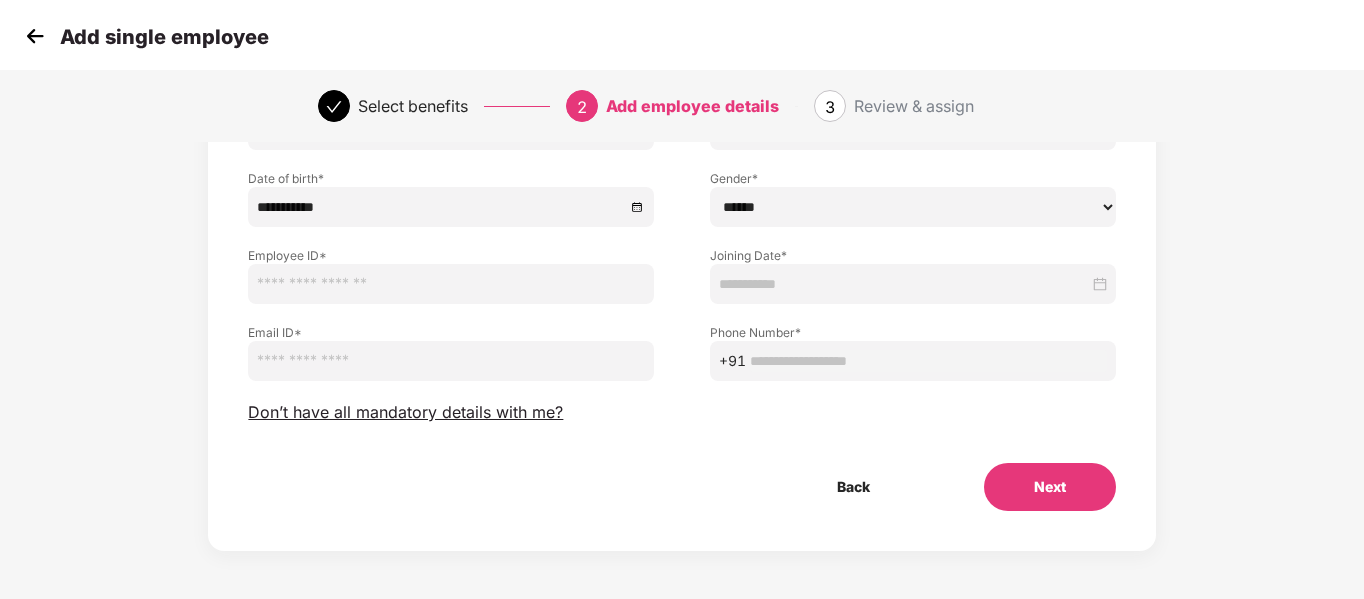 select on "****" 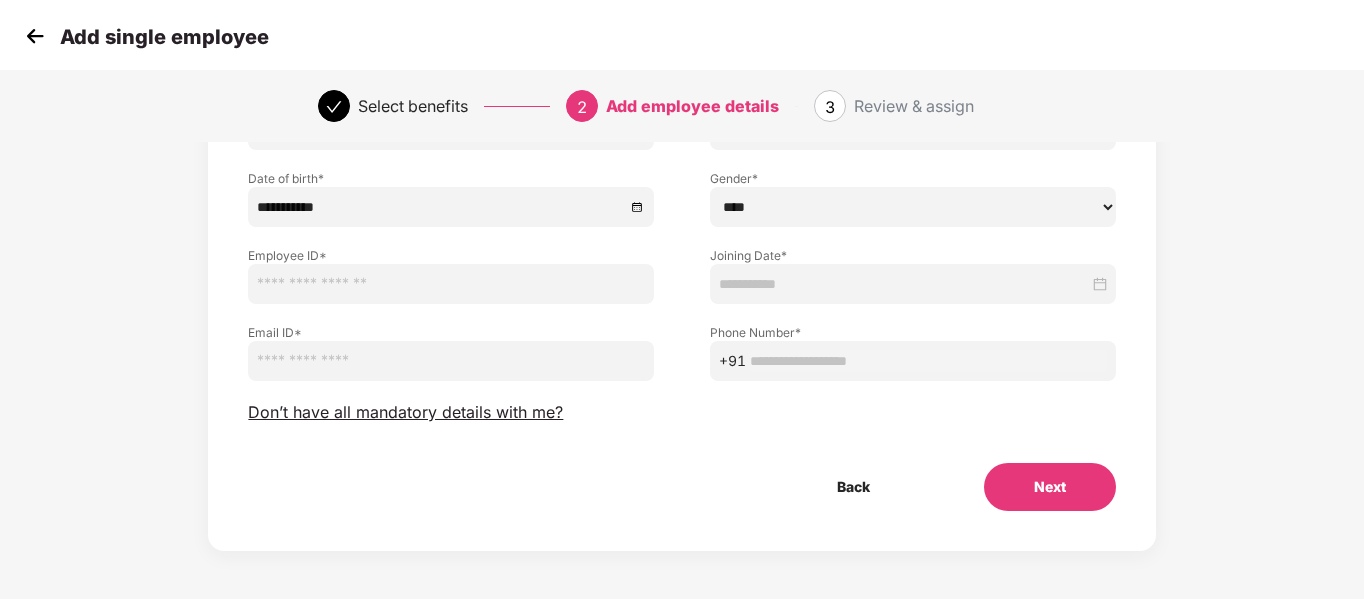 click on "****** **** ******" at bounding box center [913, 207] 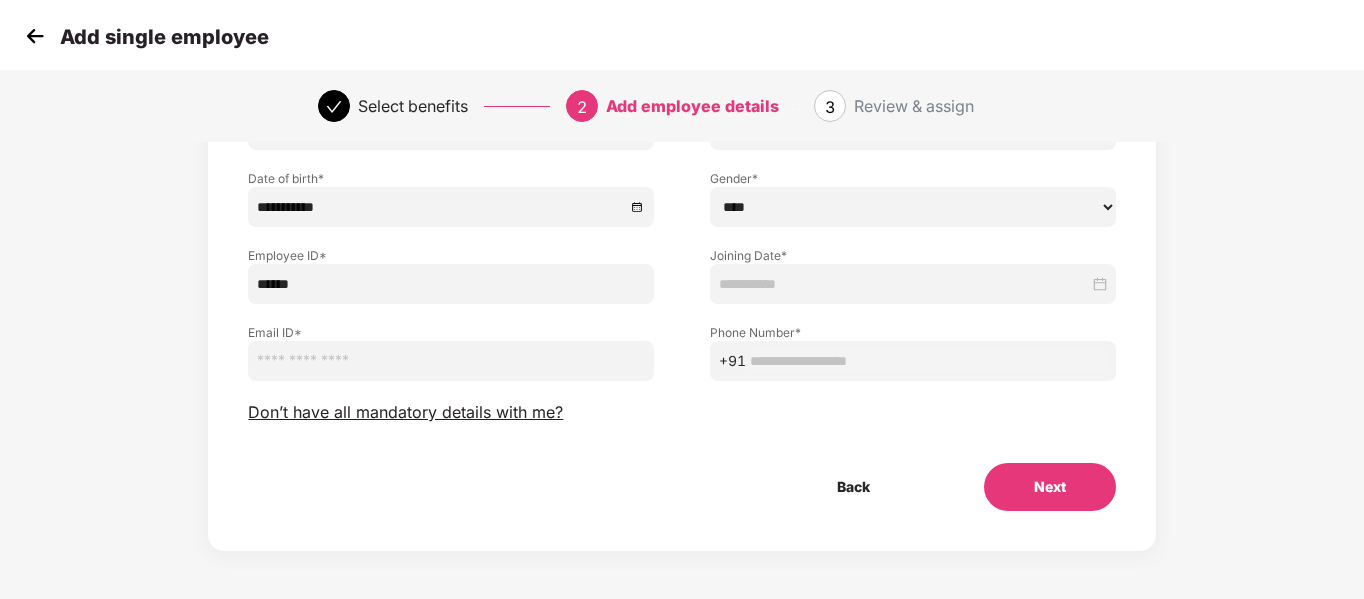 type on "******" 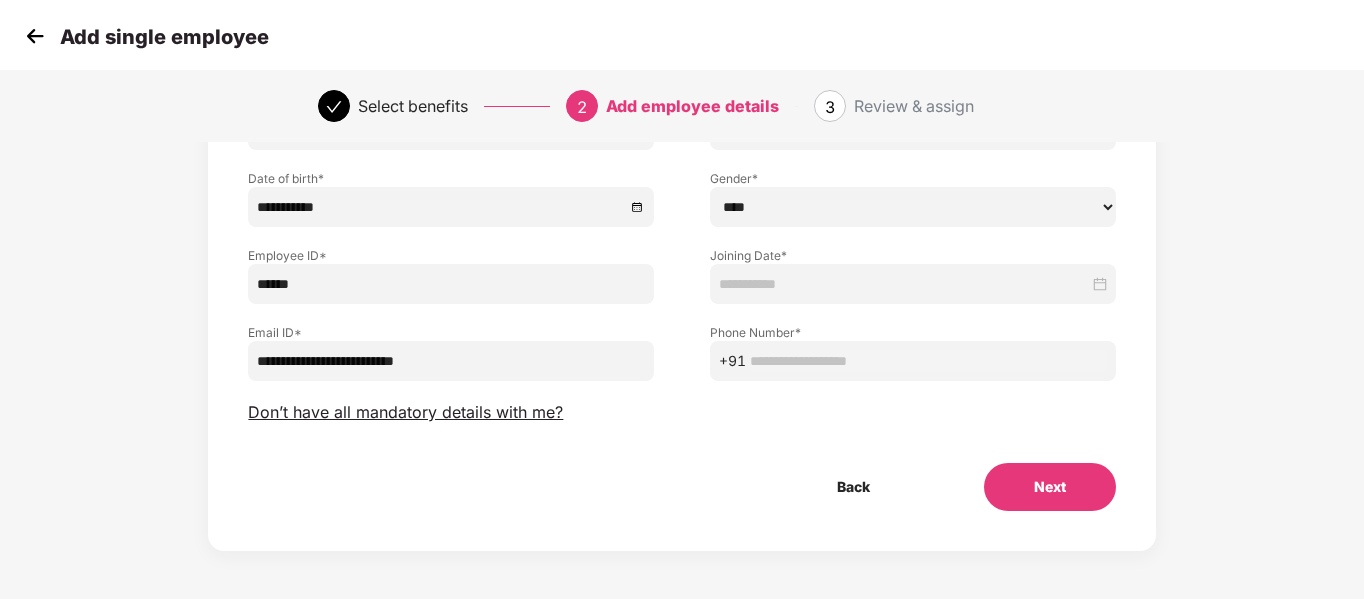 type on "**********" 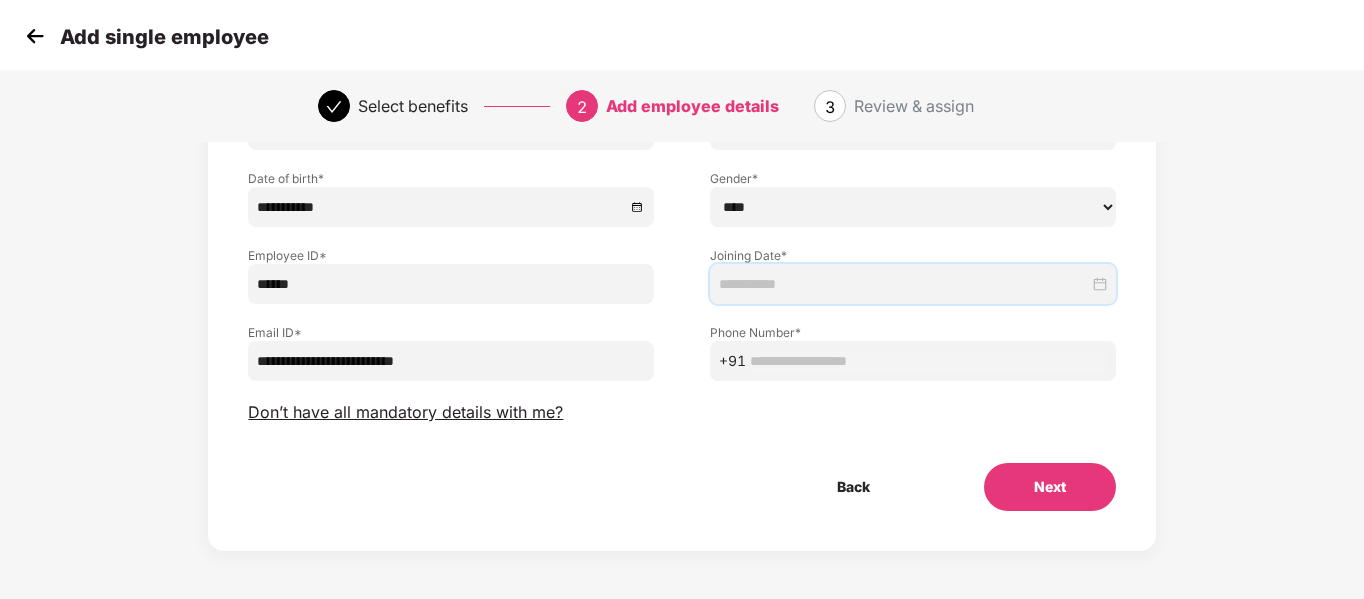 click at bounding box center [904, 284] 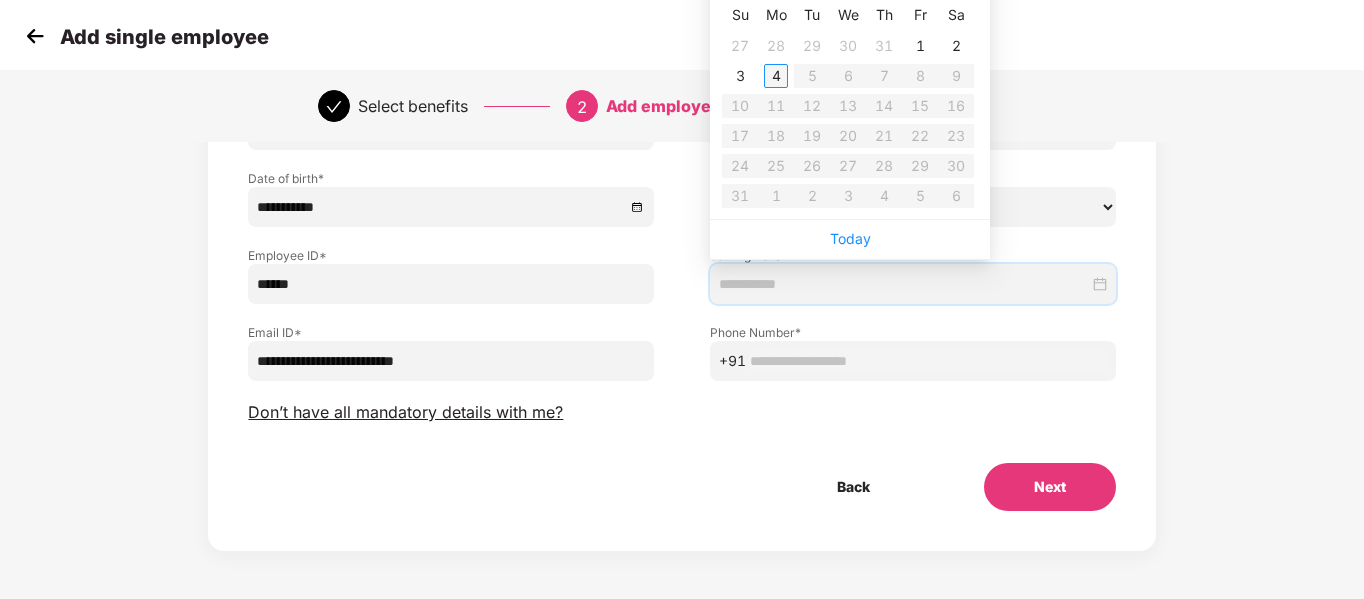 type on "**********" 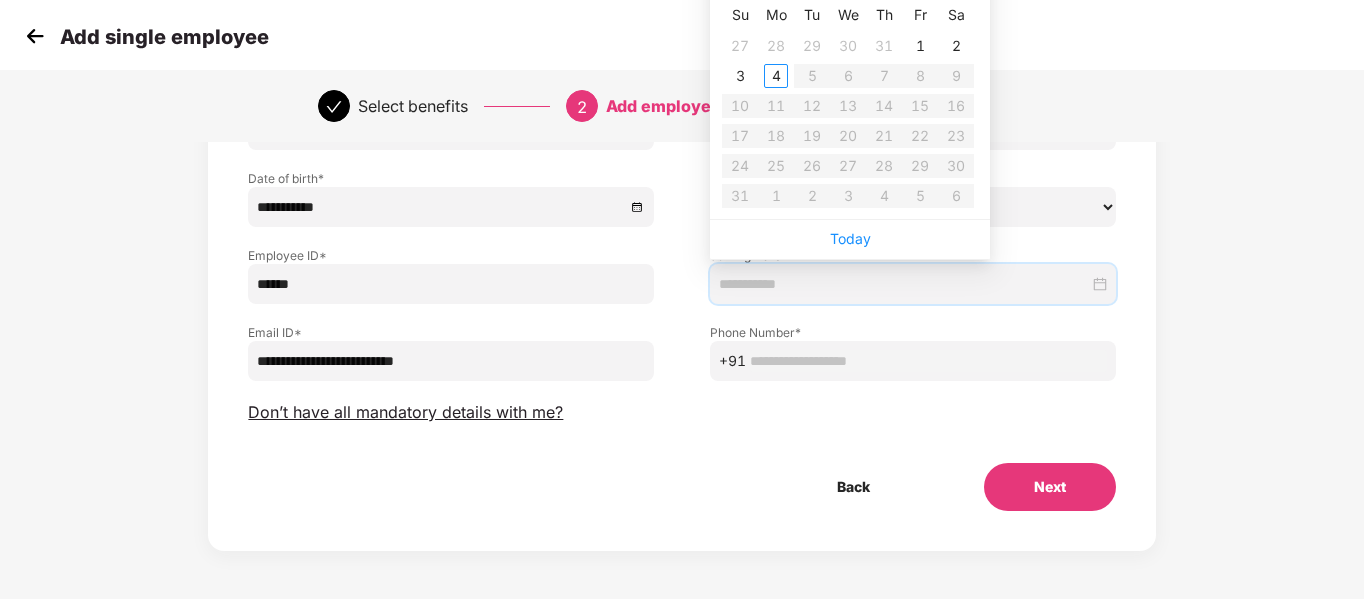 drag, startPoint x: 776, startPoint y: 78, endPoint x: 773, endPoint y: 131, distance: 53.08484 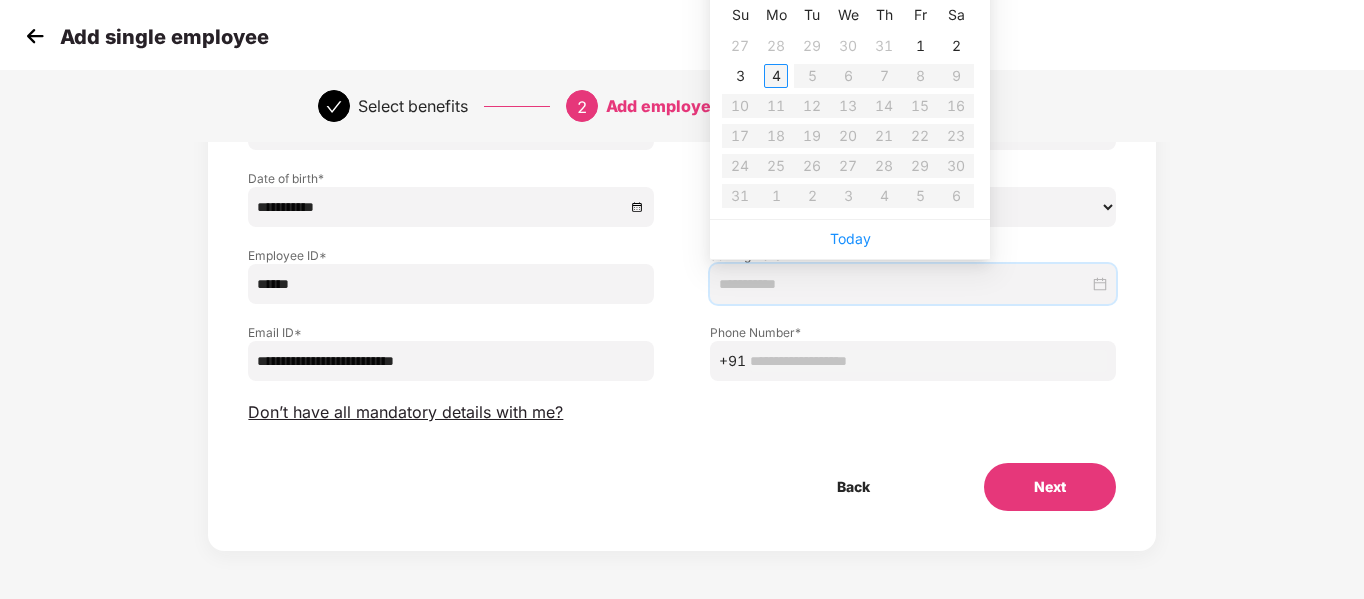 type on "**********" 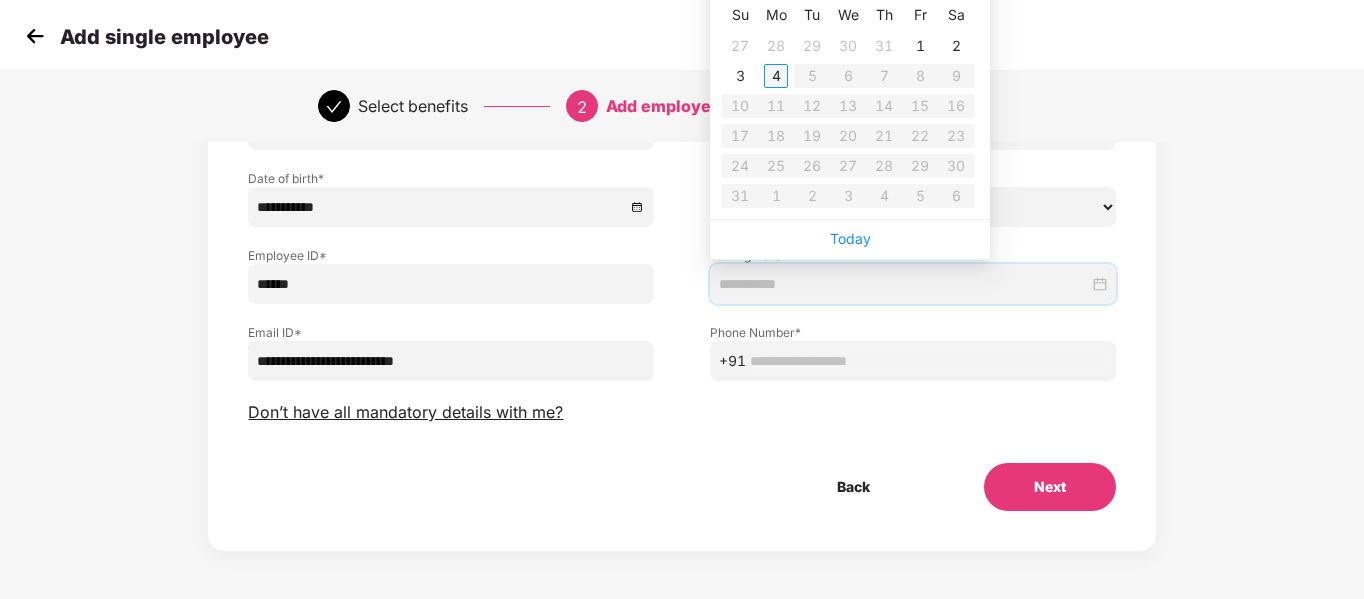 click on "4" at bounding box center (776, 76) 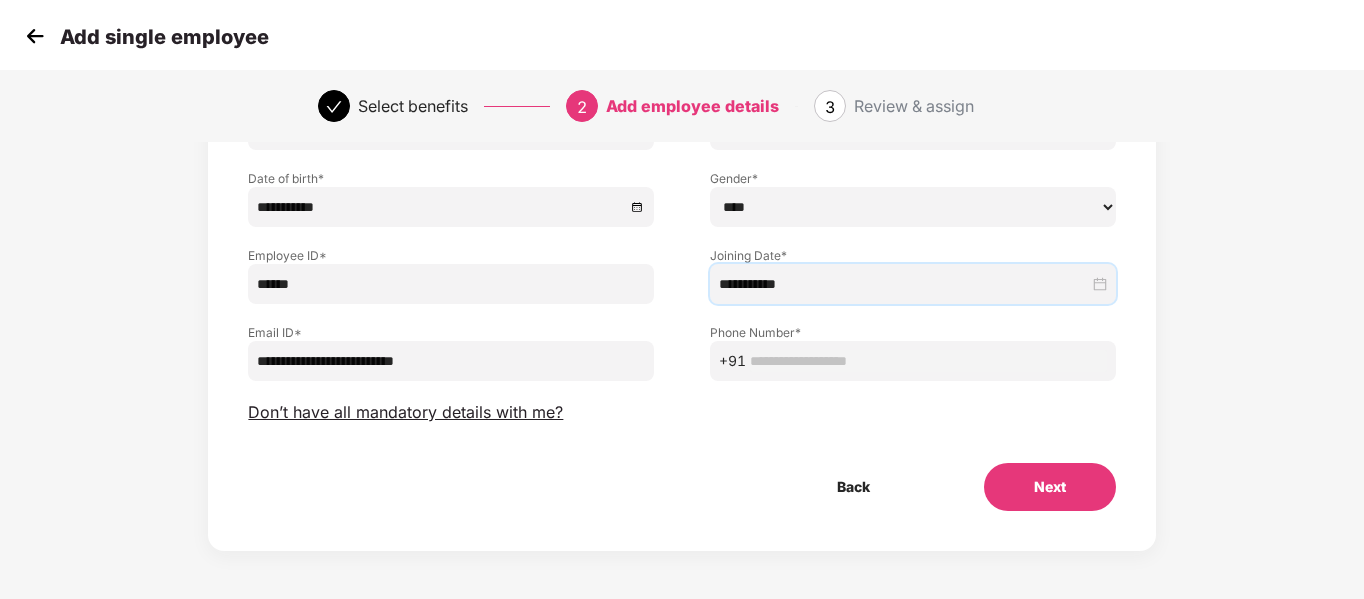 click at bounding box center [928, 361] 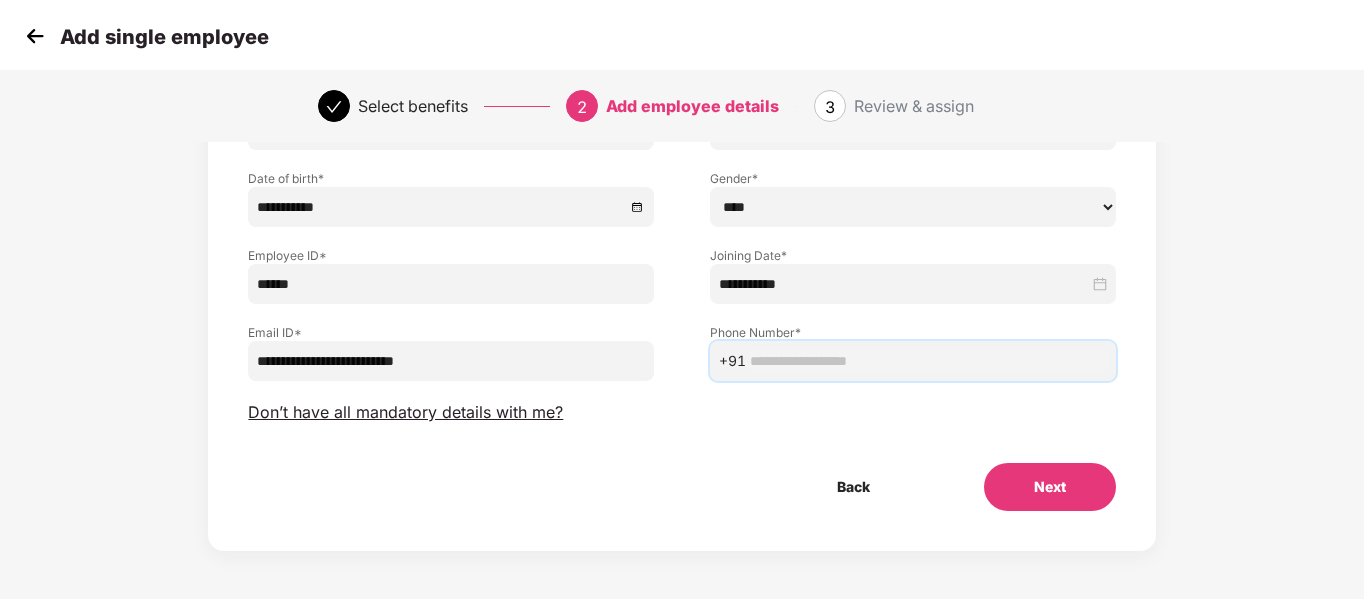 paste on "**********" 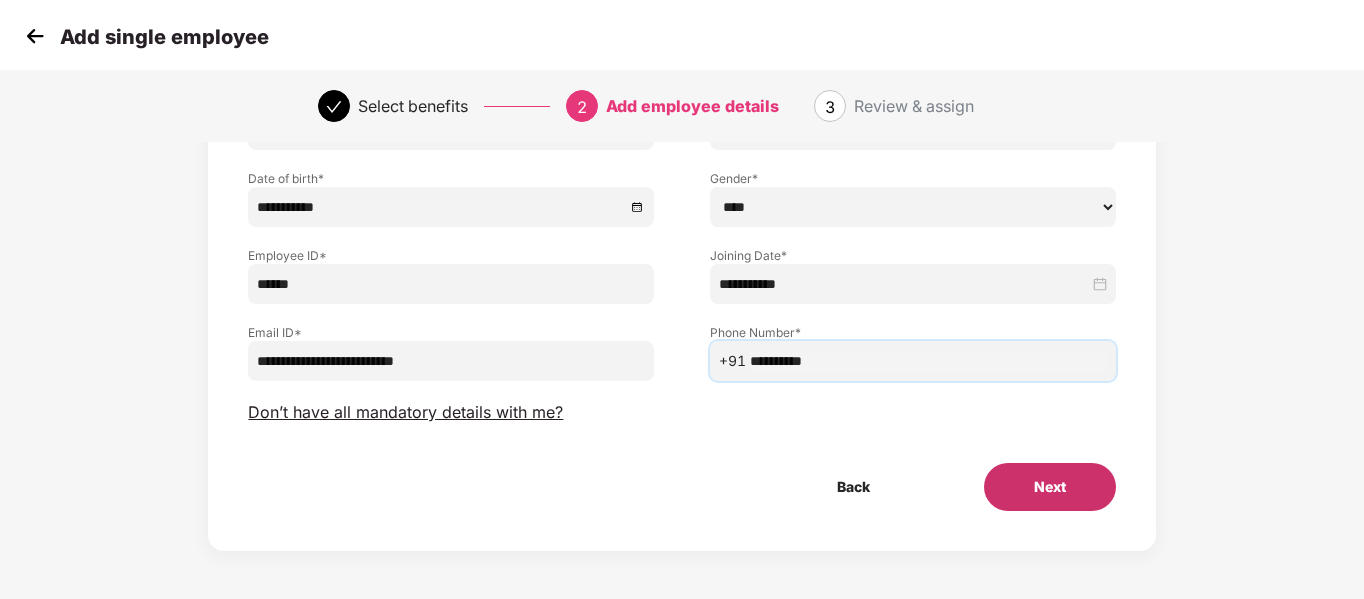 type on "**********" 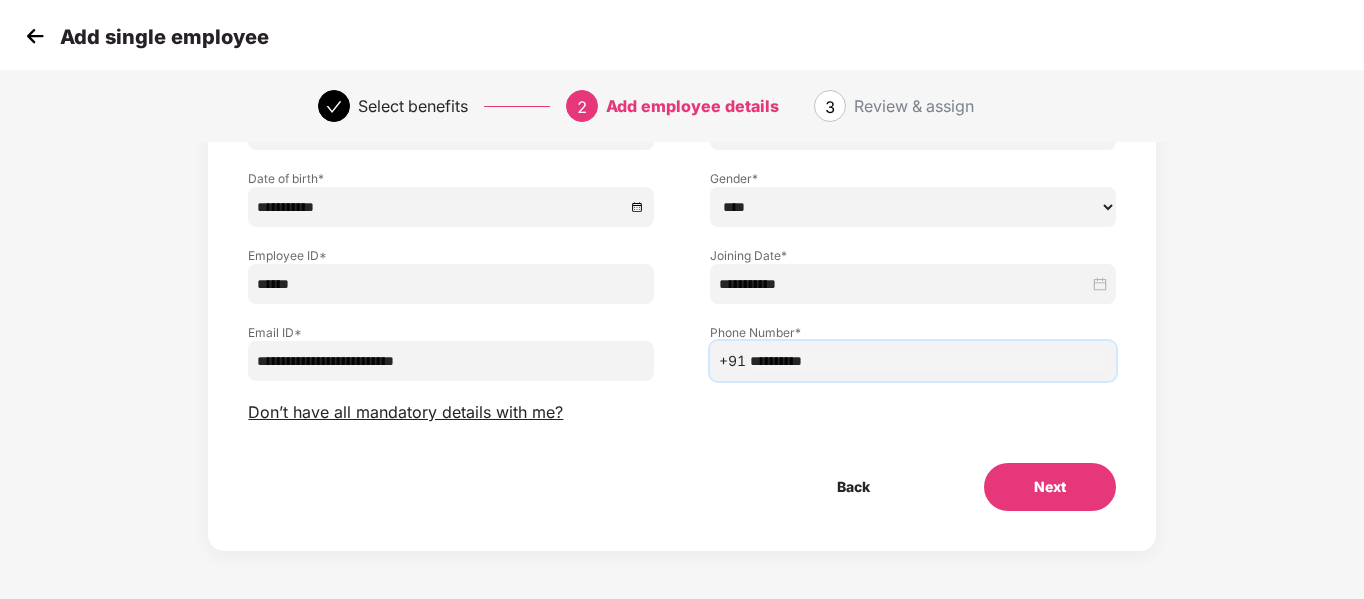 click on "Next" at bounding box center (1050, 487) 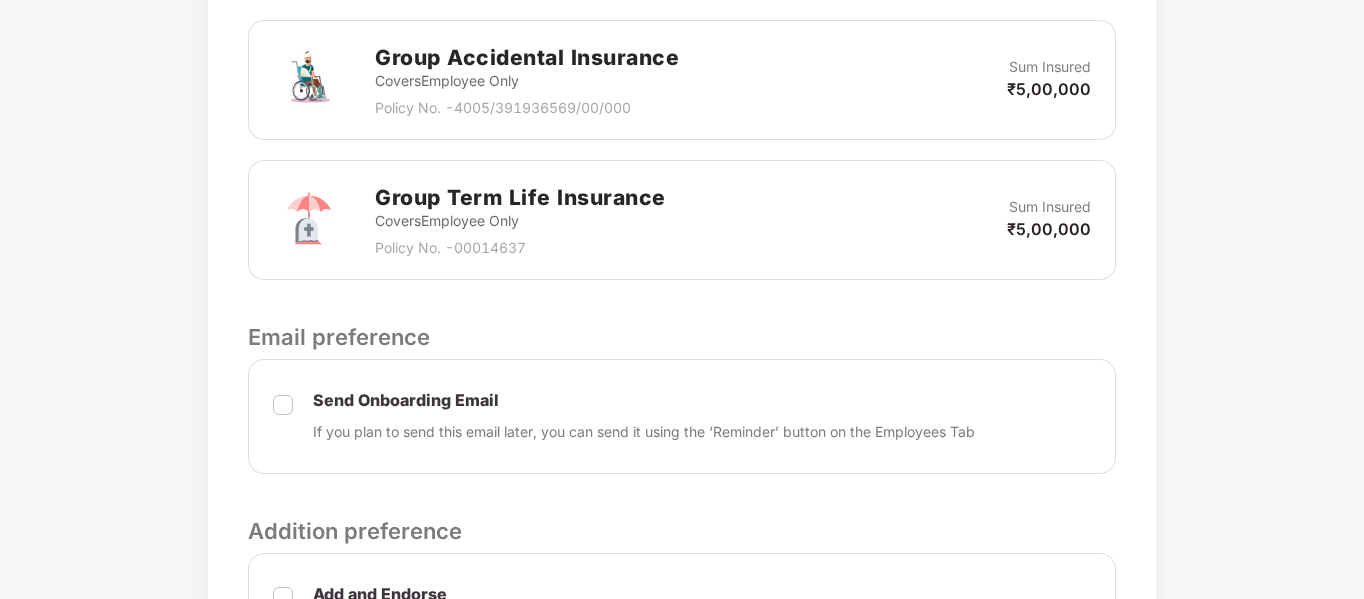 scroll, scrollTop: 1122, scrollLeft: 0, axis: vertical 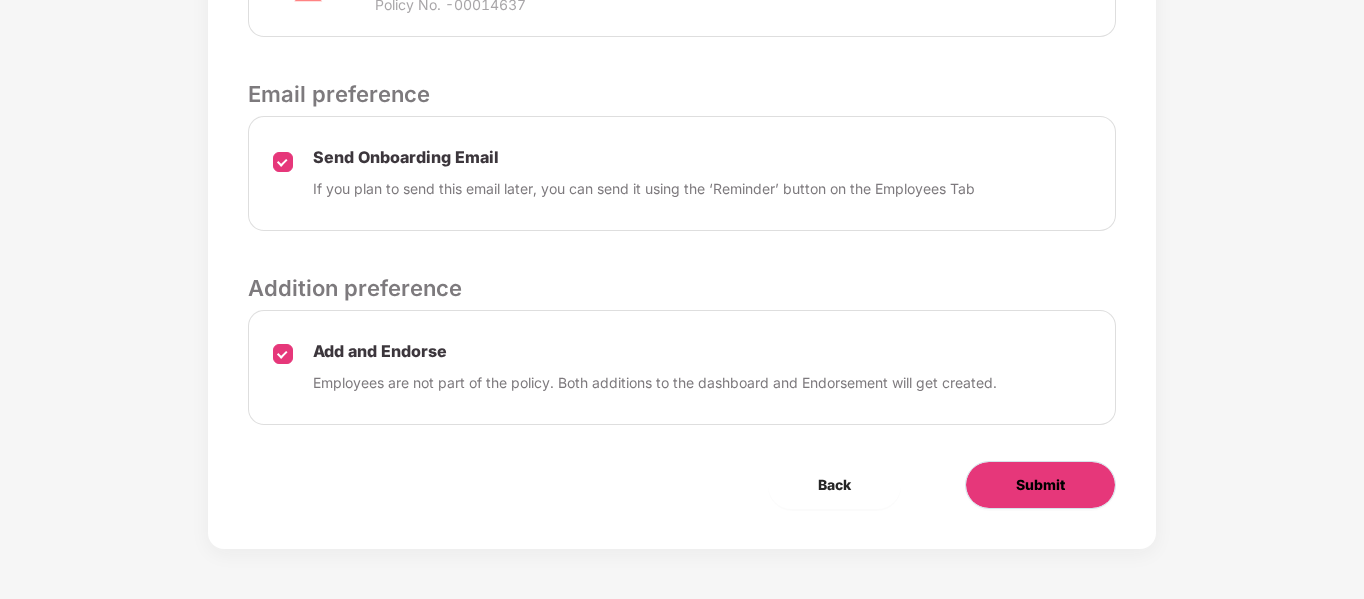click on "Submit" at bounding box center [1040, 485] 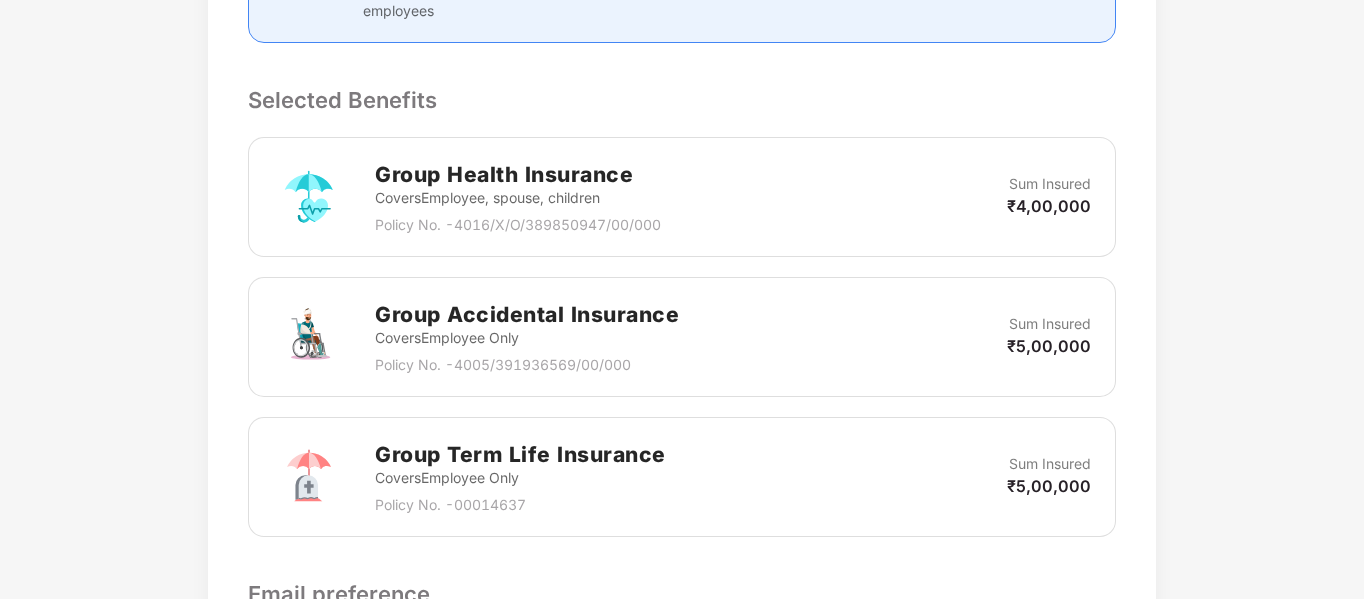 scroll, scrollTop: 0, scrollLeft: 0, axis: both 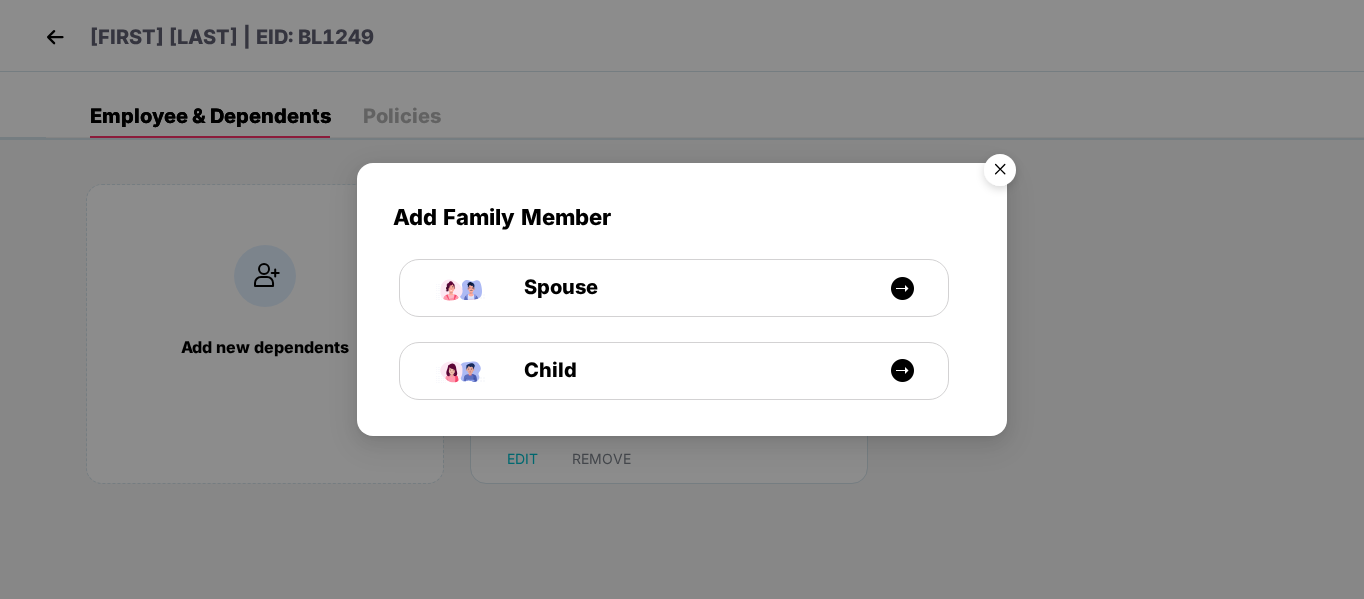 click at bounding box center (1000, 173) 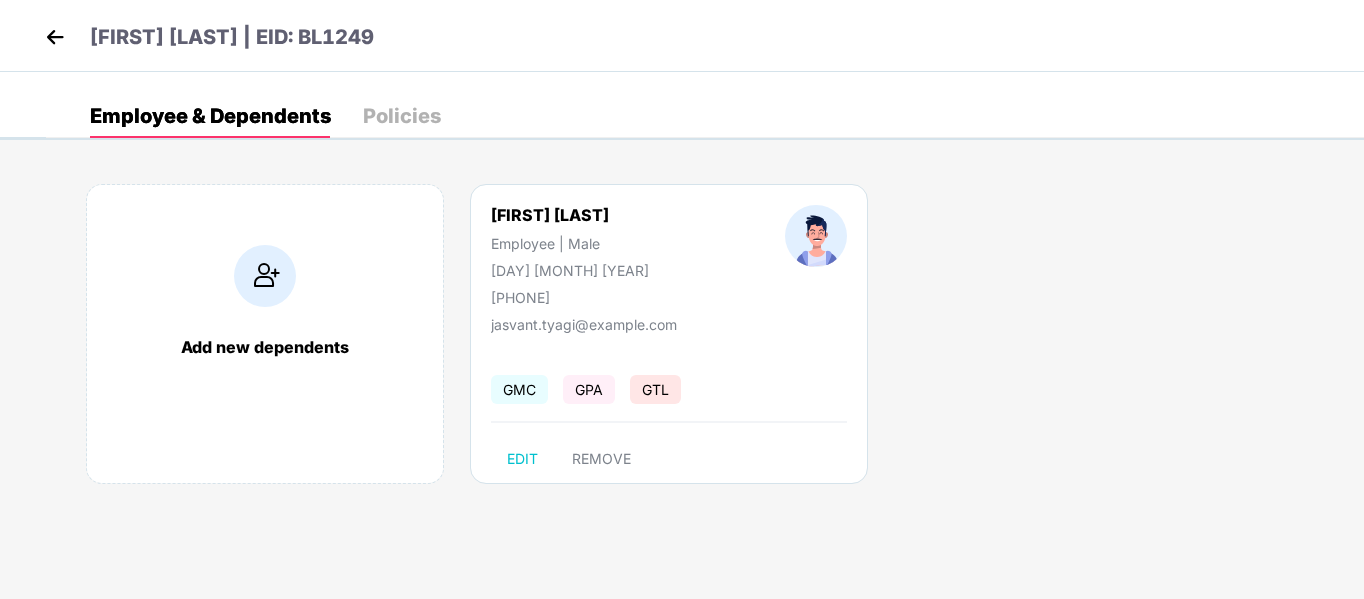 click at bounding box center (55, 37) 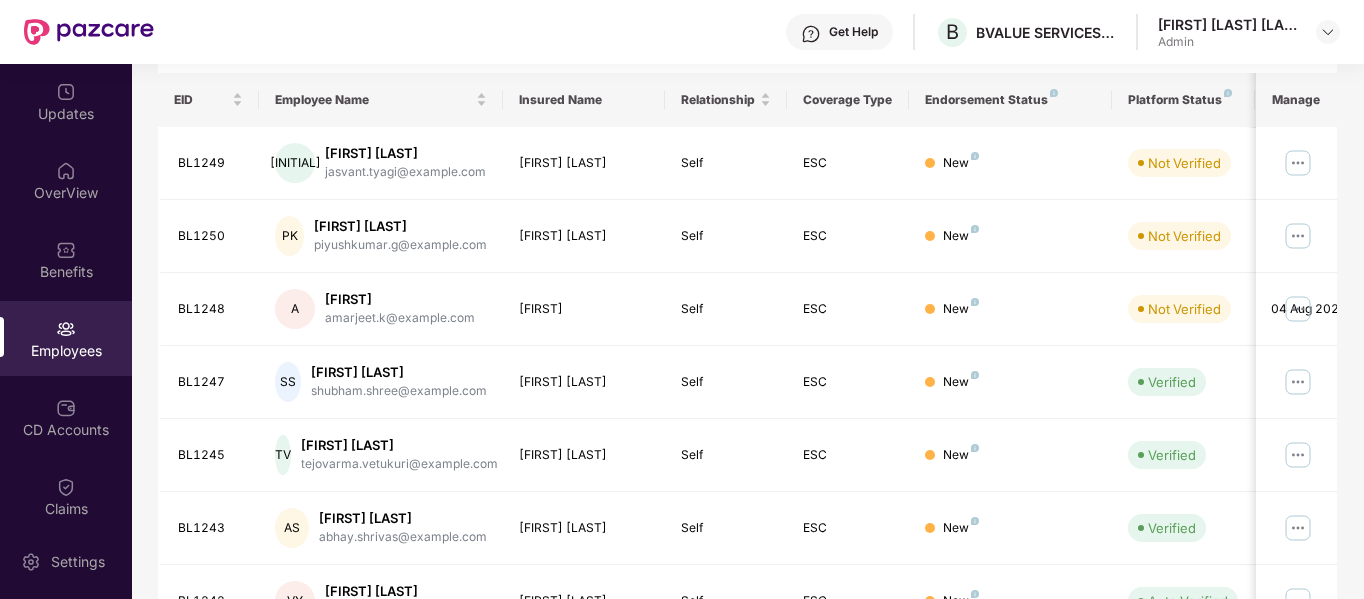 scroll, scrollTop: 0, scrollLeft: 0, axis: both 